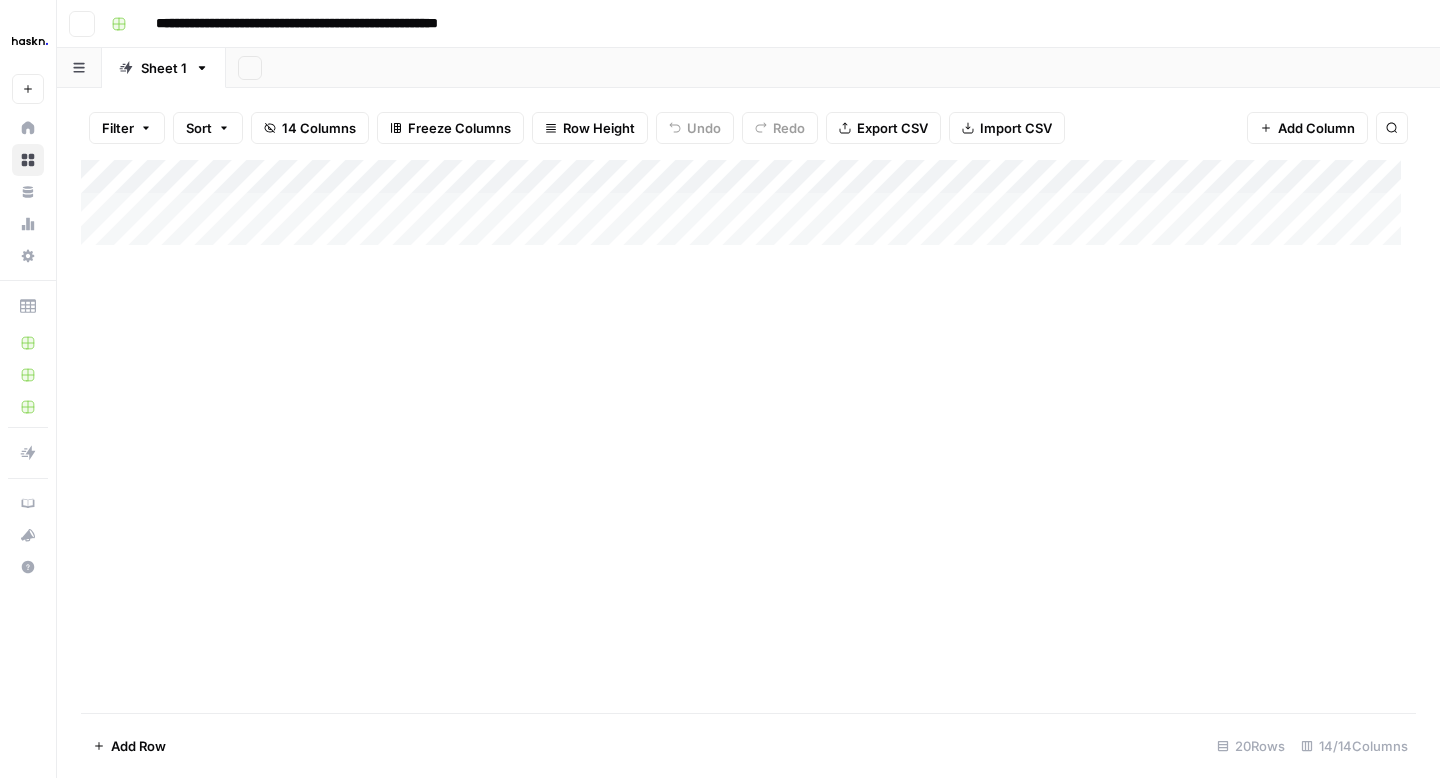 scroll, scrollTop: 0, scrollLeft: 0, axis: both 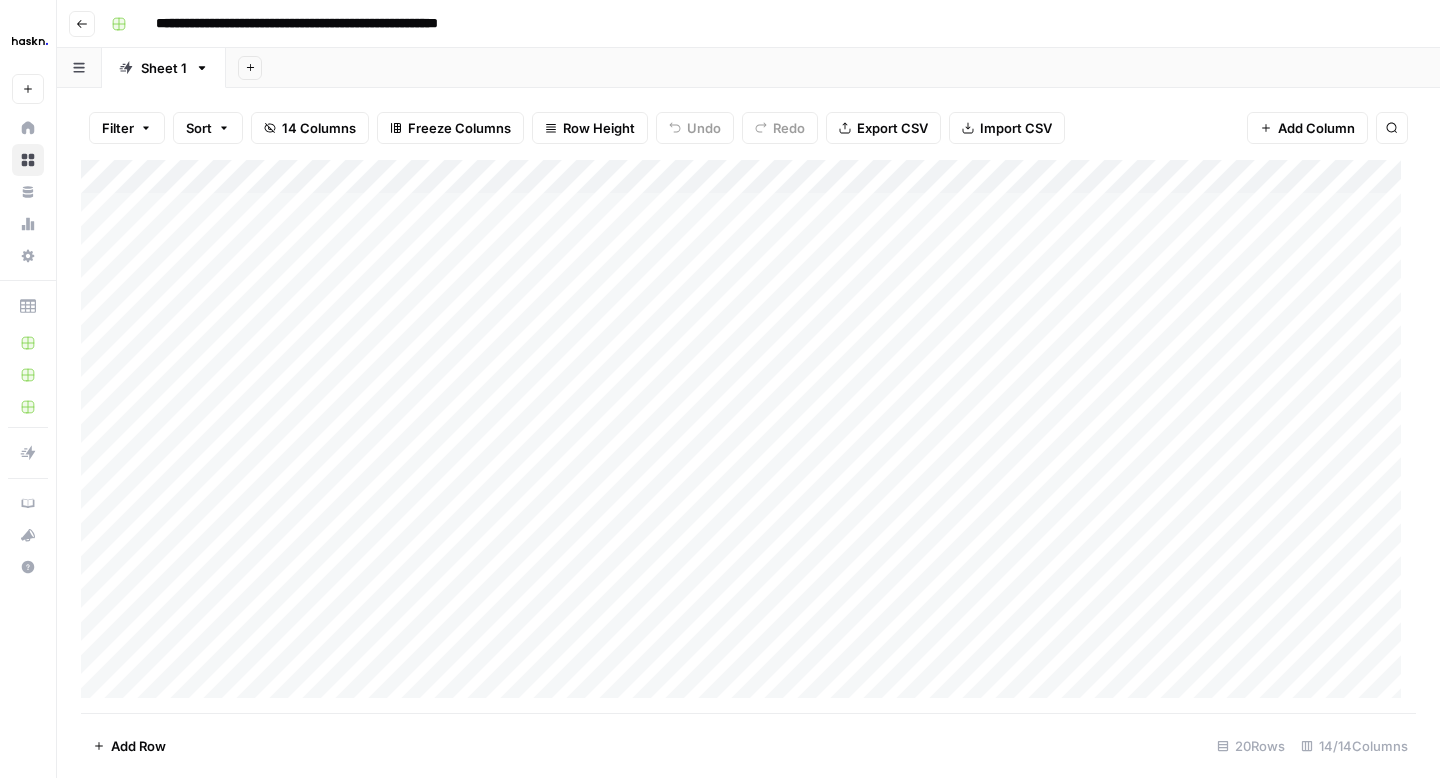 click on "**********" at bounding box center (748, 24) 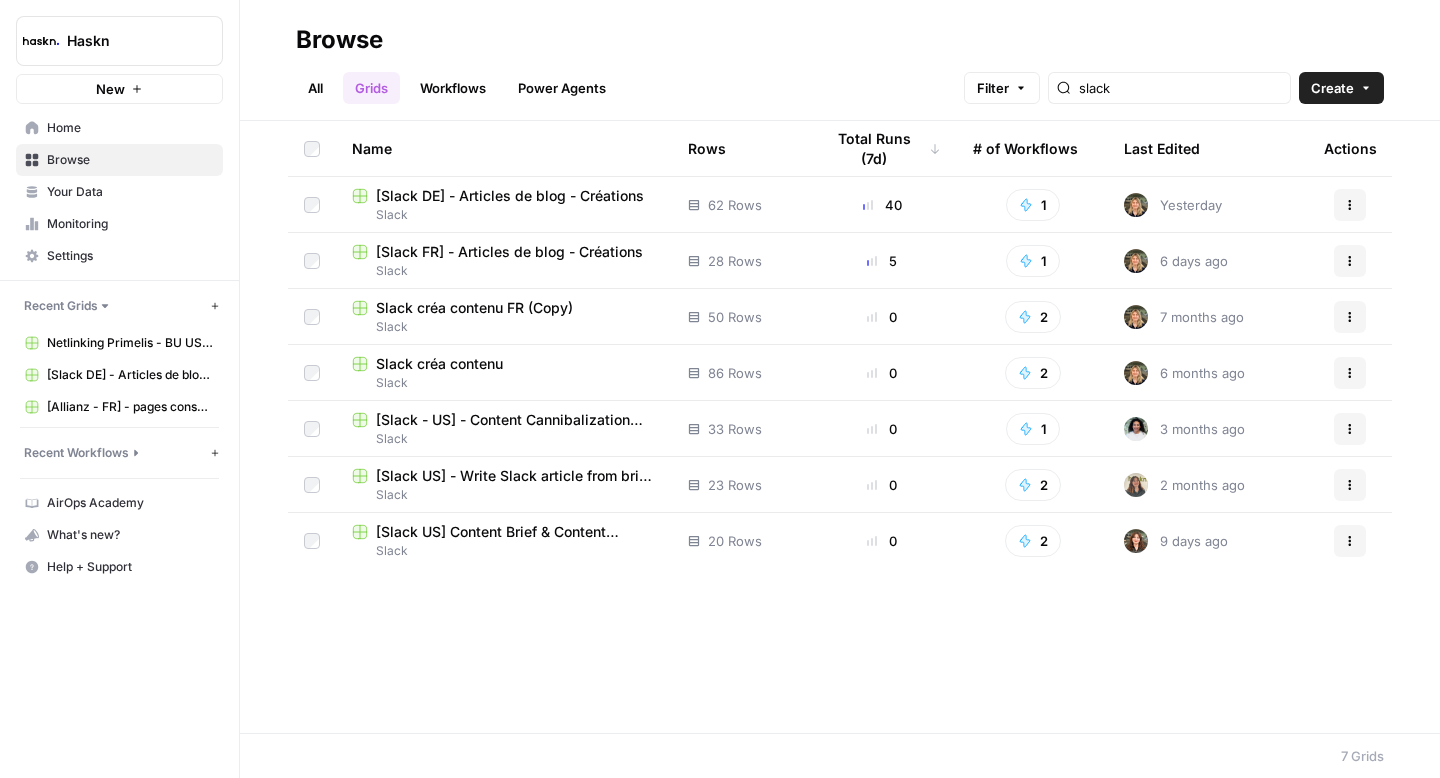 click on "All" at bounding box center (315, 88) 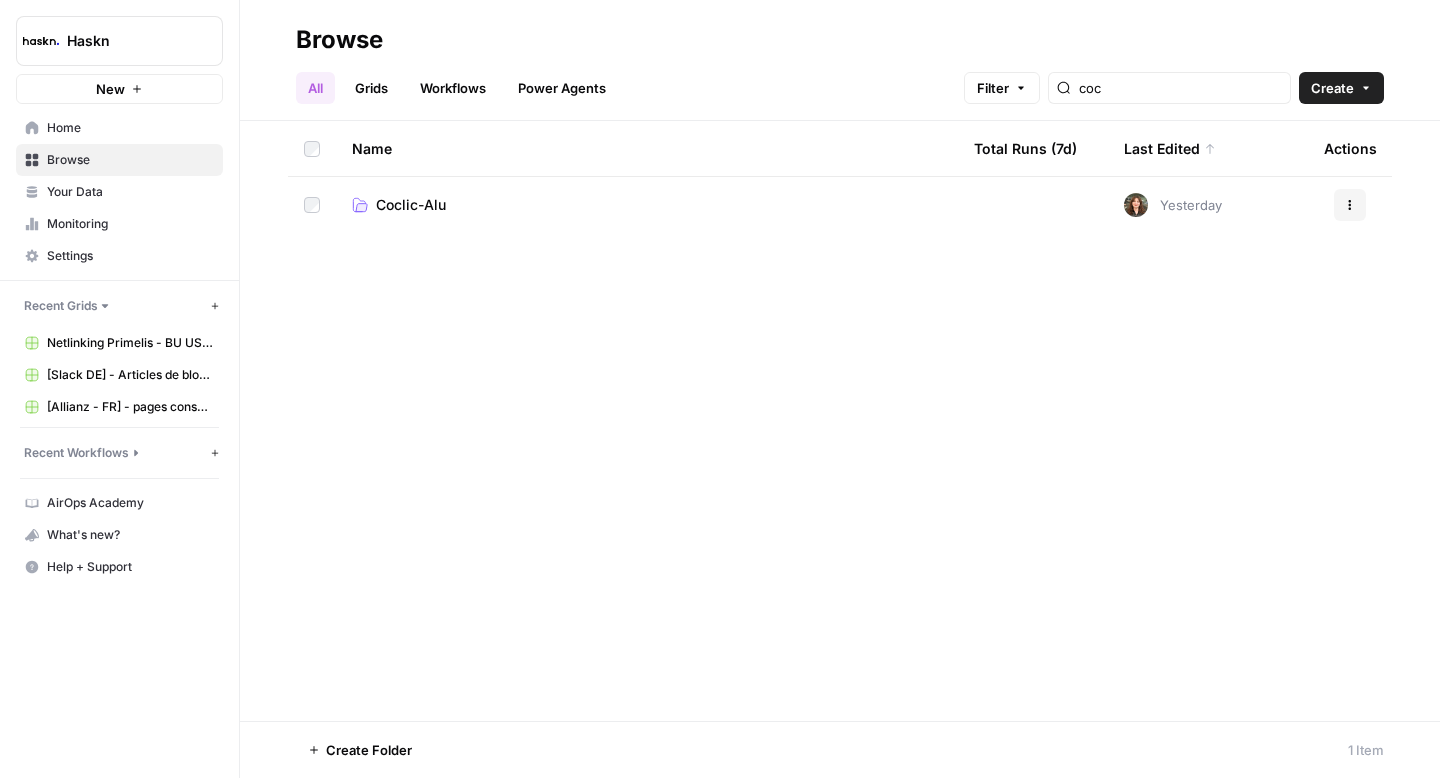 click on "Coclic-Alu" at bounding box center (411, 205) 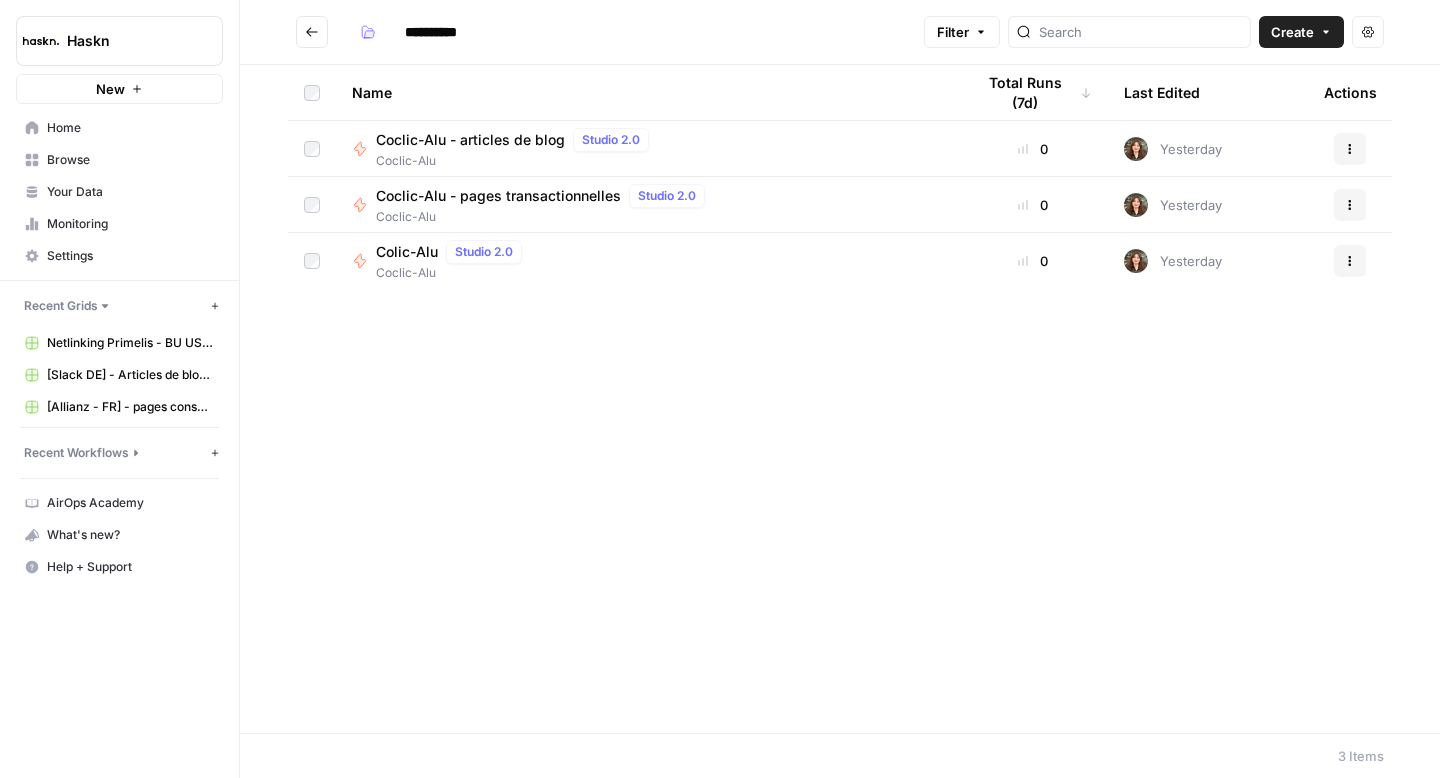 click on "Colic-Alu" at bounding box center [407, 252] 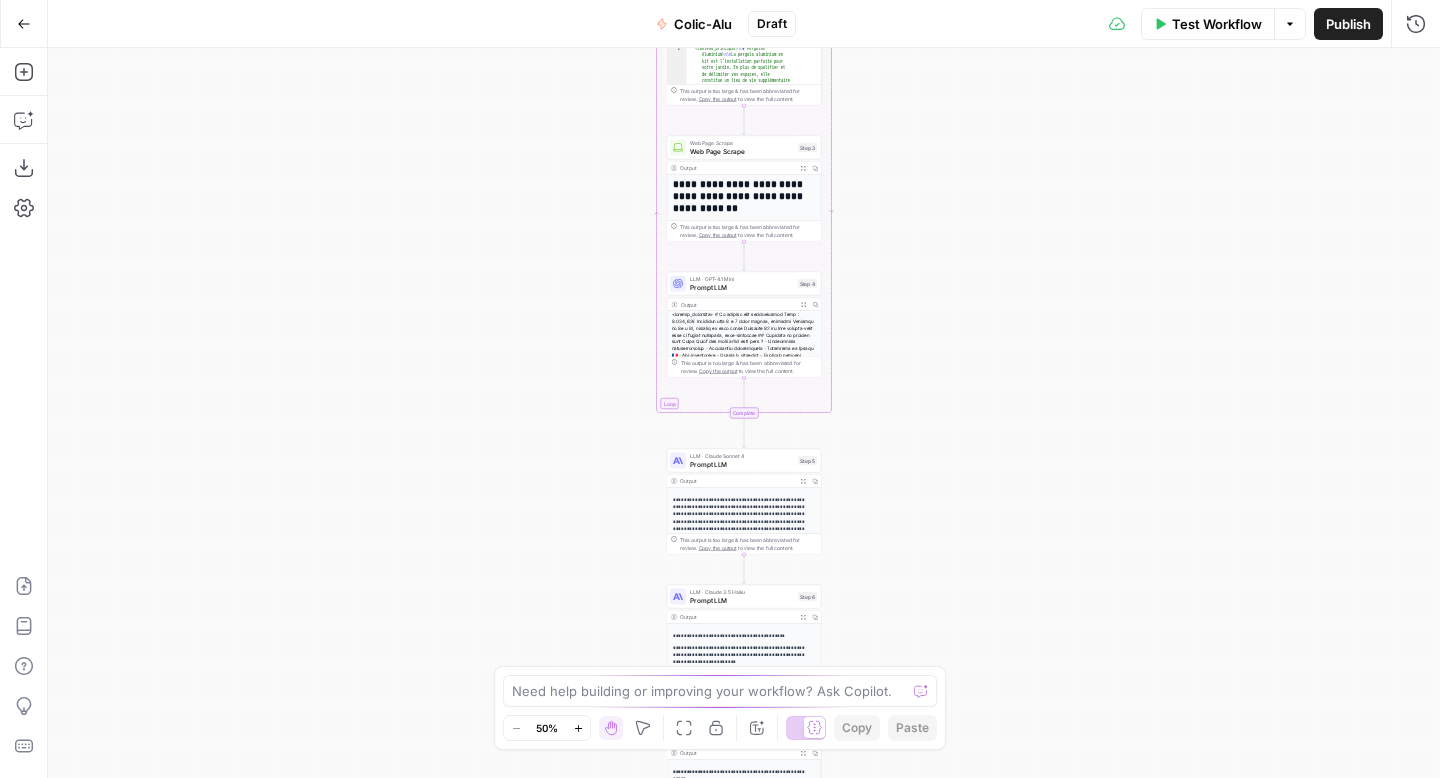 click on "Workflow Set Inputs Inputs Google Search Google Search Step 1 Output Expand Output Copy 1 2 3 4 5 [    "https://www.[WEBSITE]/[NUMBER]-[PRODUCT_TYPE]        -[PRODUCT_NAME]?srsltid=AfmBOornLxgEoTdk_0jv        -lpsz7Vc_omjp5SwGxgLStUEAdqrjdRvxlMX" ,    "https://[WEBSITE]/collections        /pergolas?srsltid=AfmBOoqakZ5qBuXD        -BSjQ3KGnm8ZuJHqAxFYxLLJwde__        -cZnZIFRsi3" ,    "https://www.[WEBSITE]/" ,    "https://www.[WEBSITE]/pergola-bois        -autoportante/?srsltid        =AfmBOorxrZ1o6vllpRPSIWBmV8tzQnToW3rA8g        rR_HEYckC_KwhKvmNF"     Loop Iteration Iteration Step 2 Output Expand Output Copy 1 2 [    "<contenu_principal> \n # Pergolas         Aluminium \n\n La pergola aluminium en         kit est l’installation parfaite pour         votre jardin. En plus de qualifier et         de délimiter vos espaces, elle         constitue un lieu de vie supplémentaire         dans votre maison, sans être considérée" at bounding box center (744, 413) 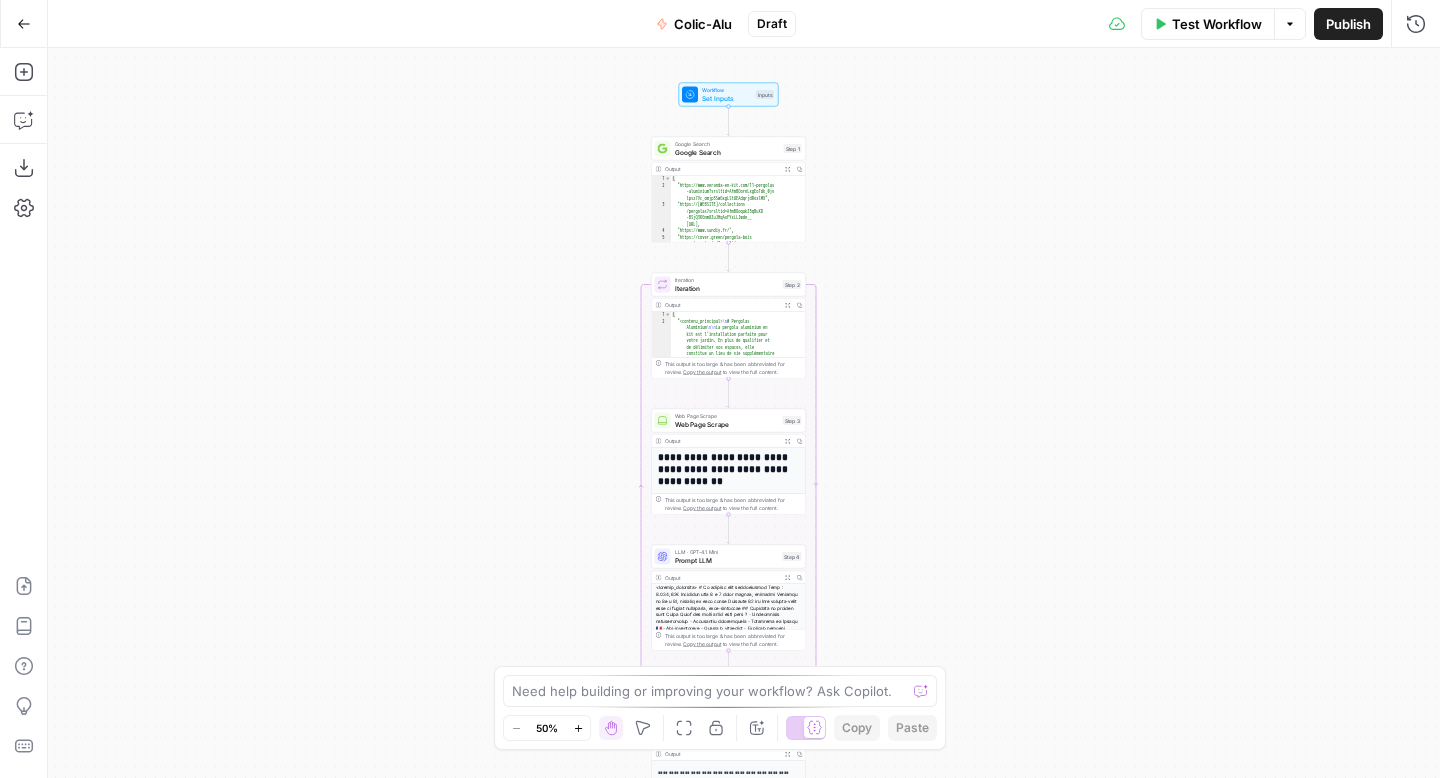 click on "Web Page Scrape" at bounding box center (727, 424) 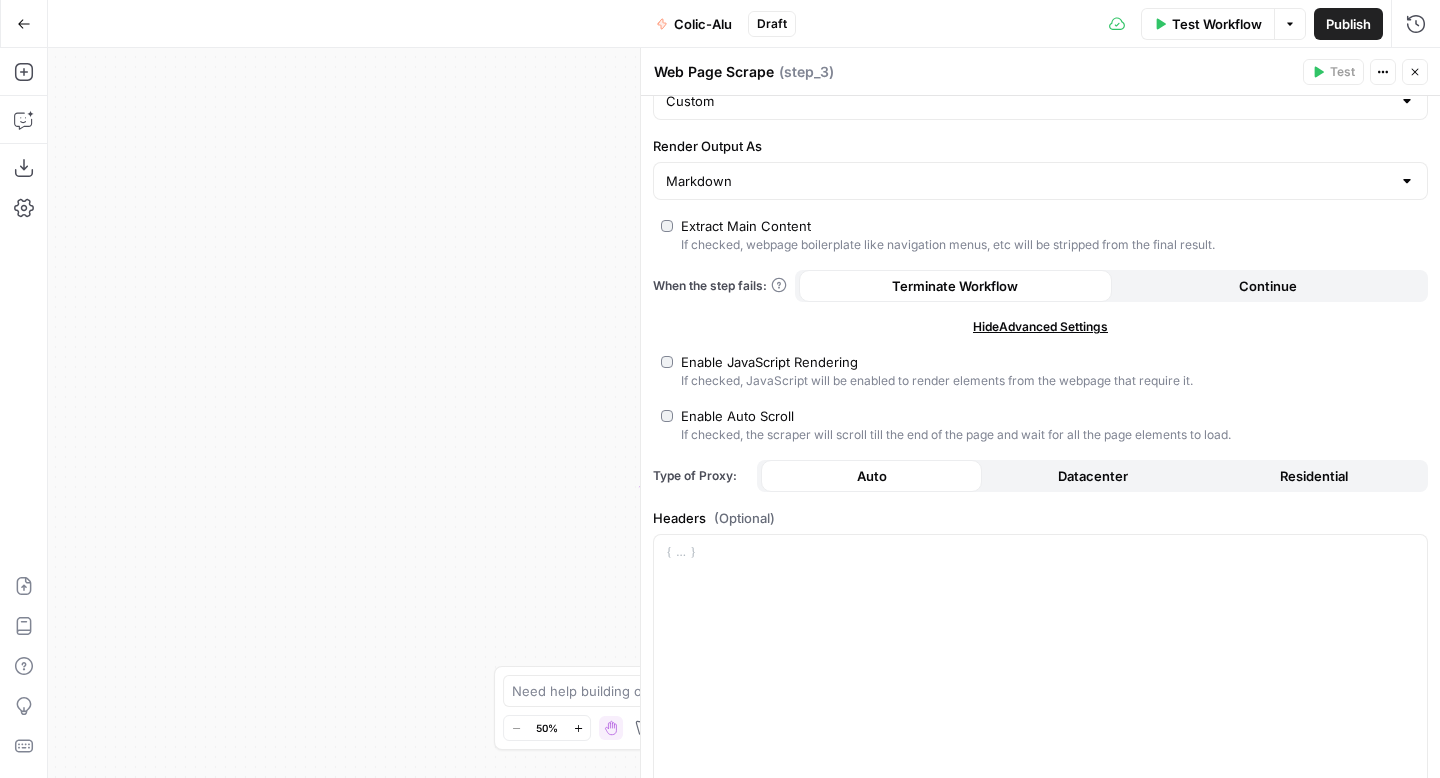 scroll, scrollTop: 135, scrollLeft: 0, axis: vertical 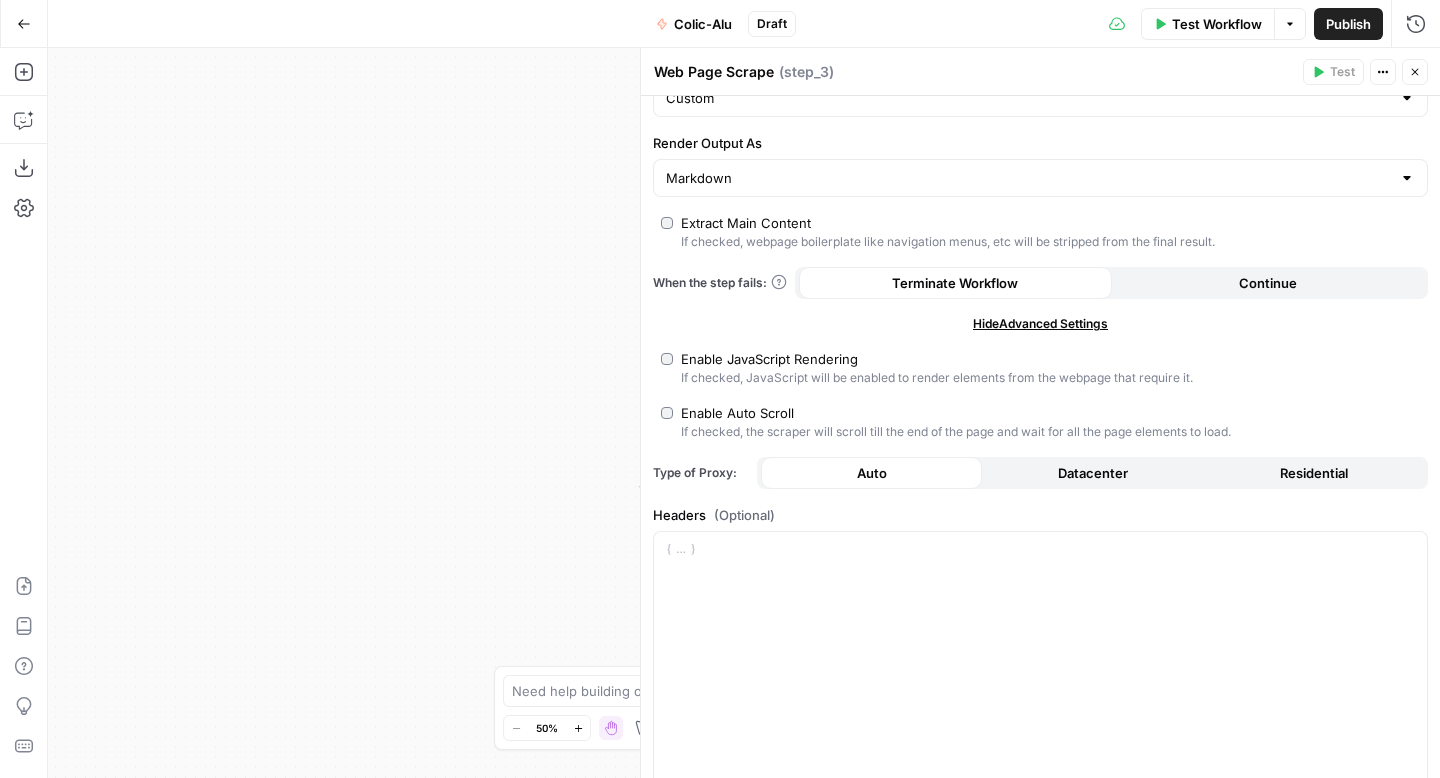 click on "If checked, the scraper will scroll till the end of the page and wait for all the page elements to load." at bounding box center (956, 432) 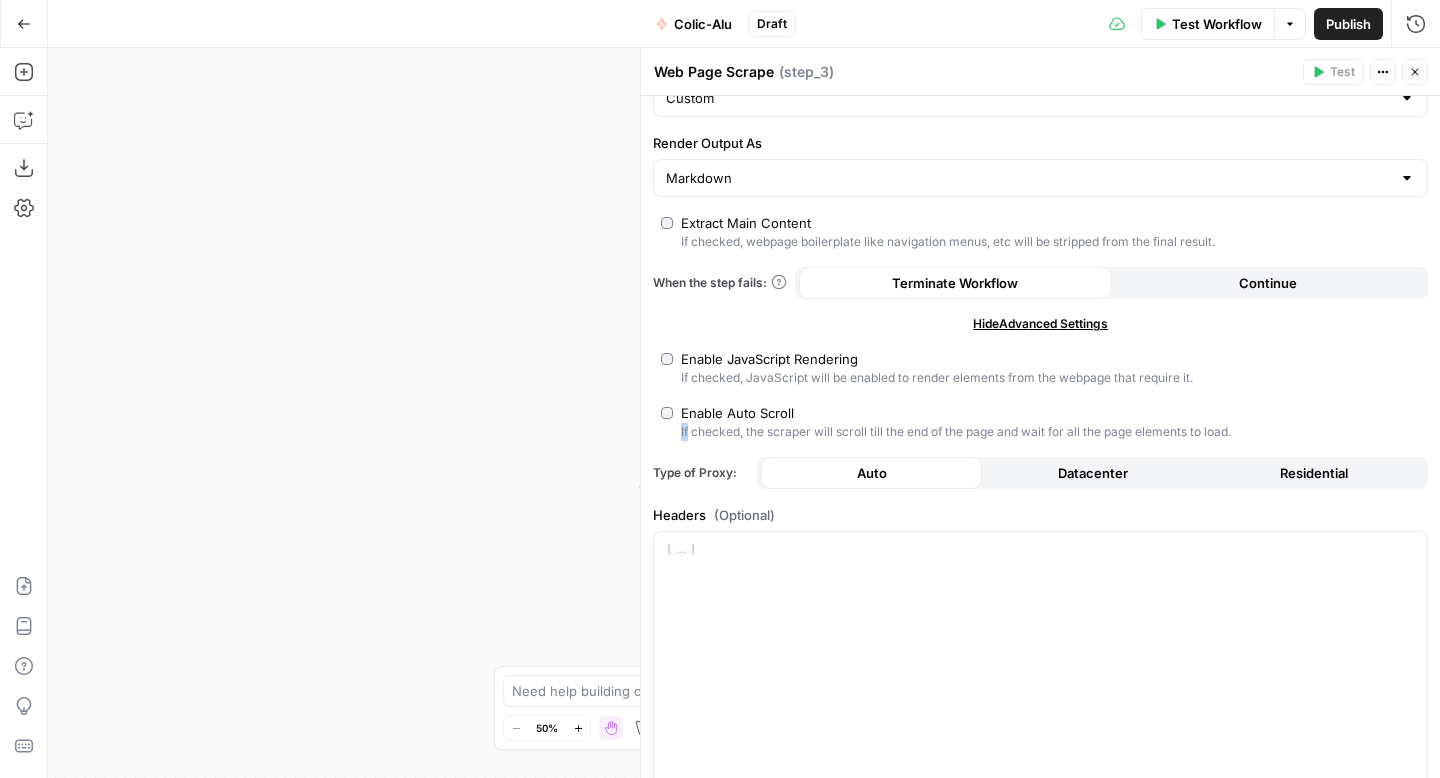 click on "If checked, the scraper will scroll till the end of the page and wait for all the page elements to load." at bounding box center (956, 432) 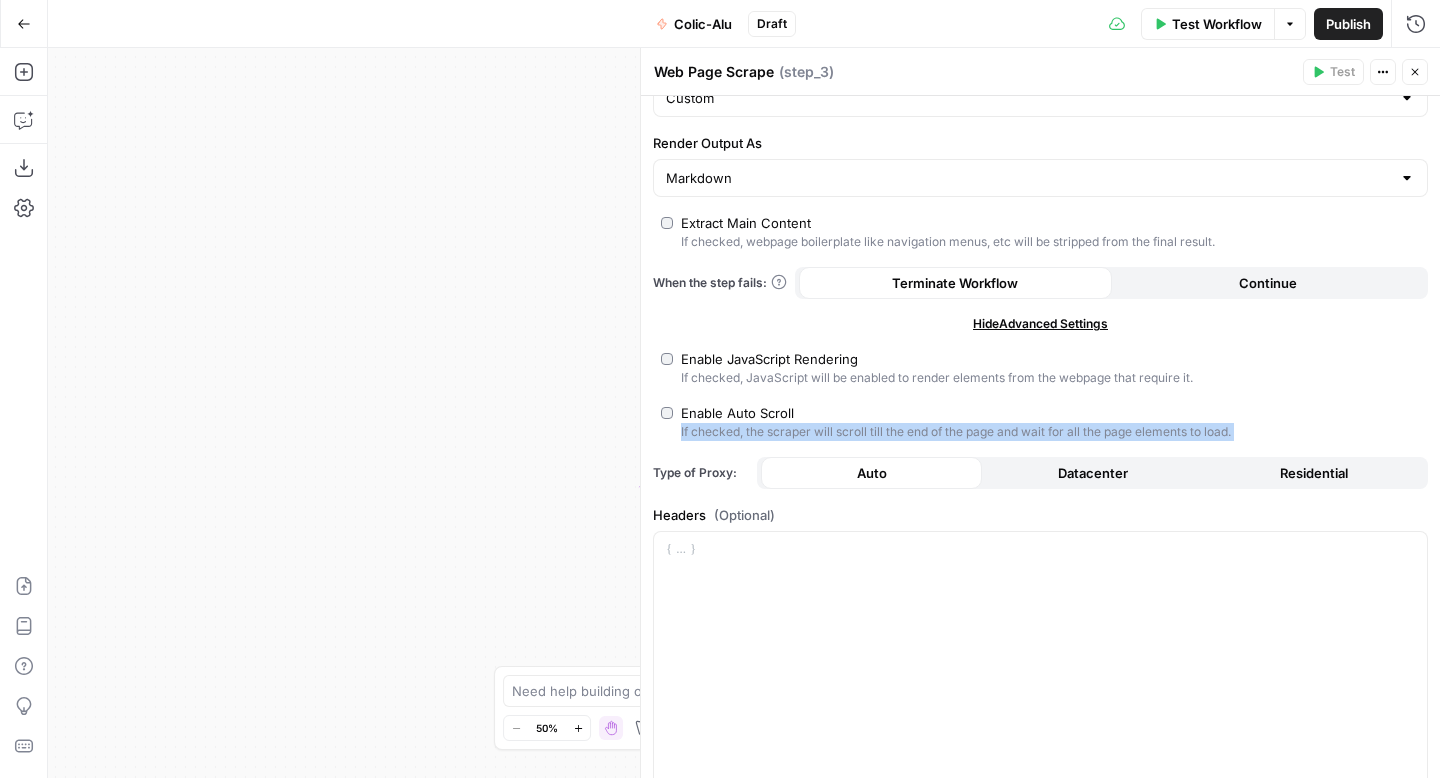copy on "If checked, the scraper will scroll till the end of the page and wait for all the page elements to load." 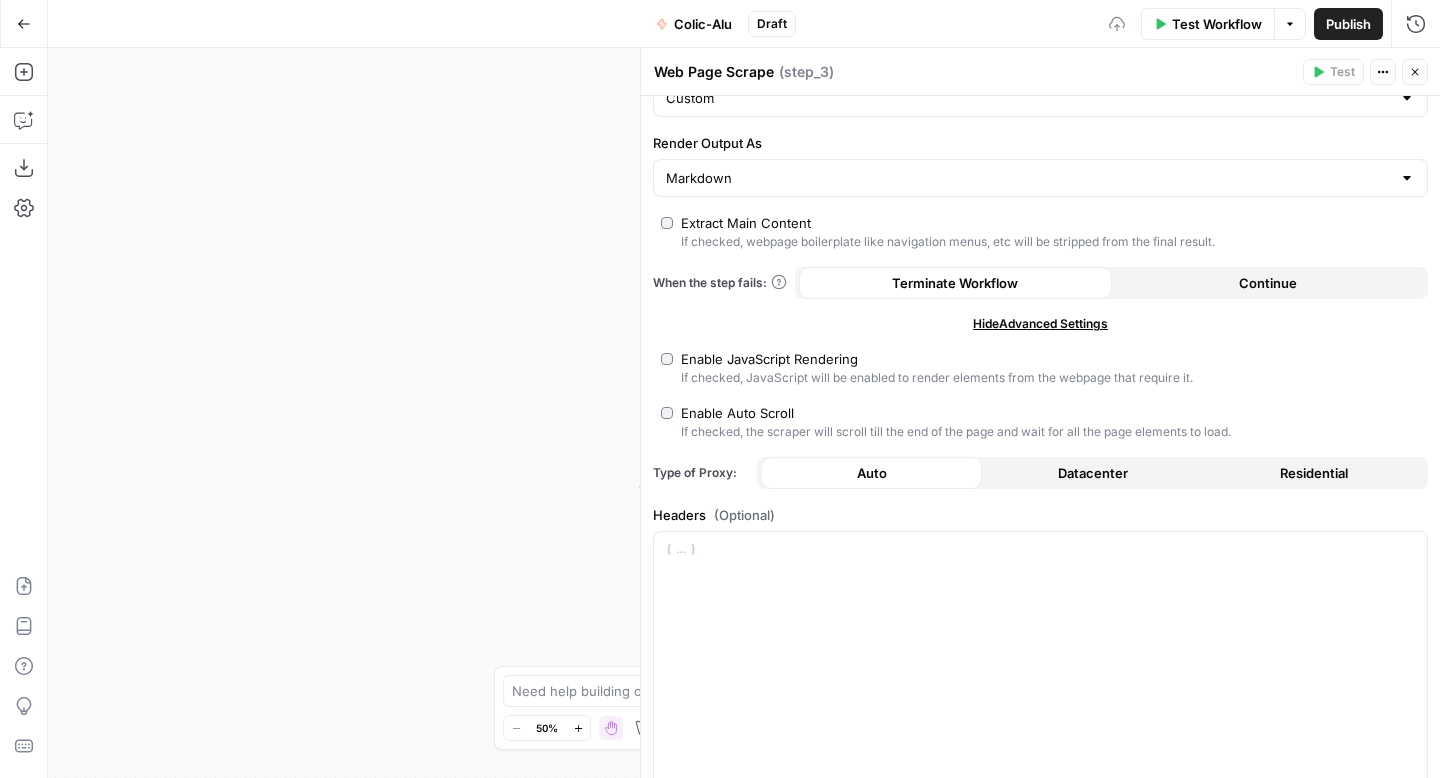 click on "If checked, JavaScript will be enabled to render elements from the webpage that require it." at bounding box center (937, 378) 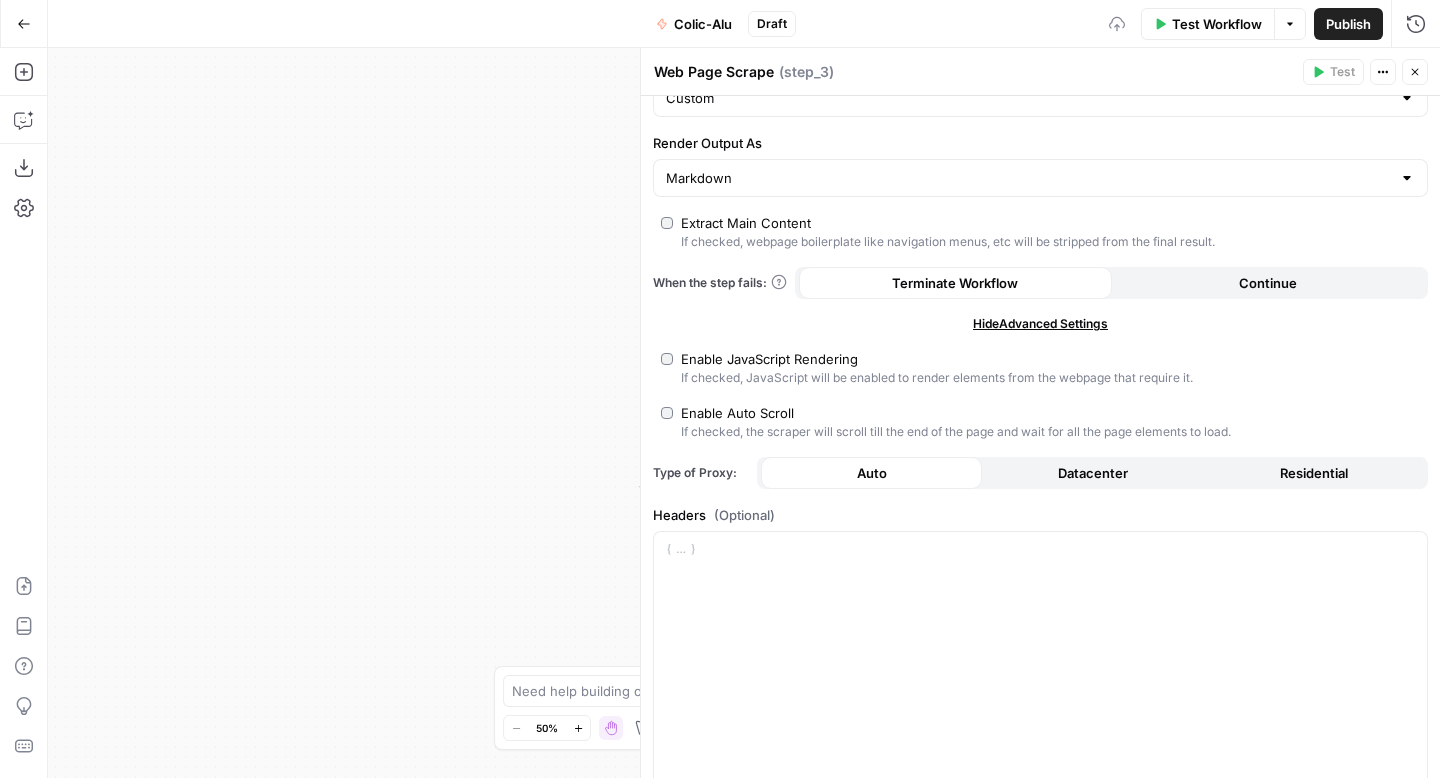 click on "If checked, JavaScript will be enabled to render elements from the webpage that require it." at bounding box center [937, 378] 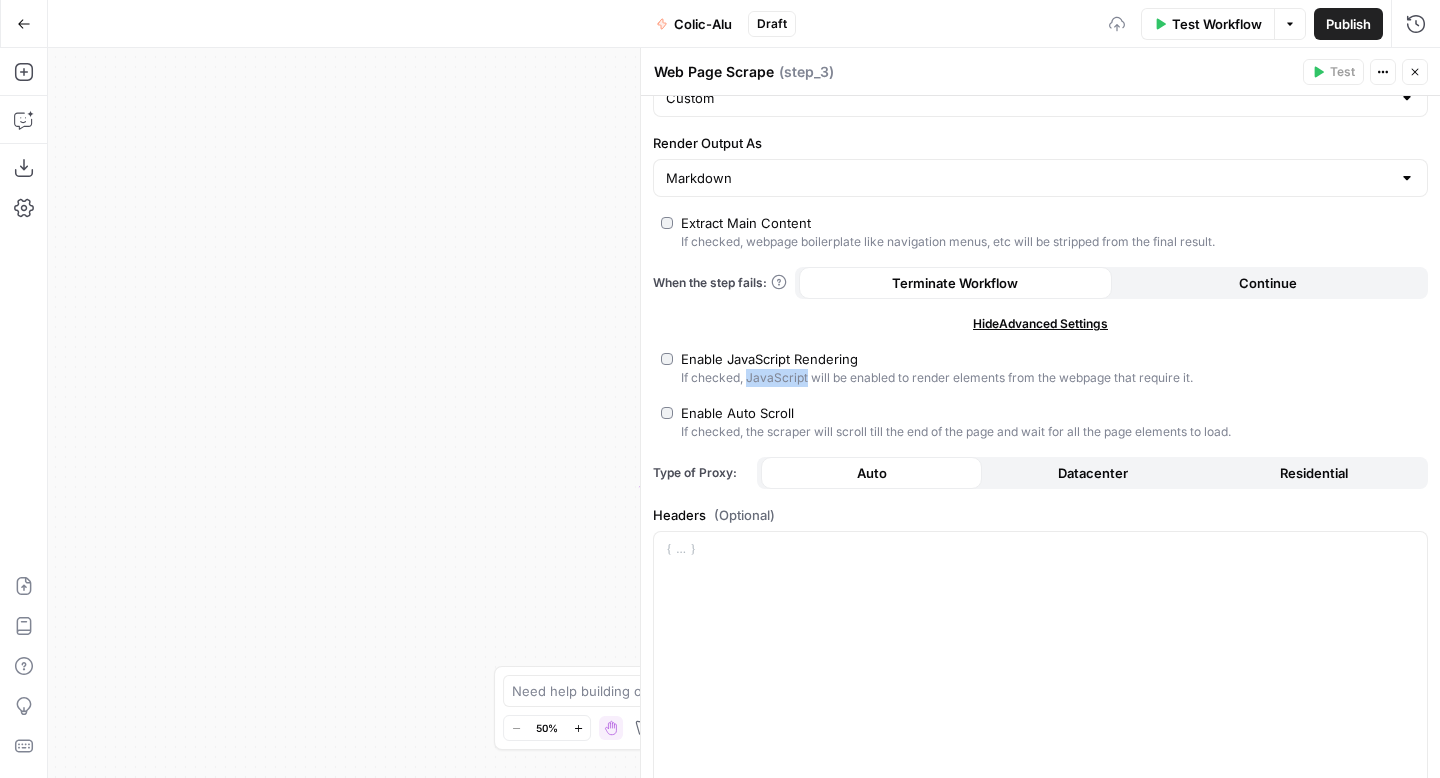 click on "If checked, JavaScript will be enabled to render elements from the webpage that require it." at bounding box center [937, 378] 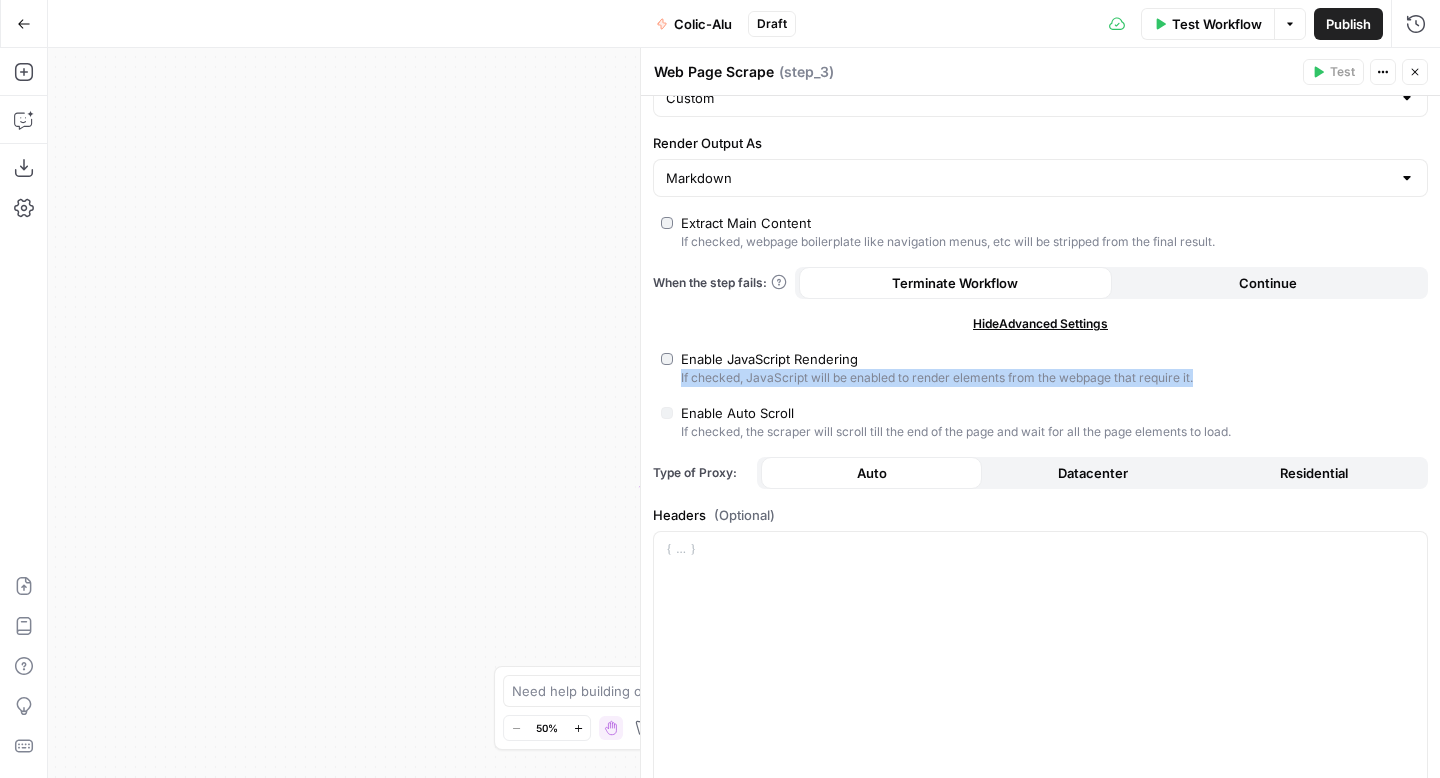copy on "If checked, JavaScript will be enabled to render elements from the webpage that require it." 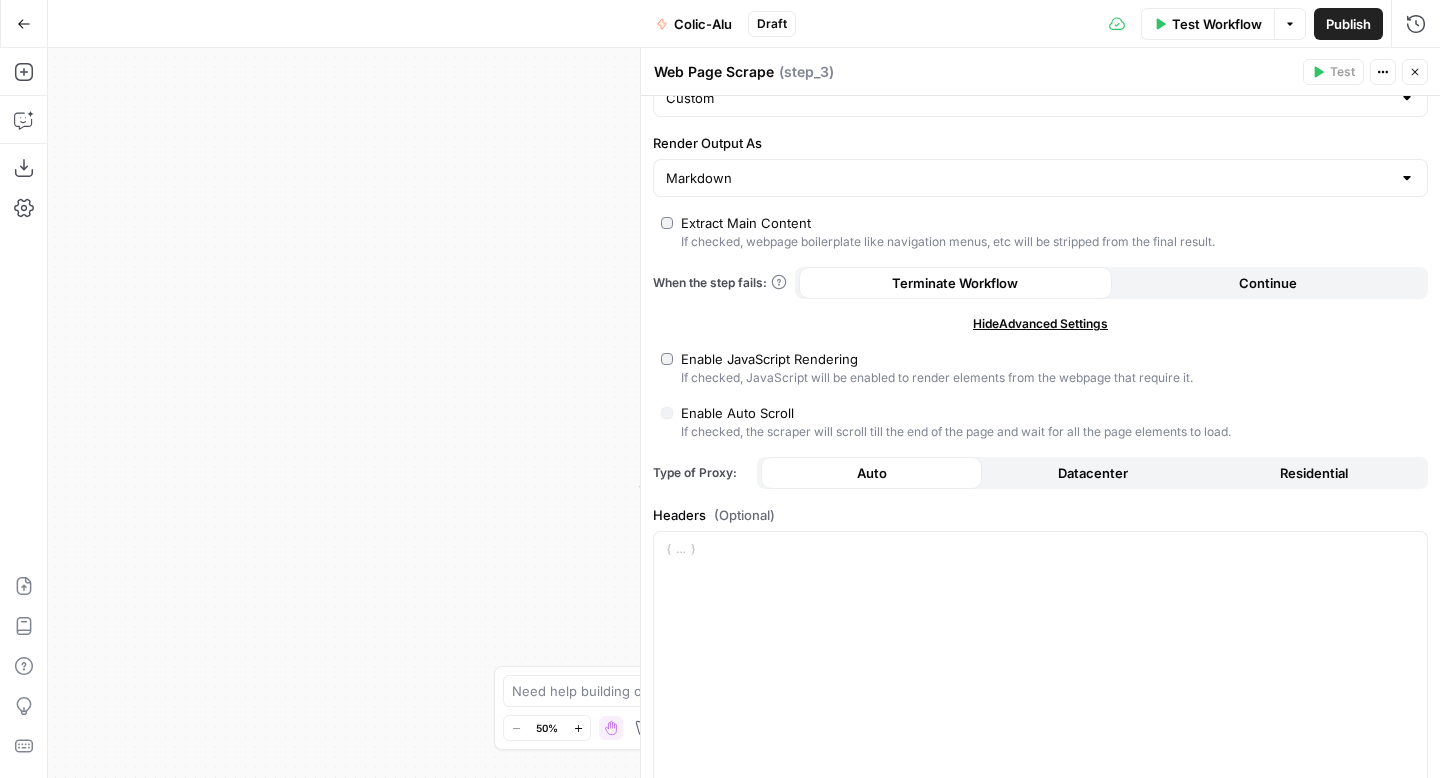 click on "Enable JavaScript Rendering" at bounding box center [769, 359] 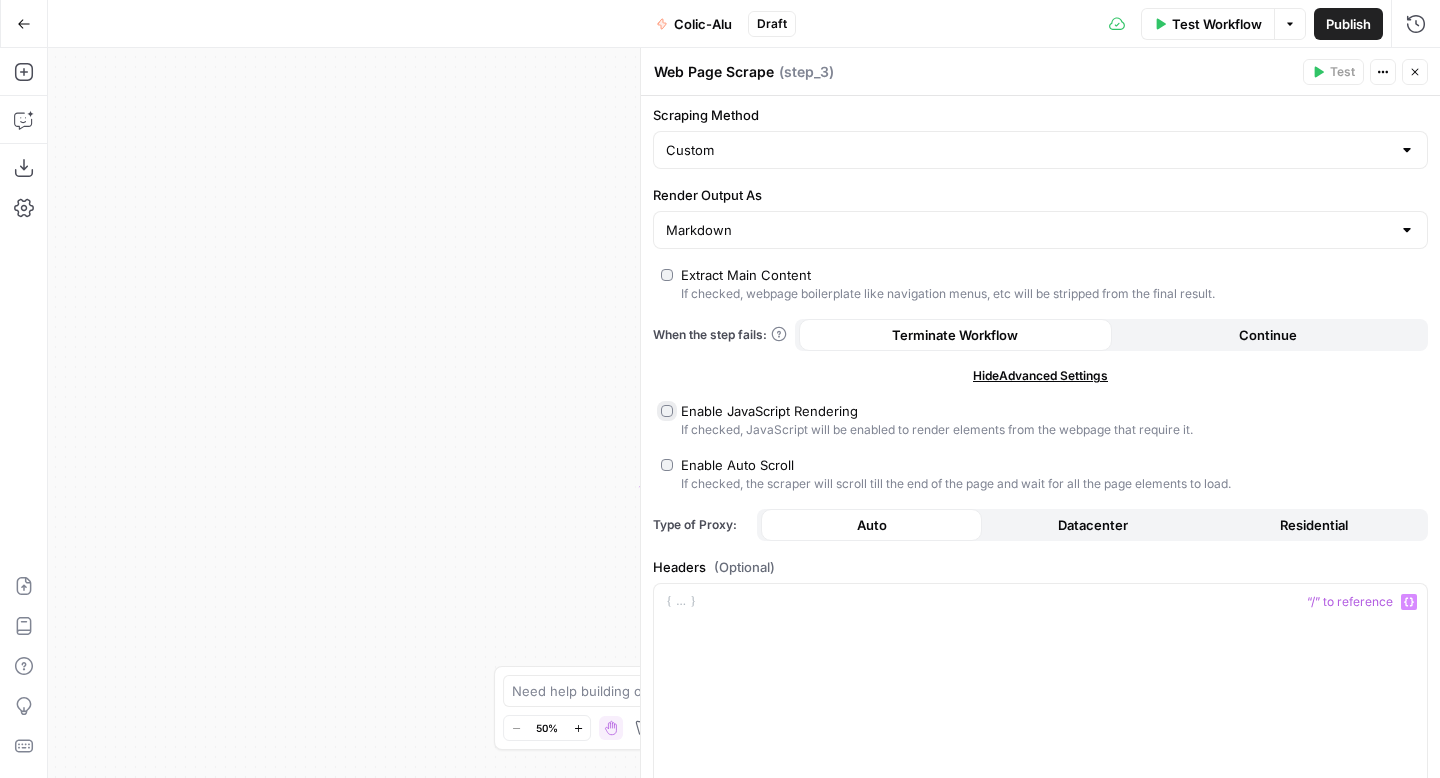 scroll, scrollTop: 102, scrollLeft: 0, axis: vertical 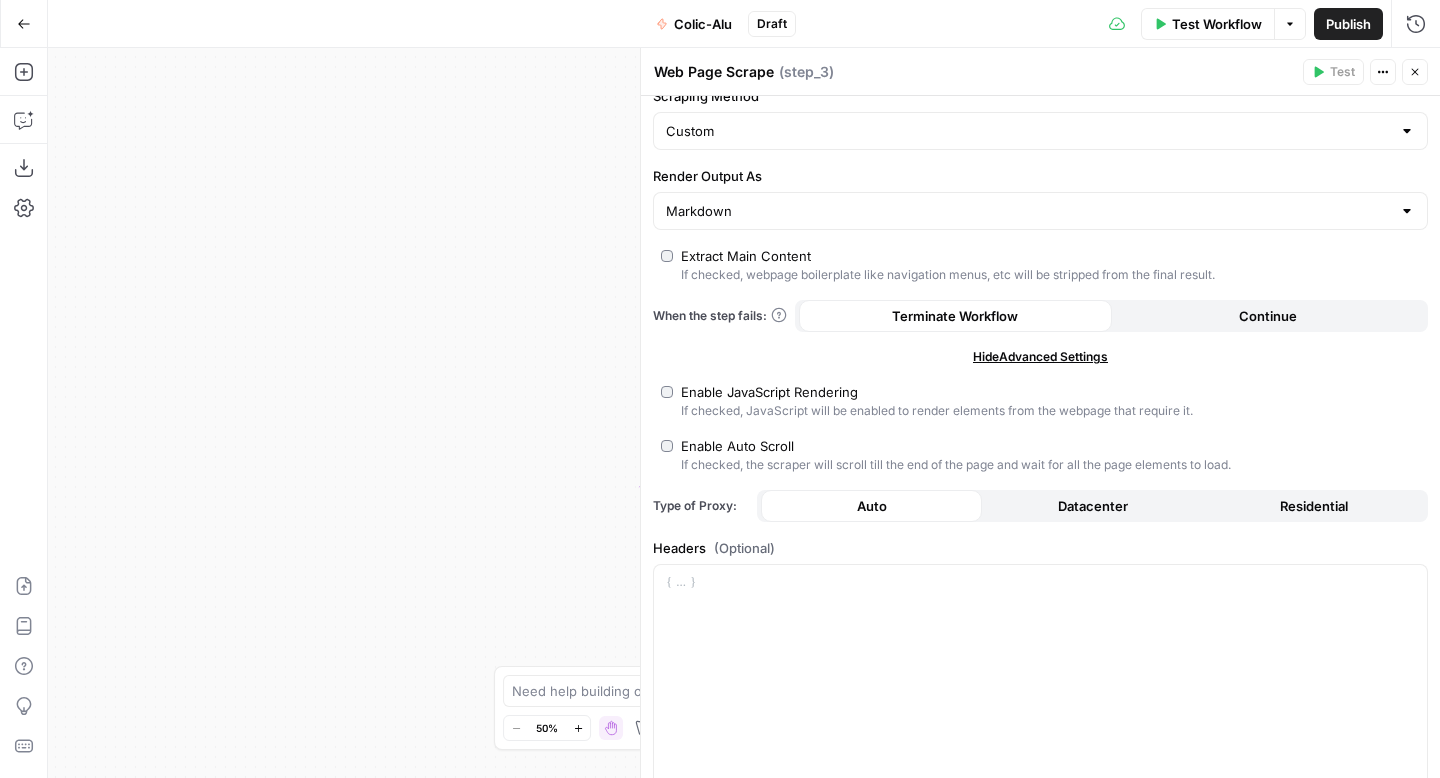 click on "Residential" at bounding box center (1314, 506) 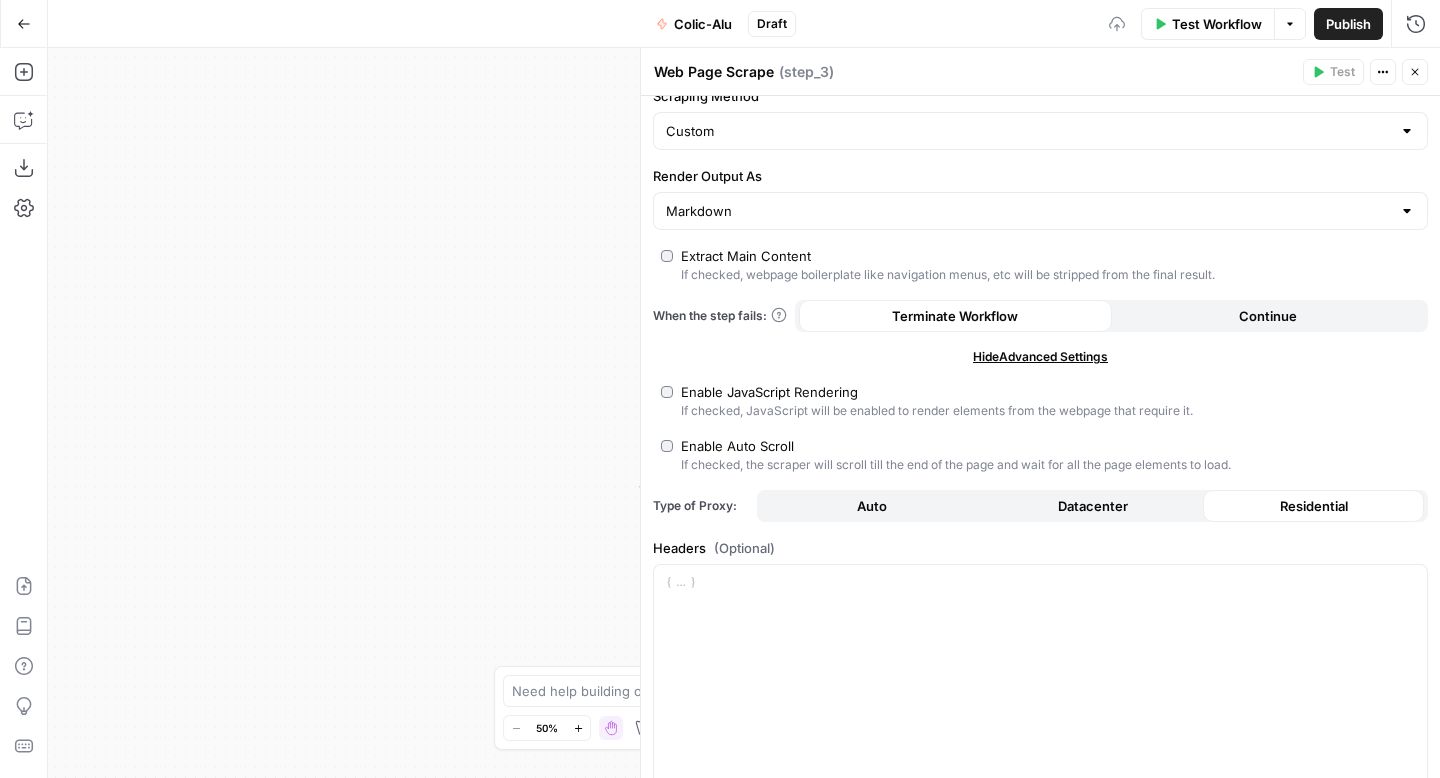 scroll, scrollTop: 419, scrollLeft: 0, axis: vertical 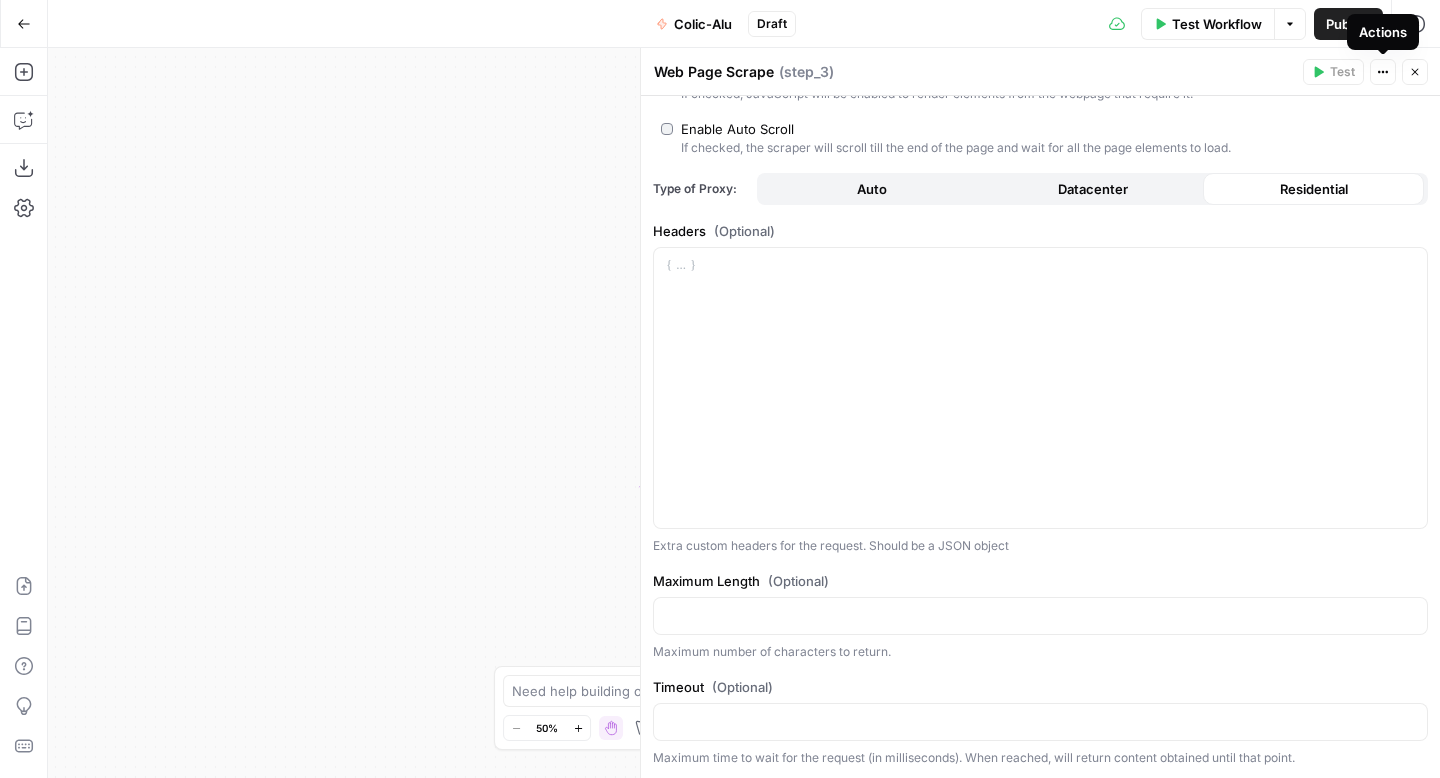 click on "Close" at bounding box center (1415, 72) 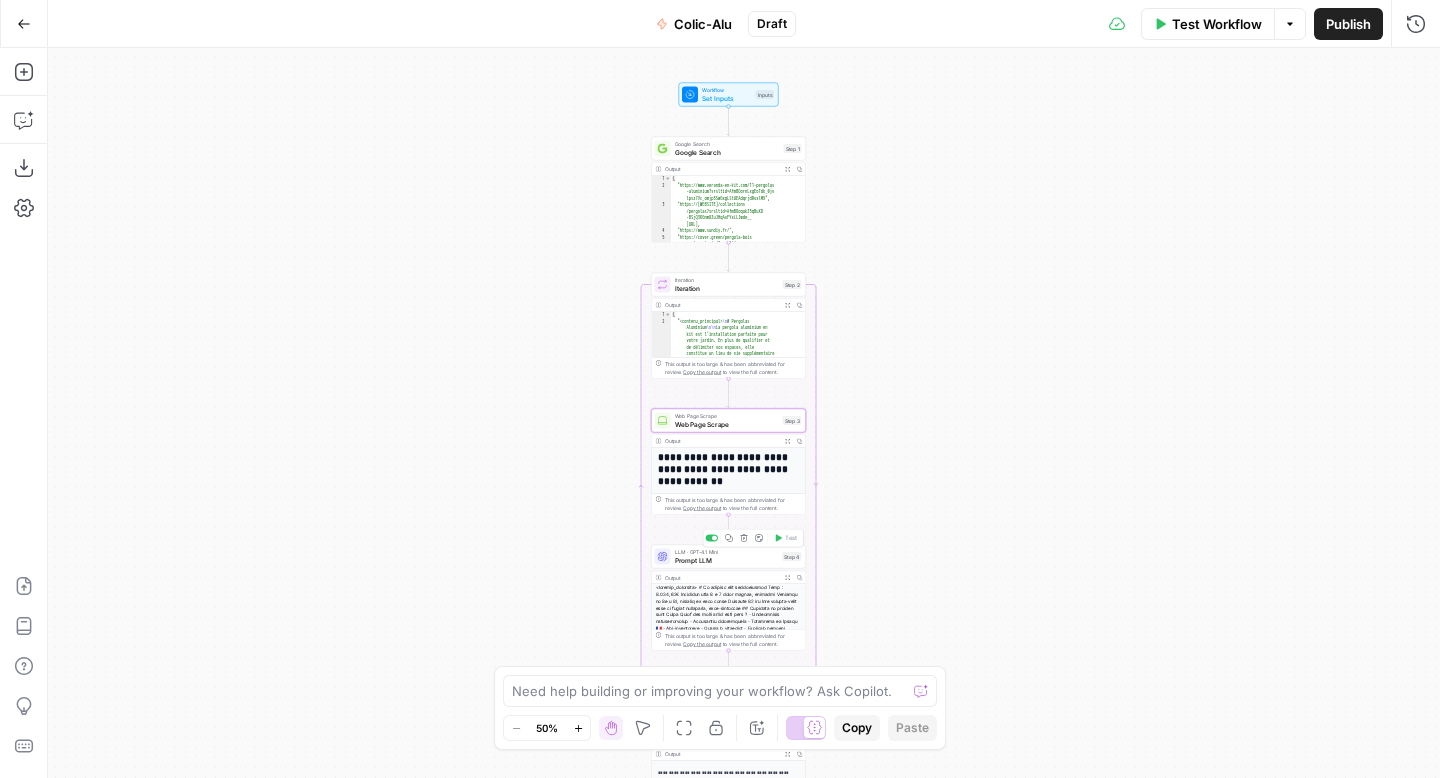 click on "Prompt LLM" at bounding box center [727, 560] 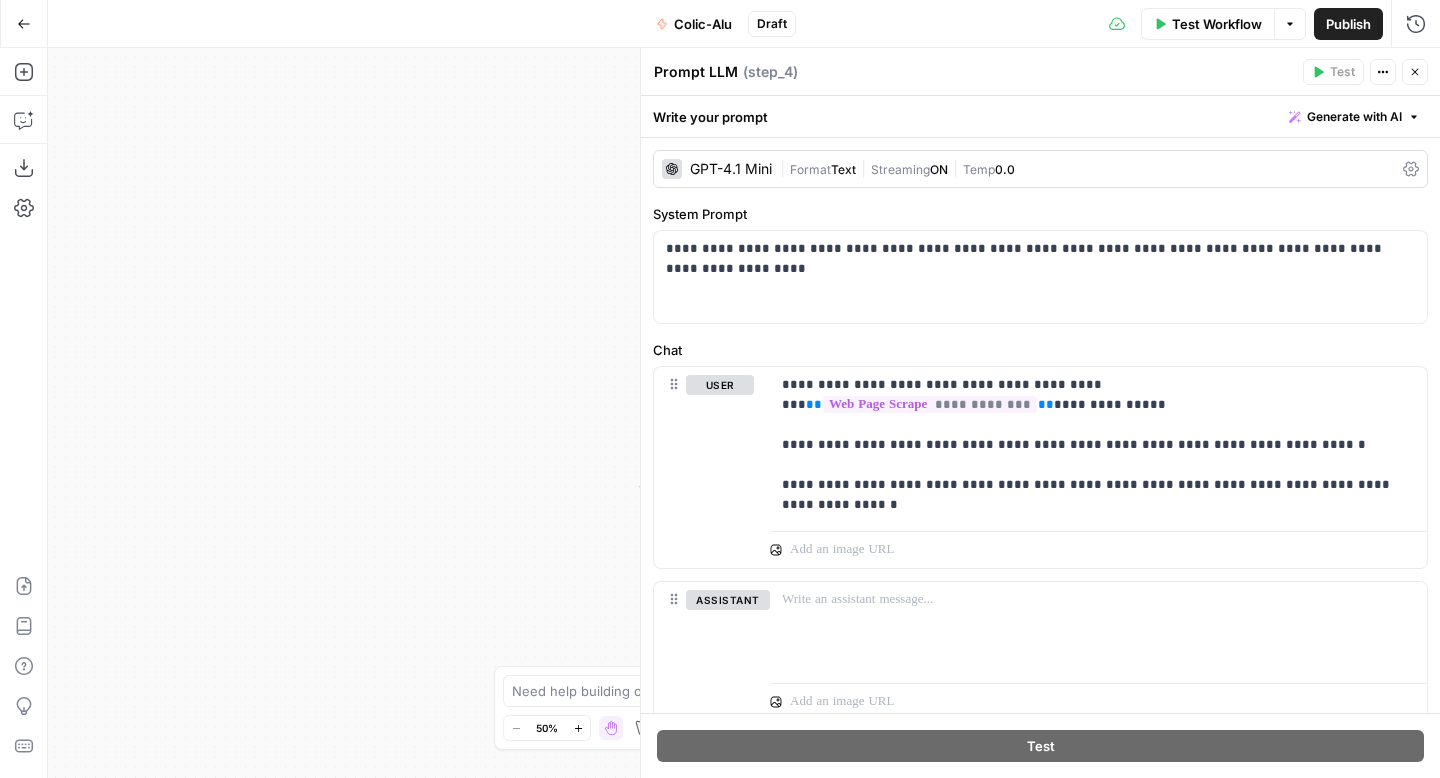 click 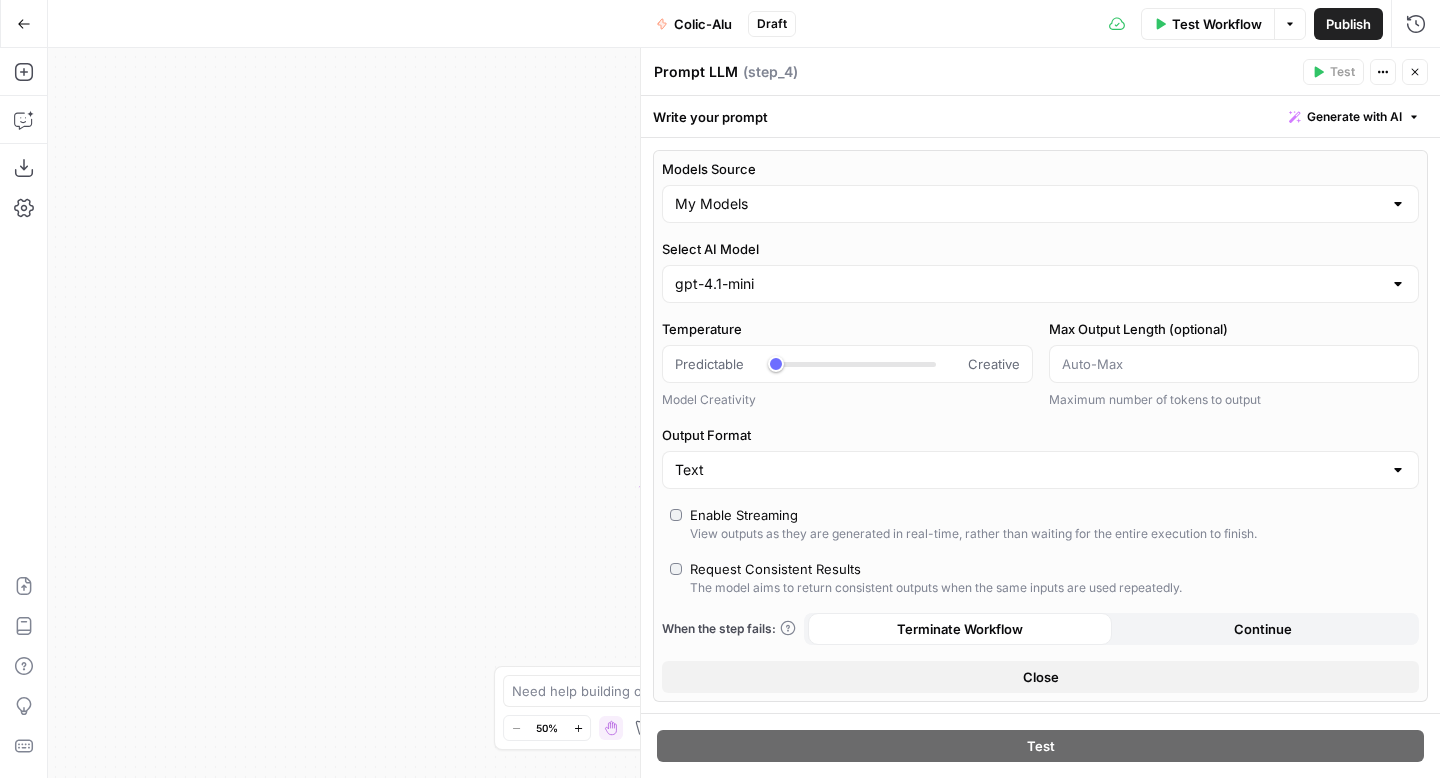 click on "gpt-4.1-mini" at bounding box center (1040, 284) 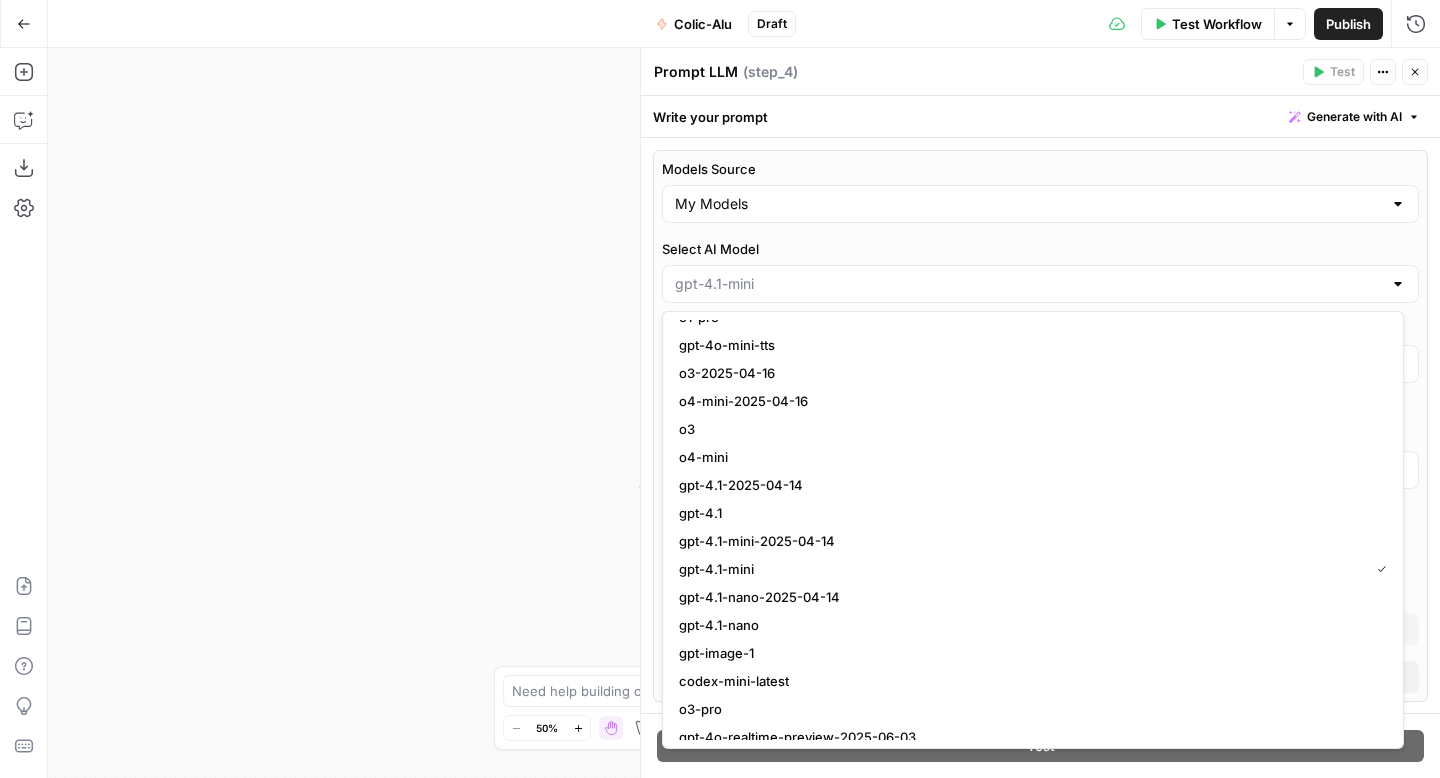 scroll, scrollTop: 1540, scrollLeft: 0, axis: vertical 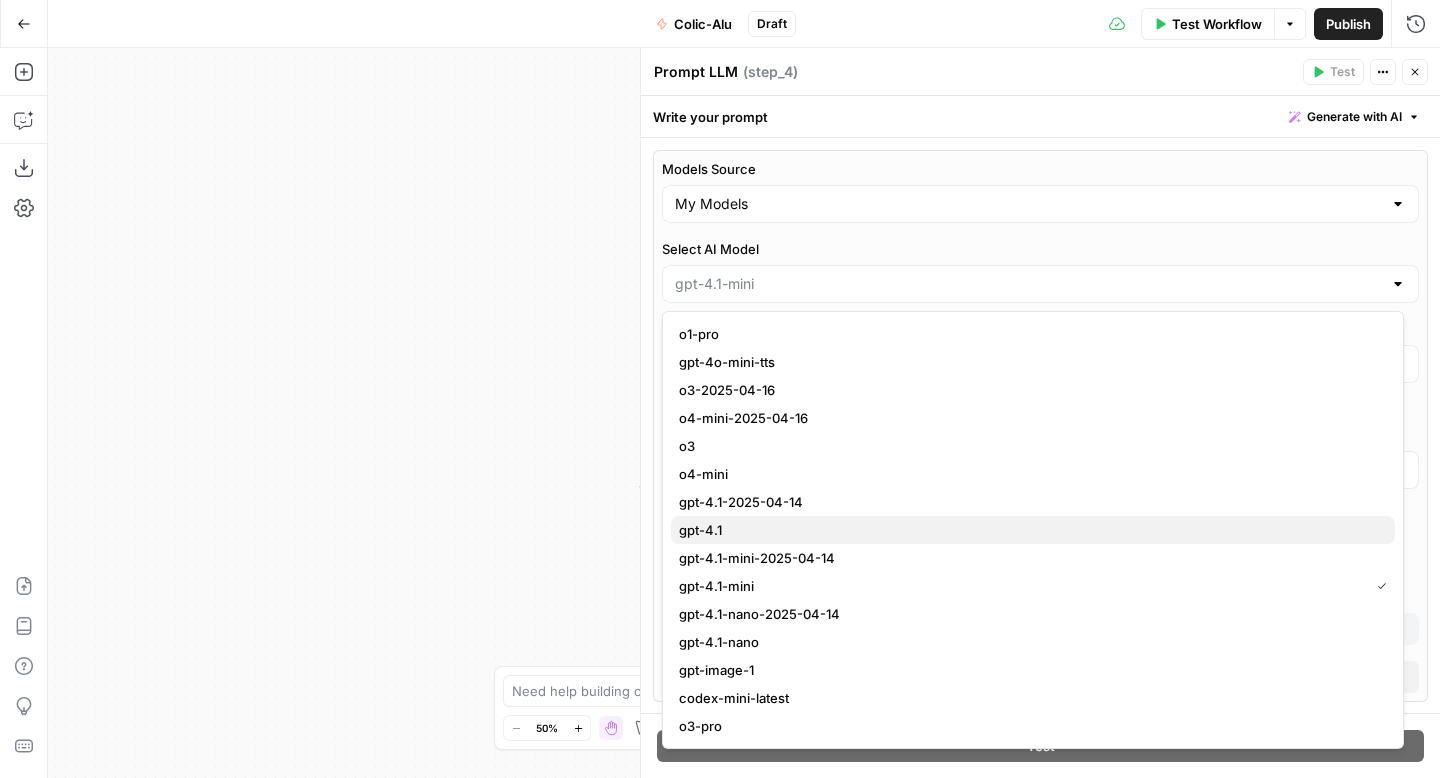 click on "gpt-4.1" at bounding box center [1029, 530] 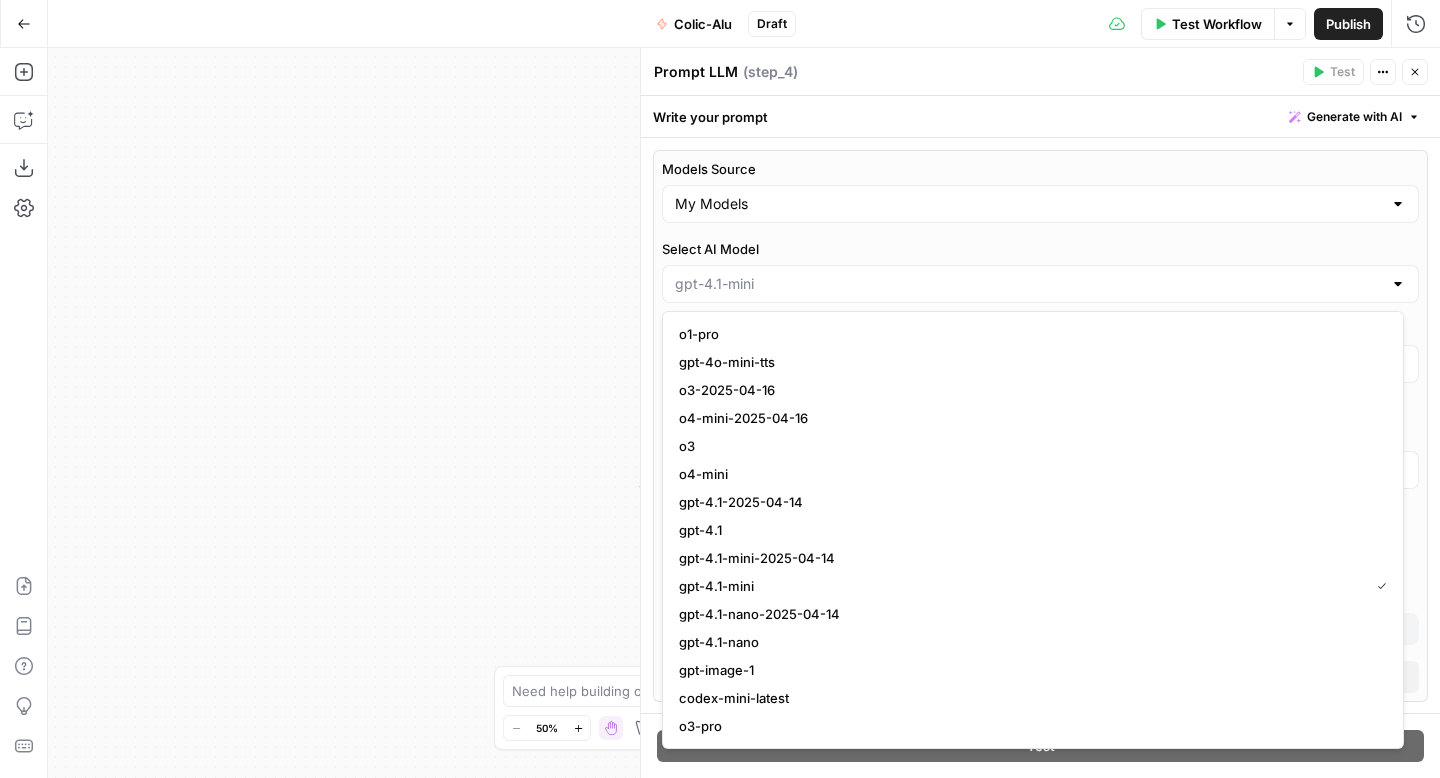 type on "gpt-4.1" 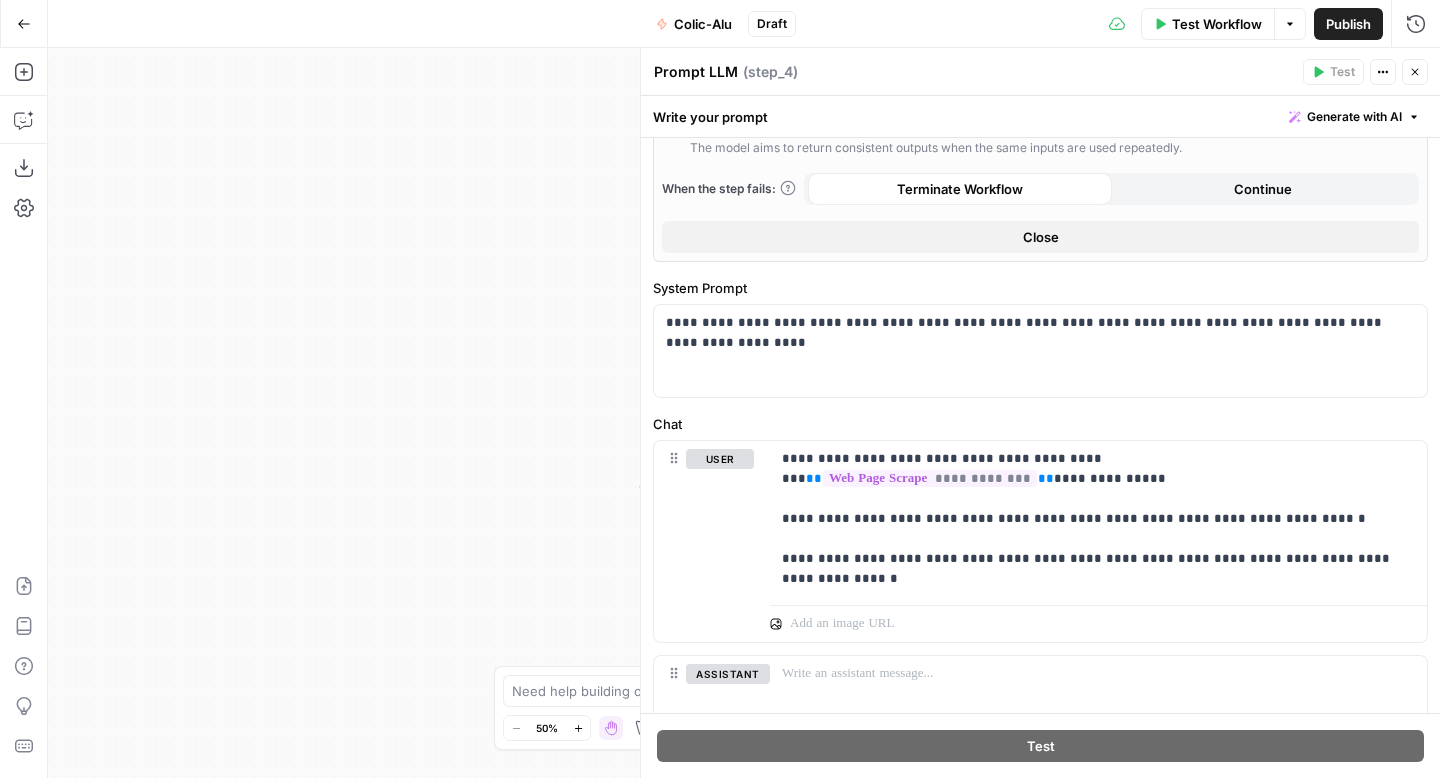 scroll, scrollTop: 442, scrollLeft: 0, axis: vertical 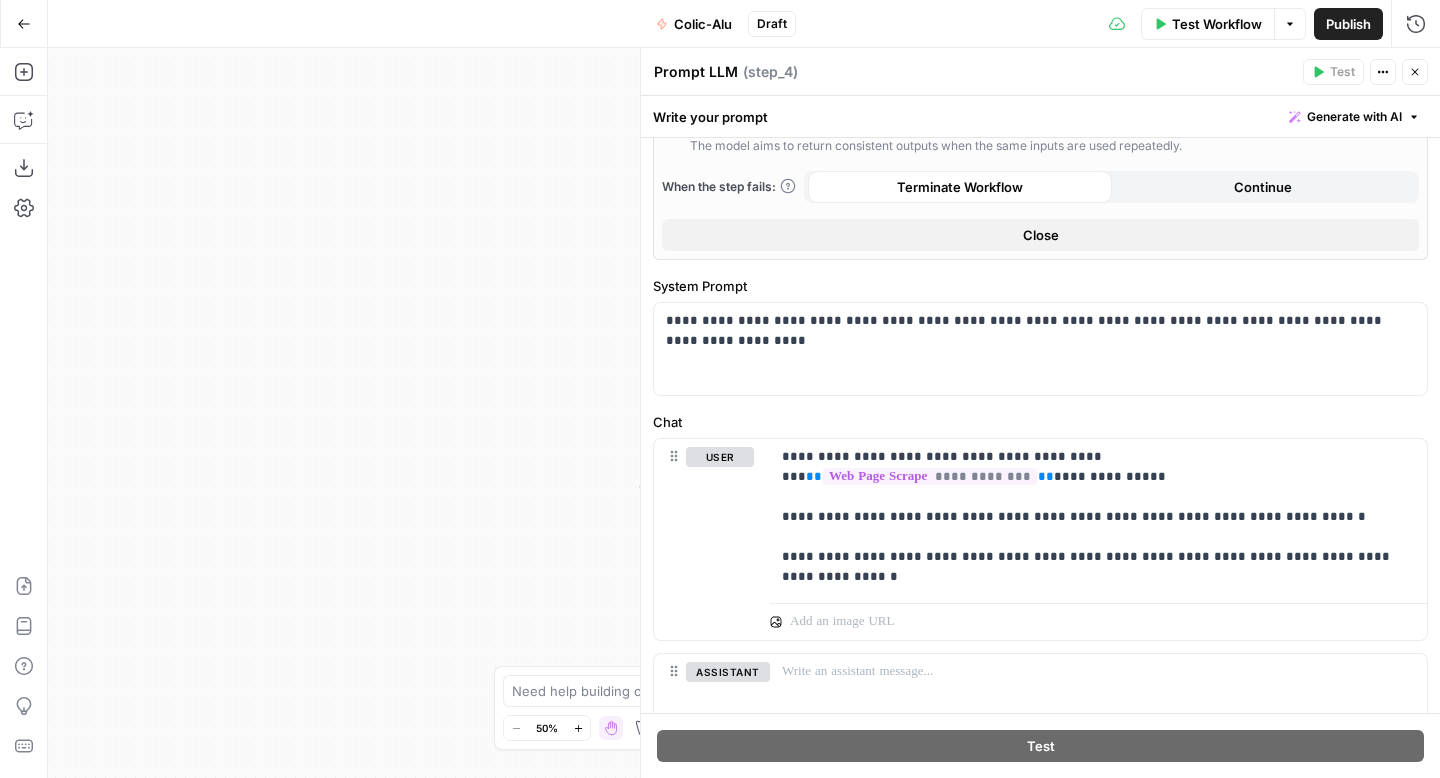click 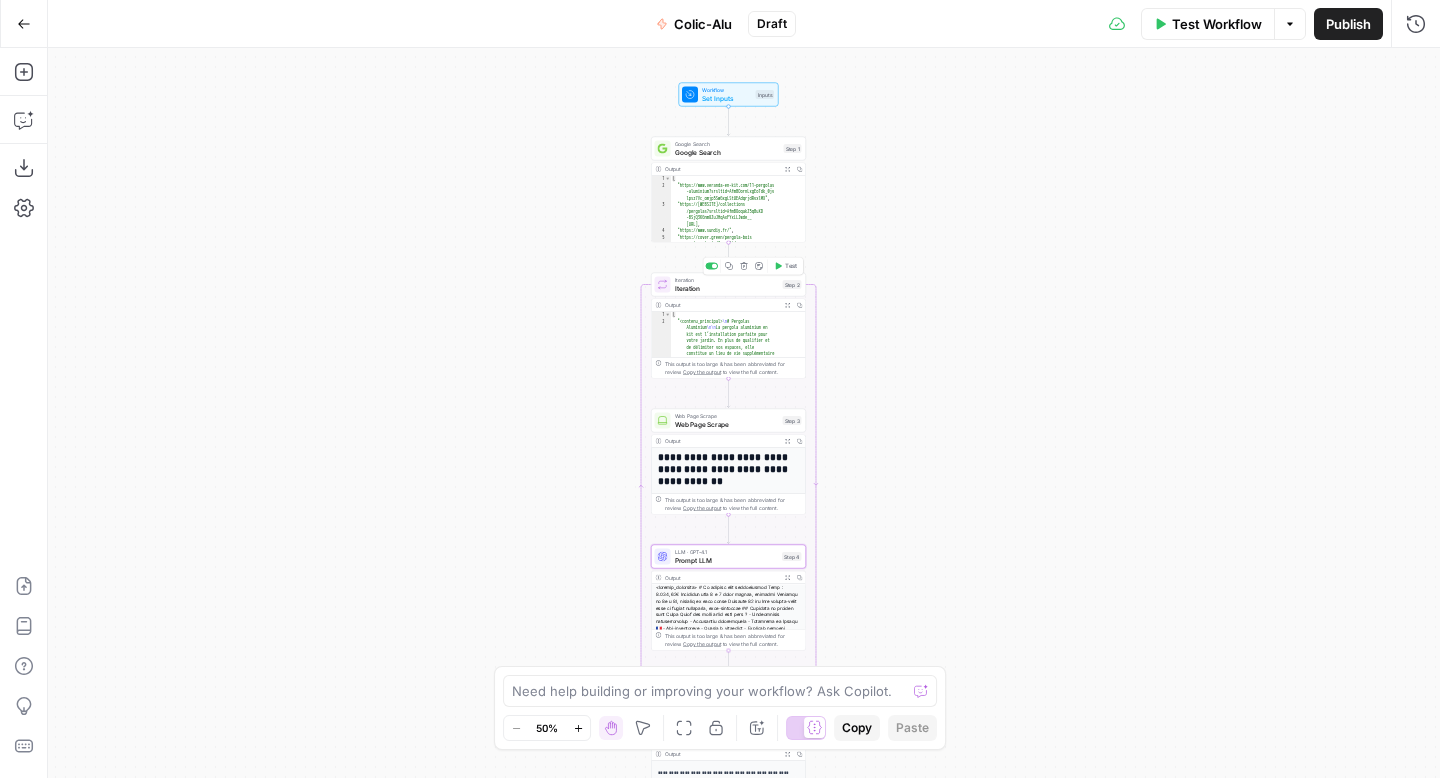 click on "Test" at bounding box center (785, 266) 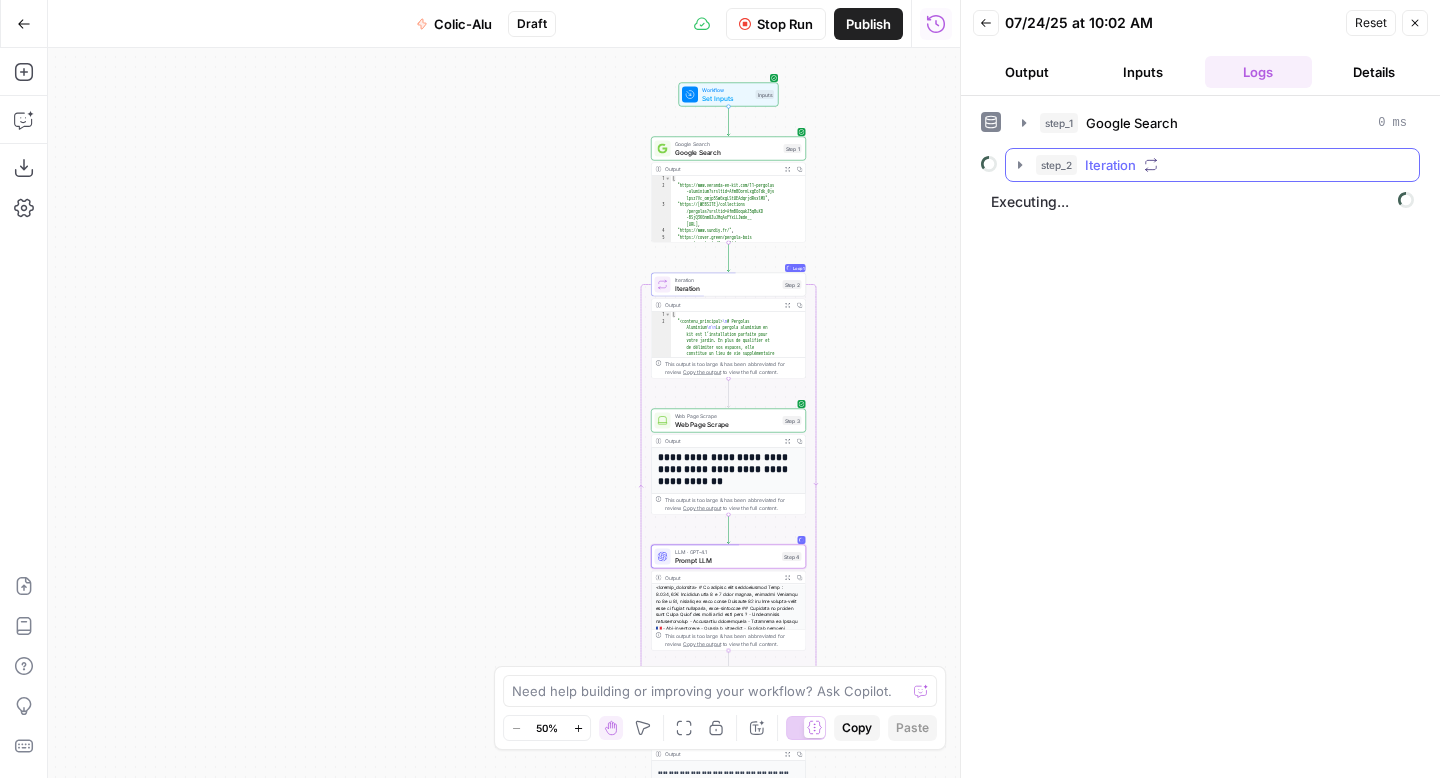 click 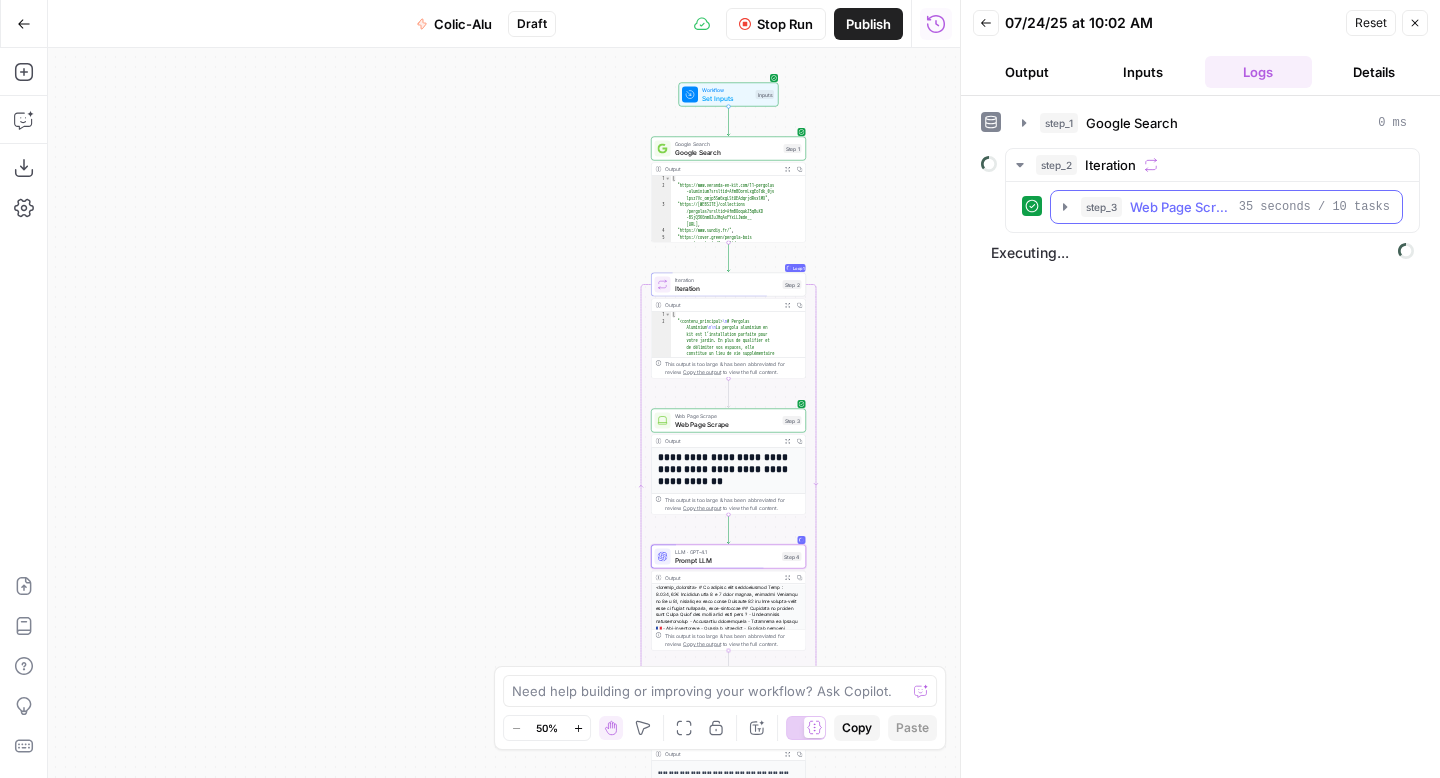 click 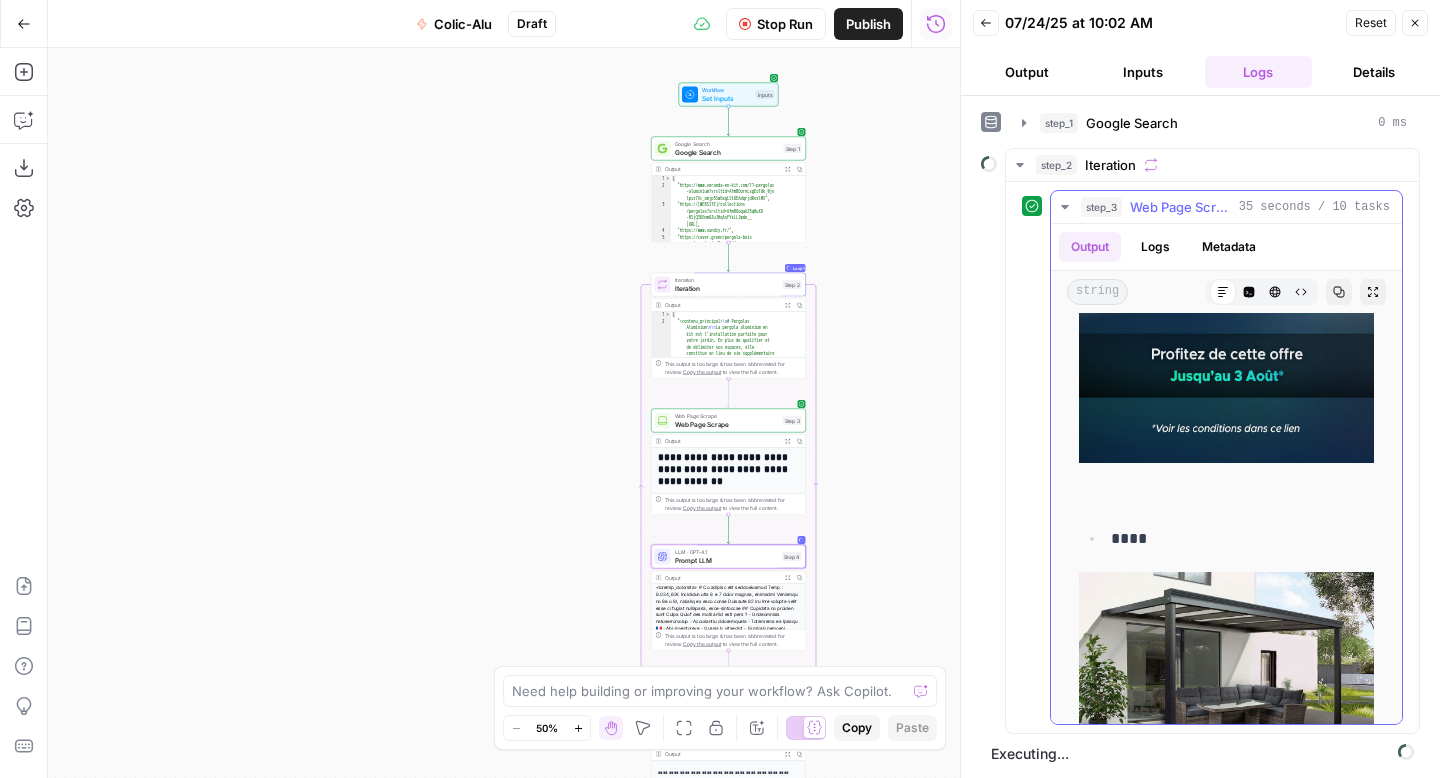 scroll, scrollTop: 23992, scrollLeft: 0, axis: vertical 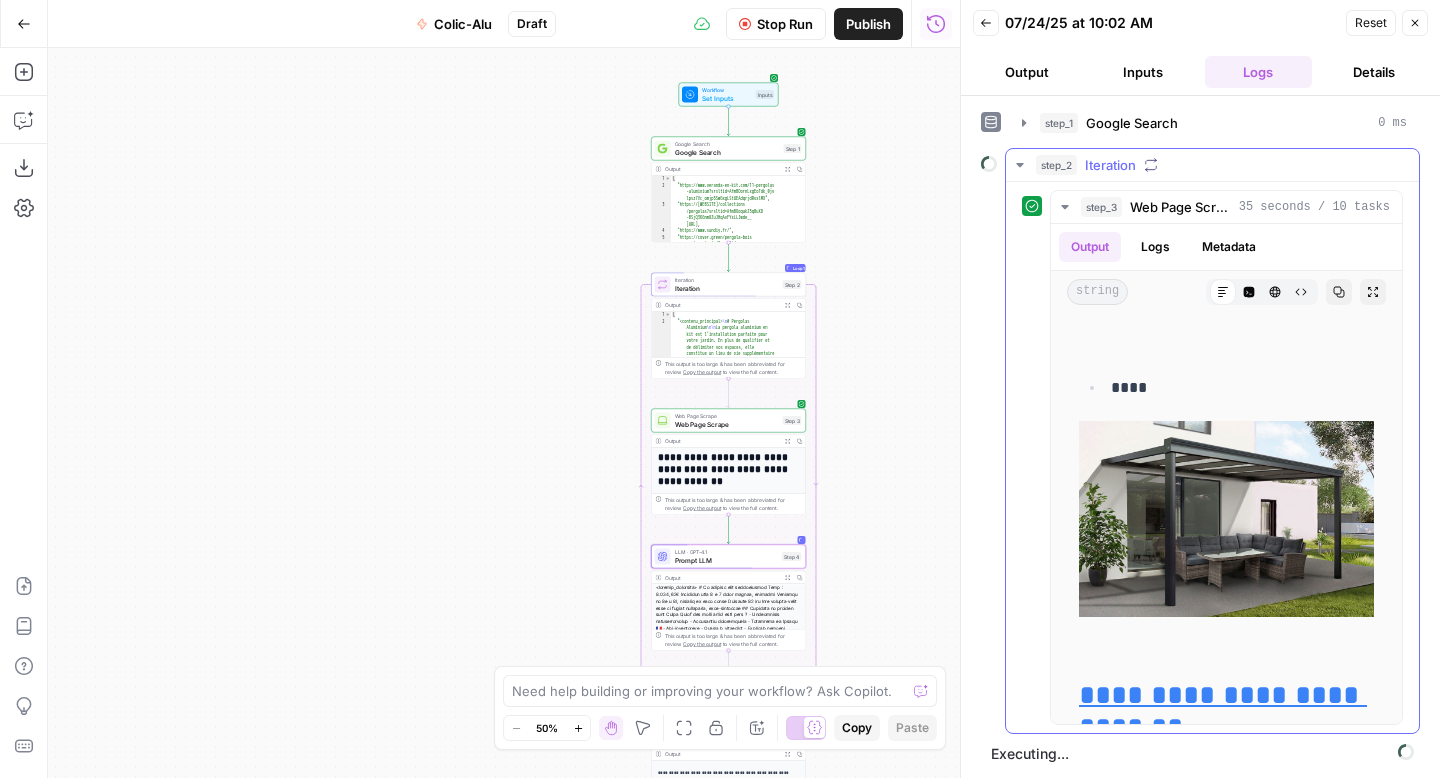 click 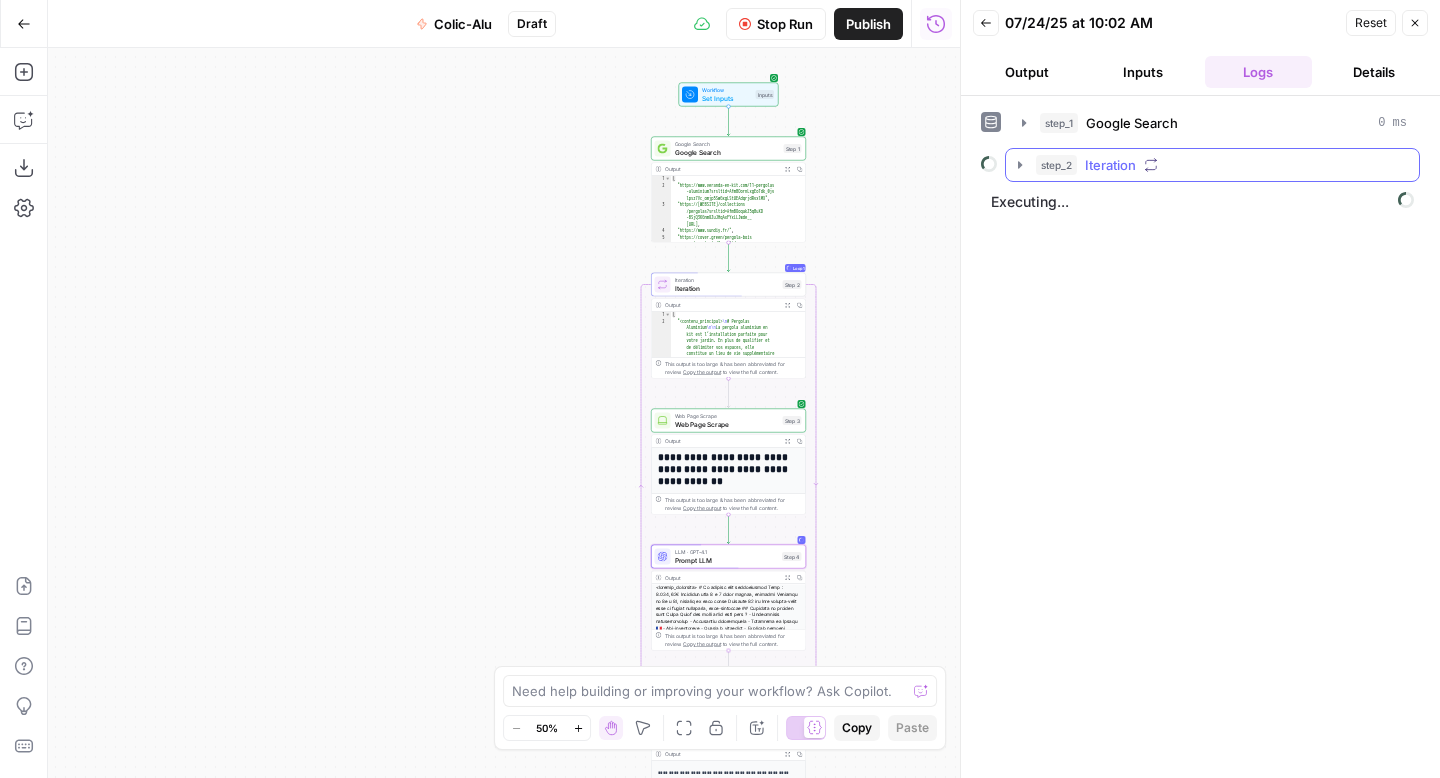 click 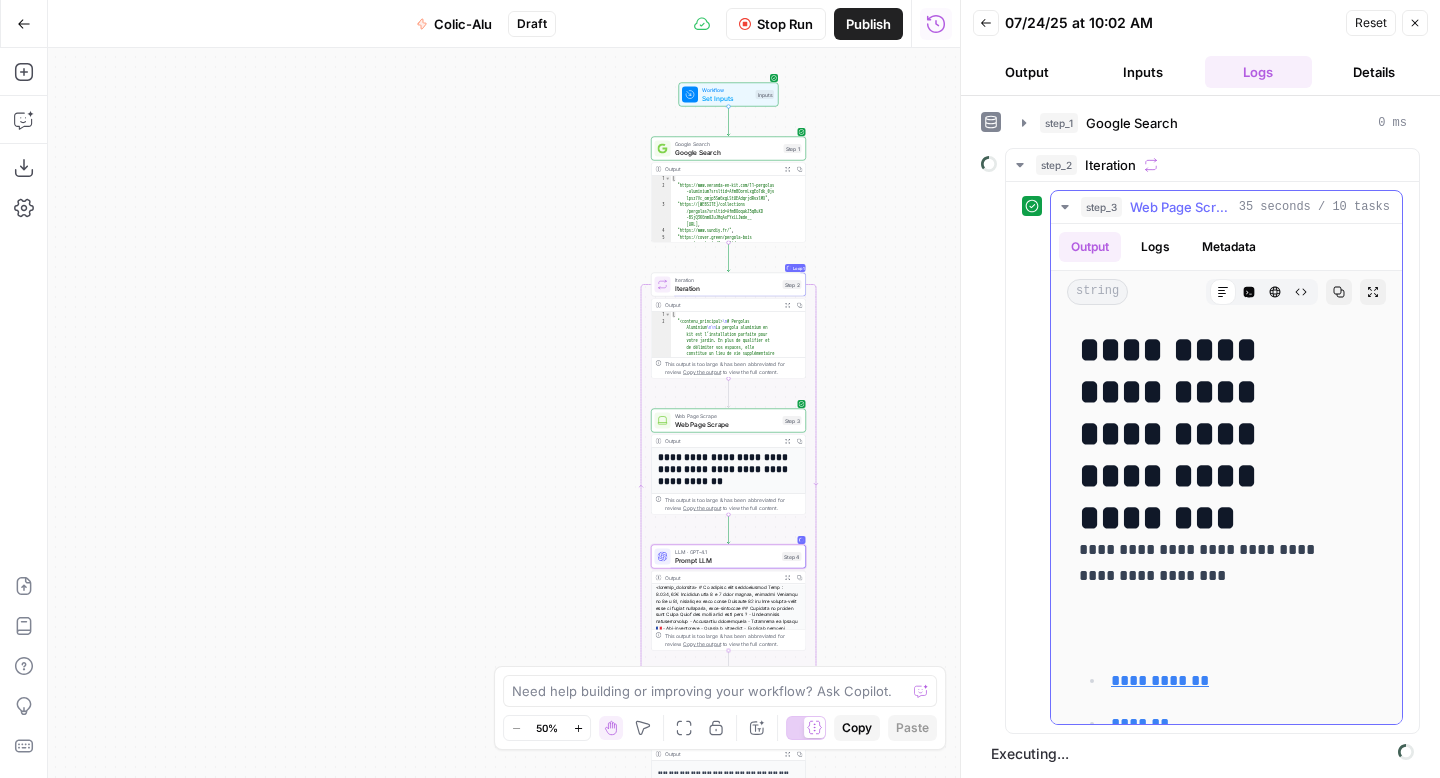 click 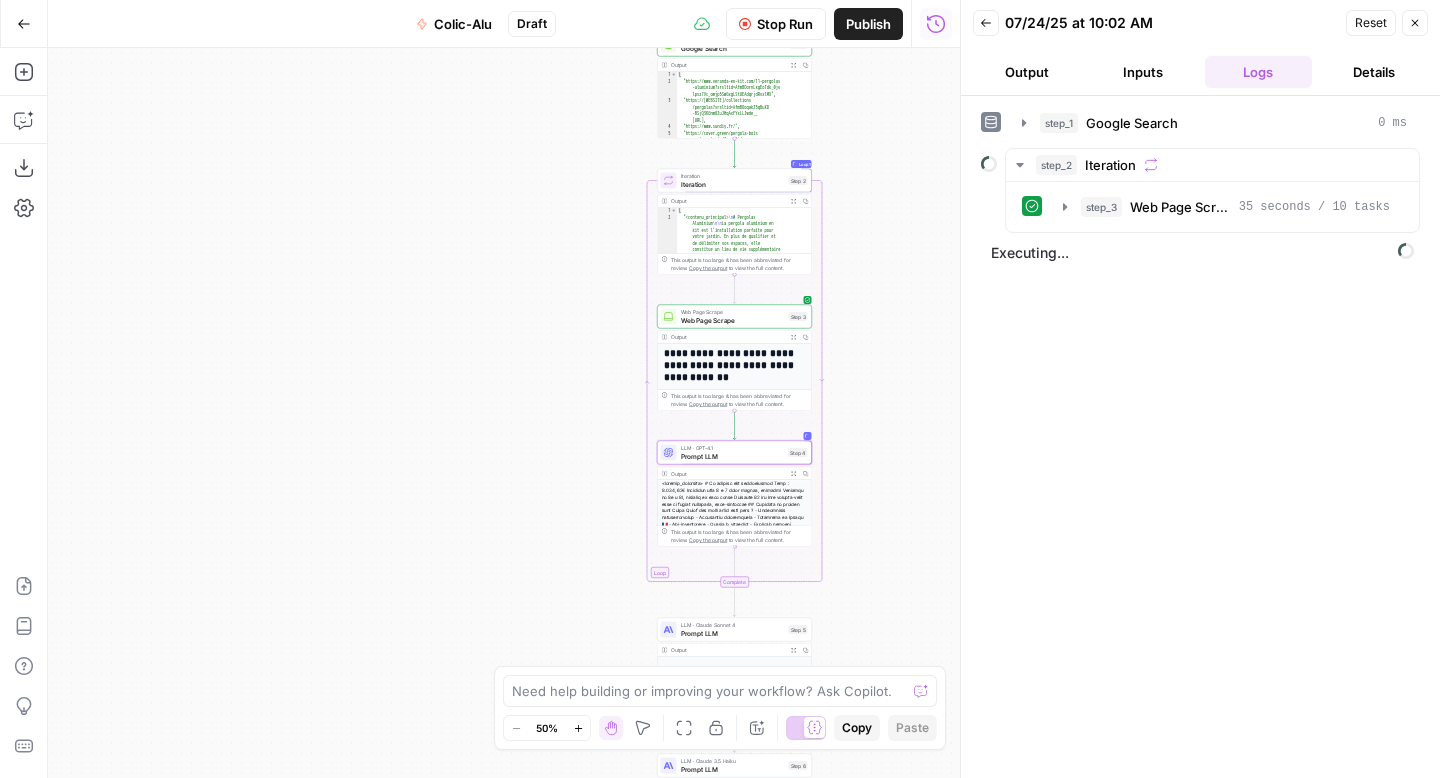 drag, startPoint x: 917, startPoint y: 445, endPoint x: 930, endPoint y: 285, distance: 160.52725 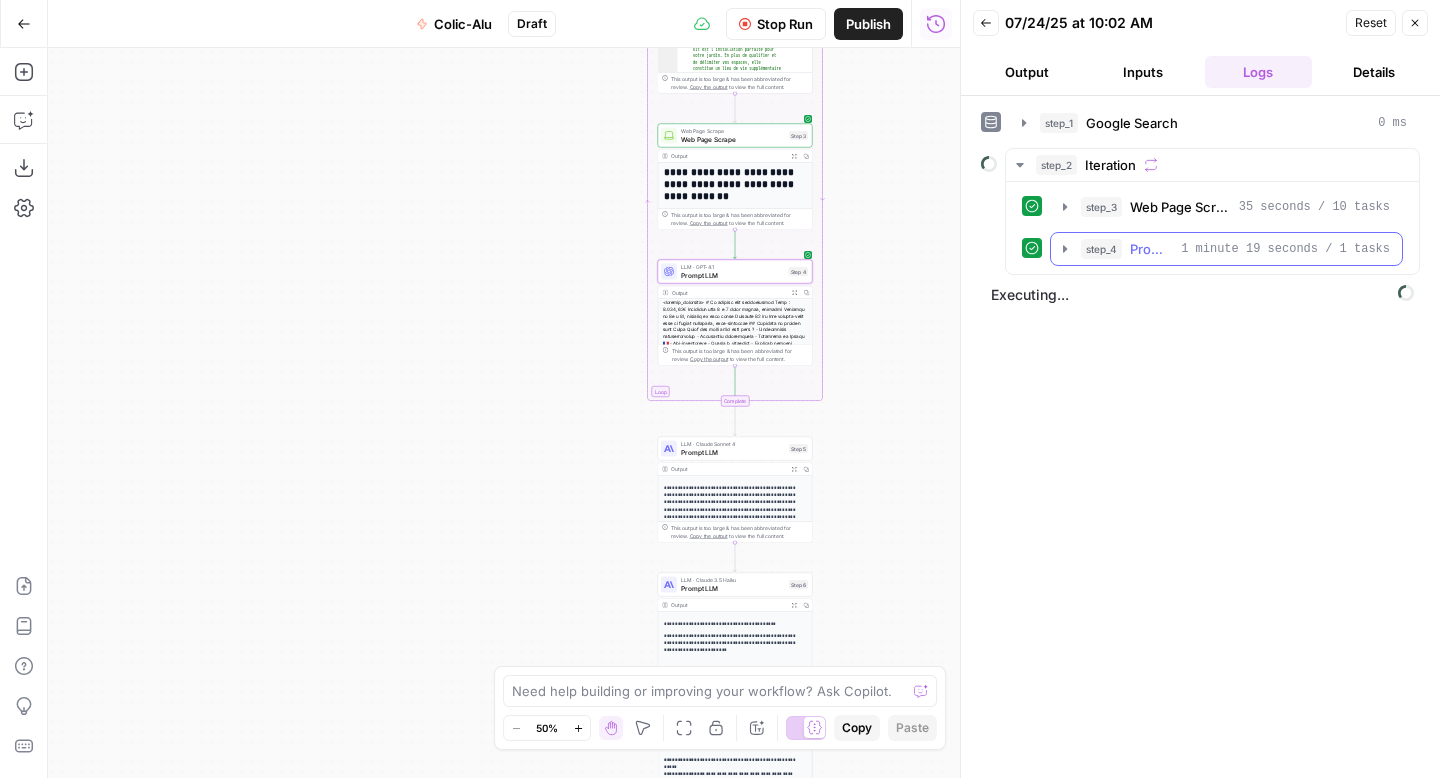click 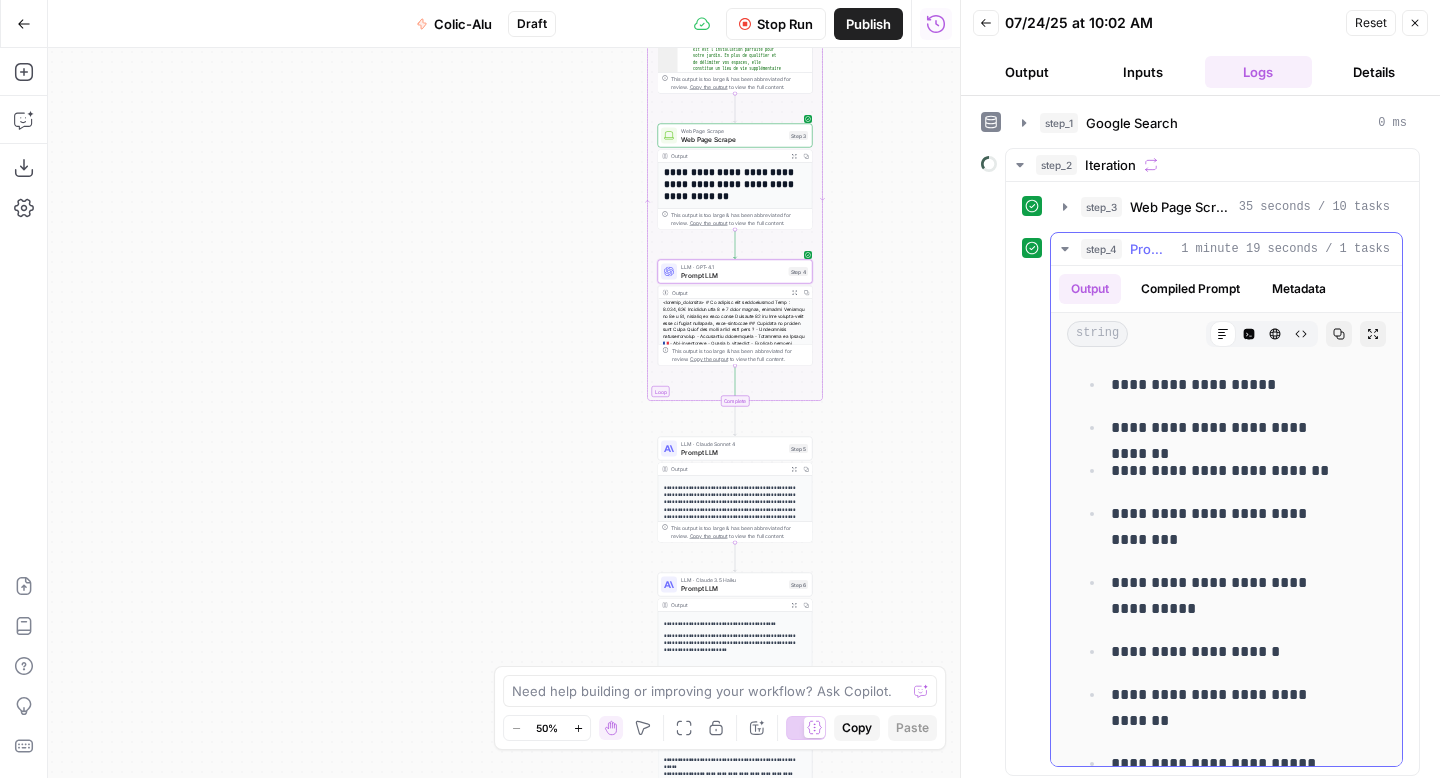 scroll, scrollTop: 3827, scrollLeft: 0, axis: vertical 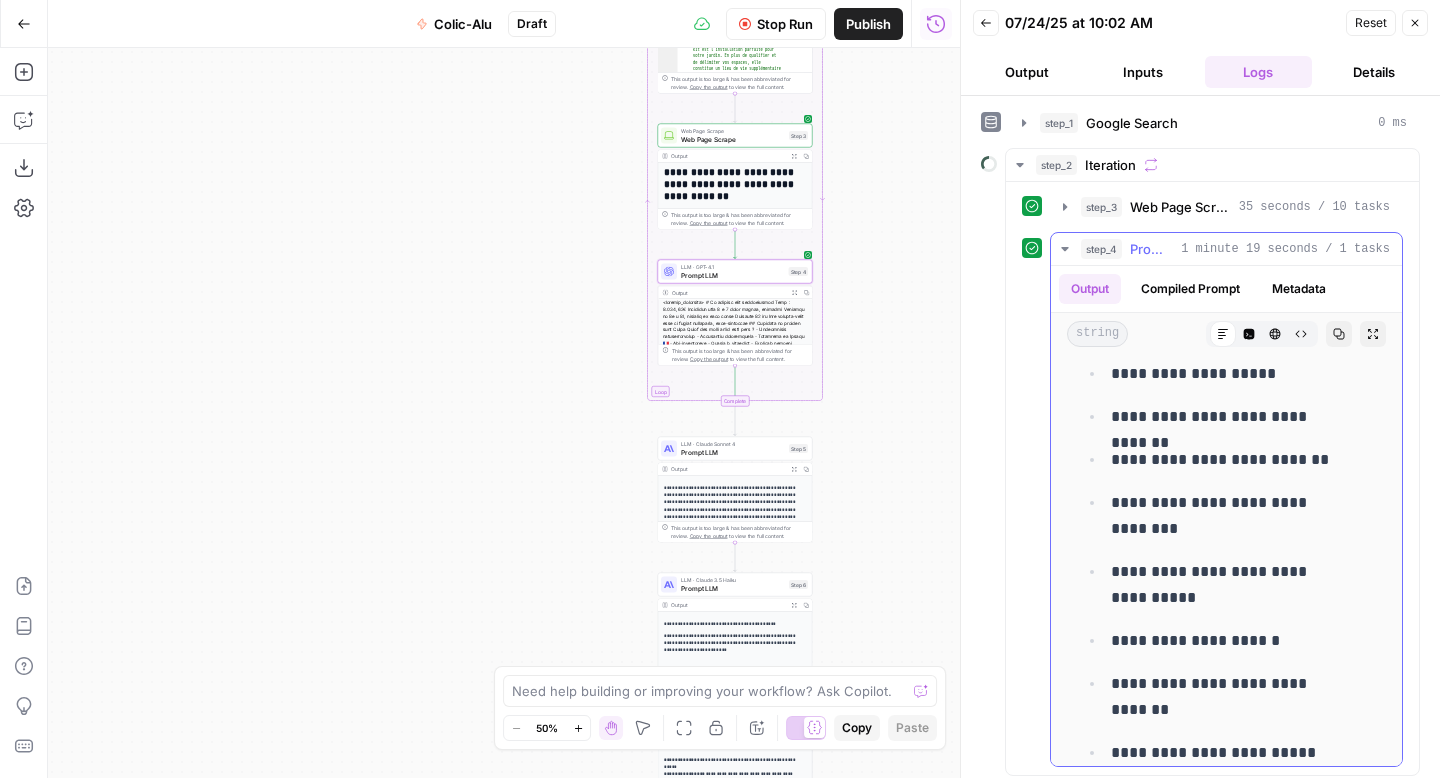 click 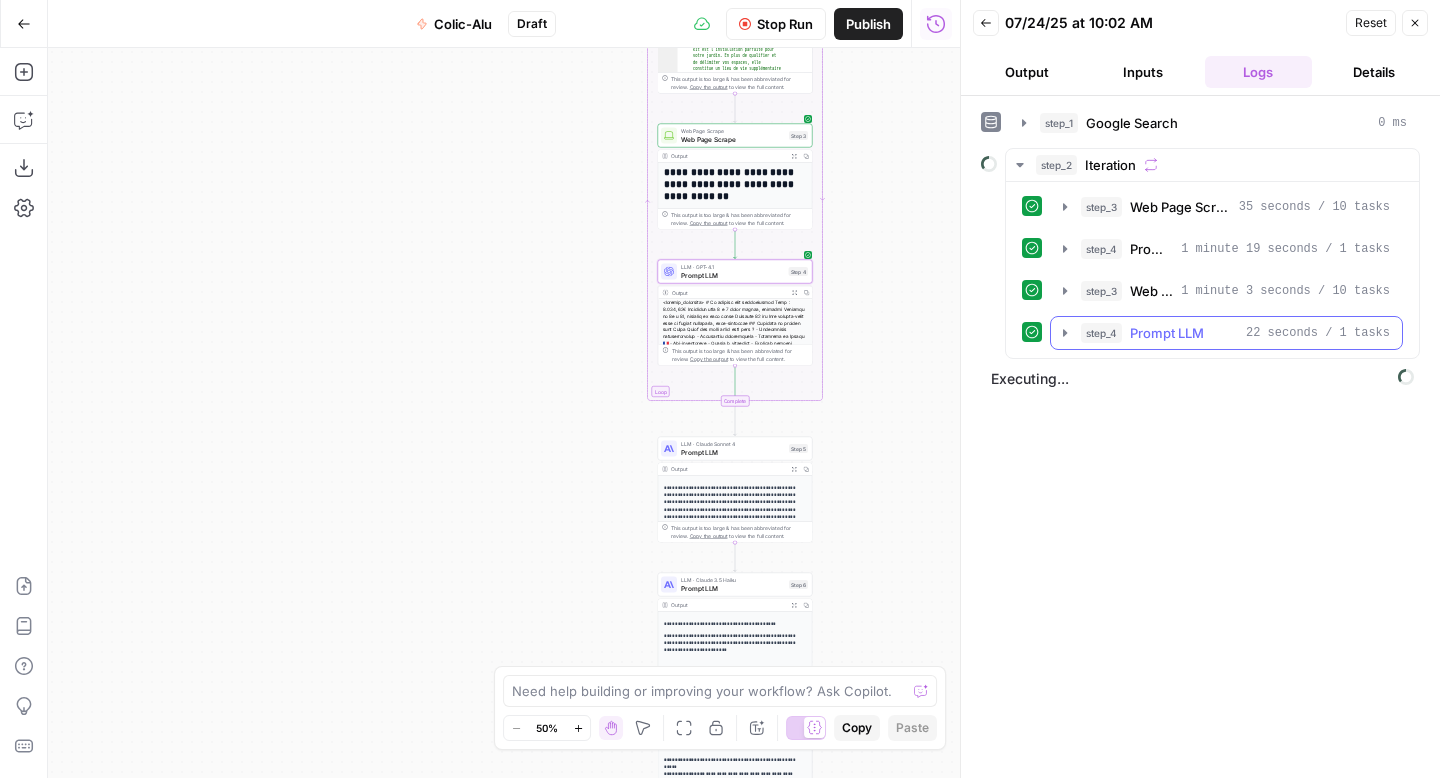 click 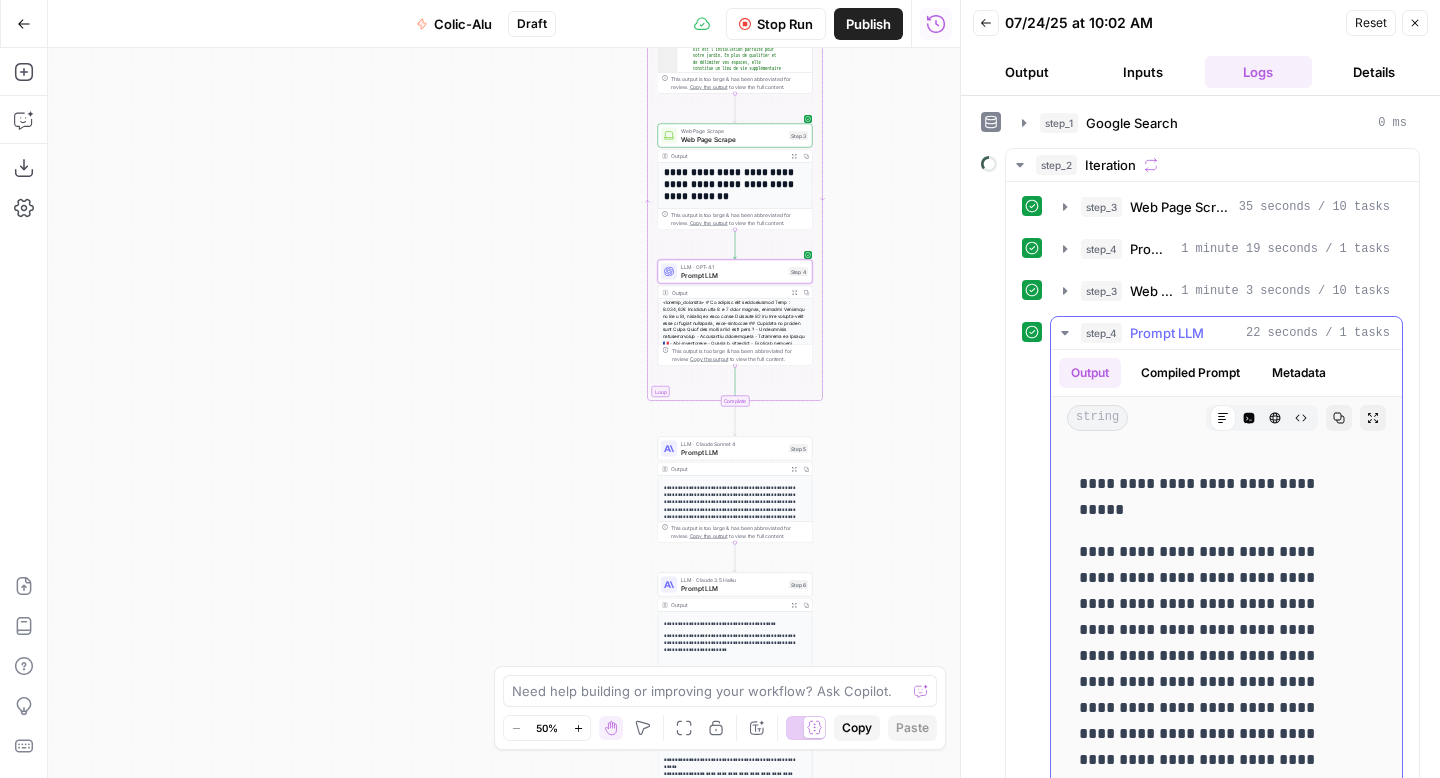 click 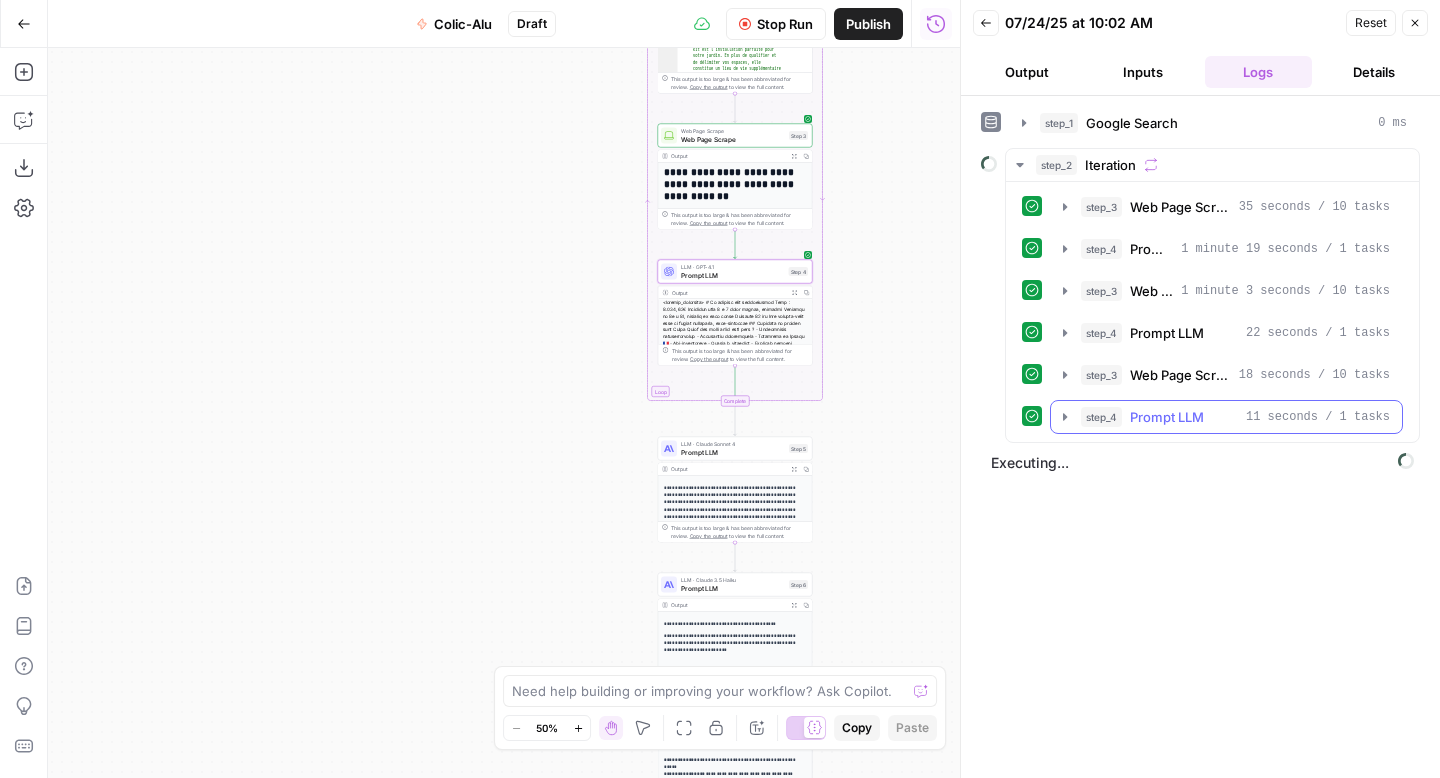 click 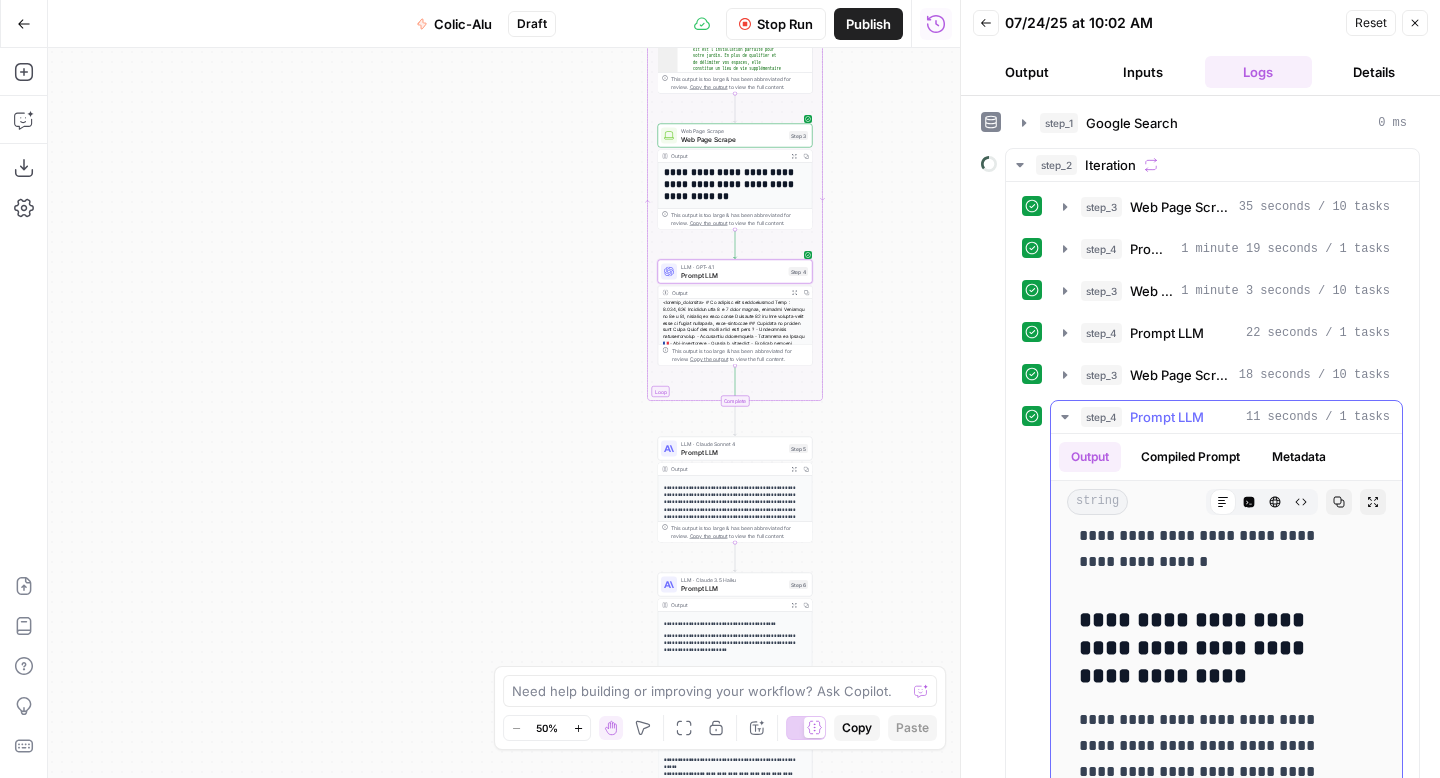 scroll, scrollTop: 0, scrollLeft: 0, axis: both 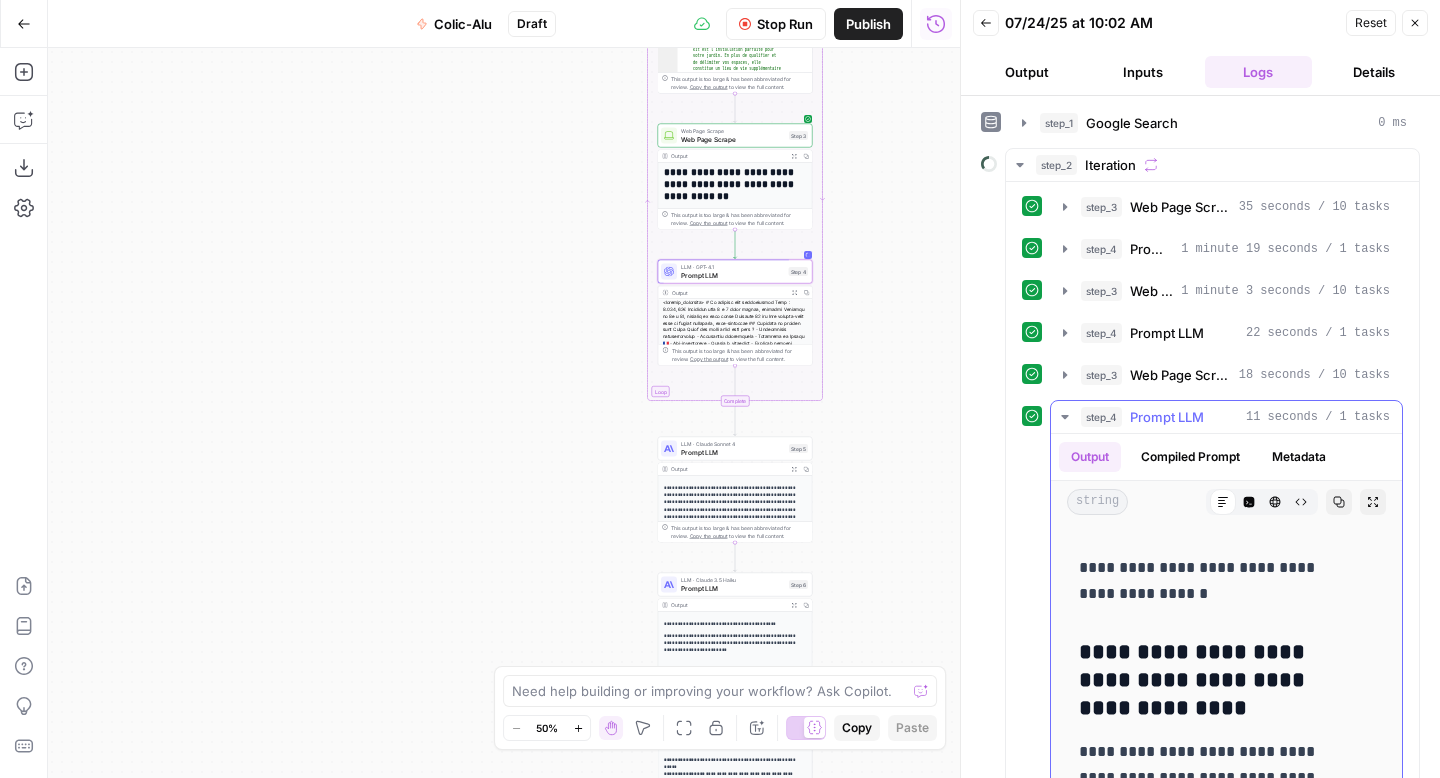 click 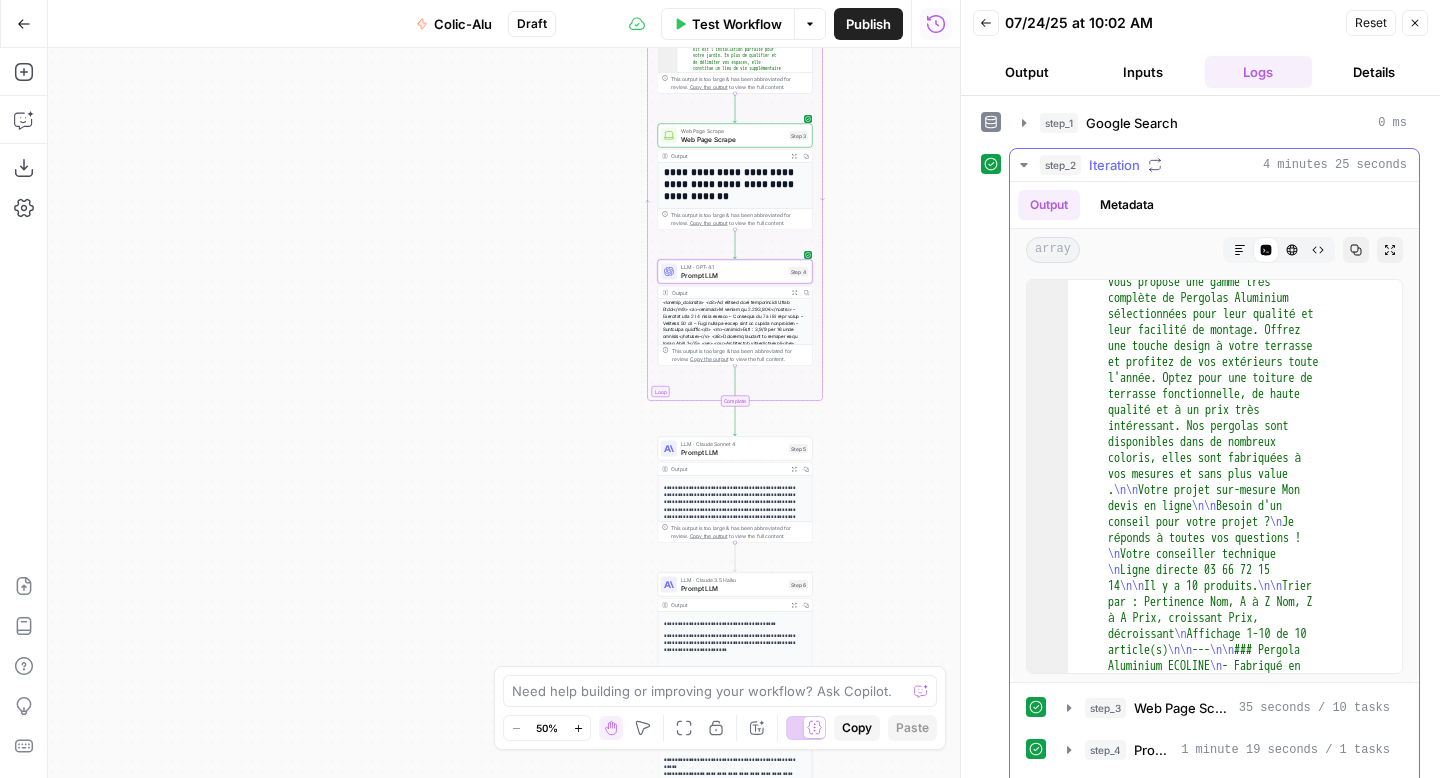 scroll, scrollTop: 326, scrollLeft: 0, axis: vertical 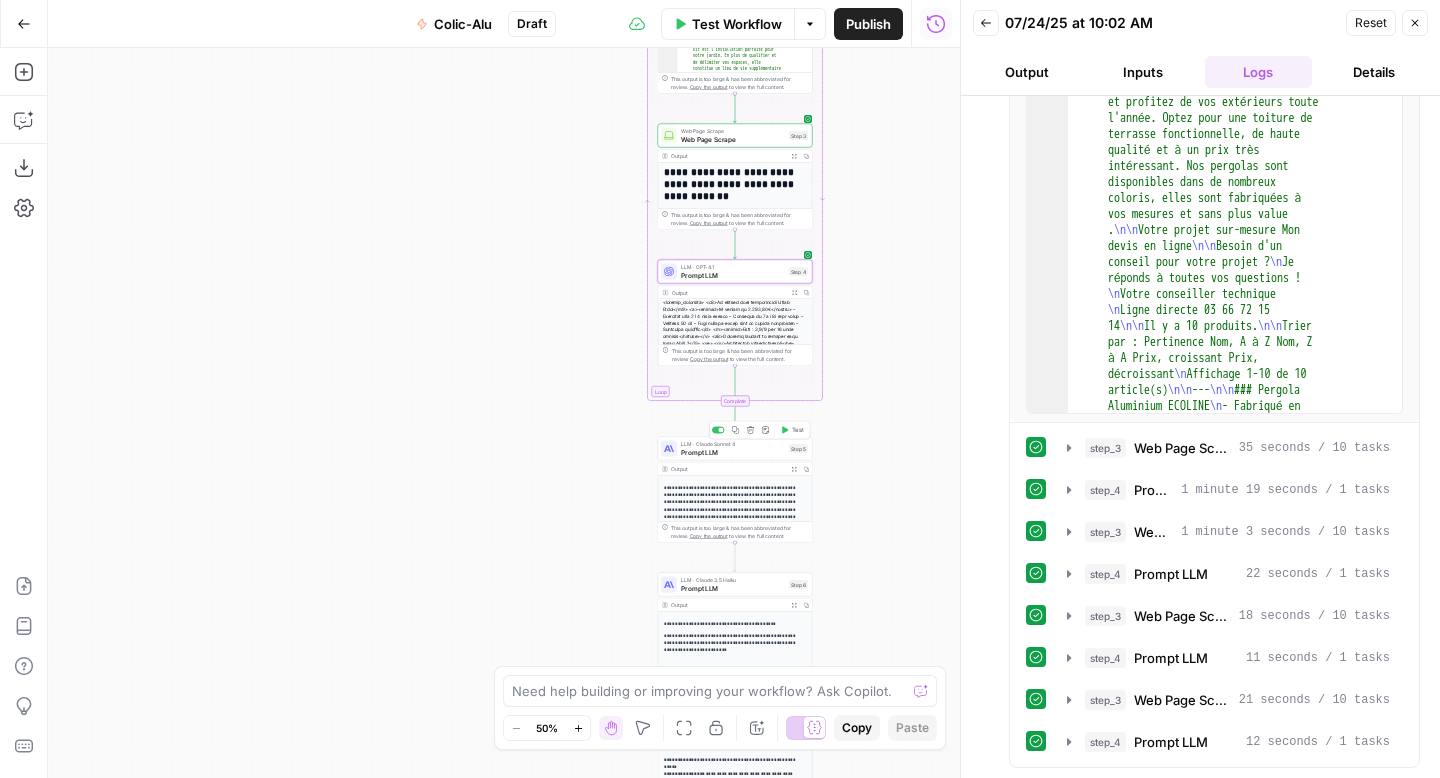 click 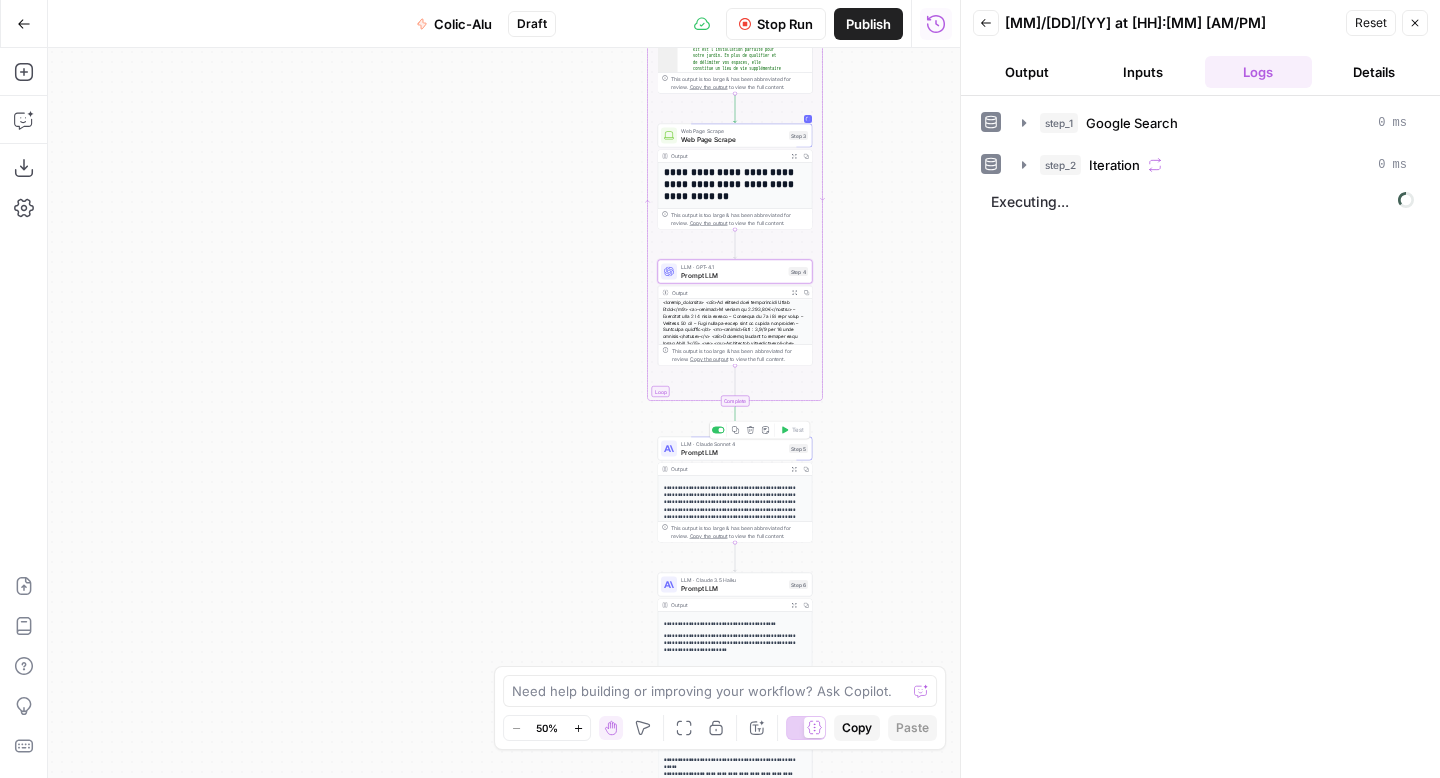 click on "LLM · Claude Sonnet 4 Prompt LLM Step 5 Copy step Delete step Add Note Test" at bounding box center (735, 449) 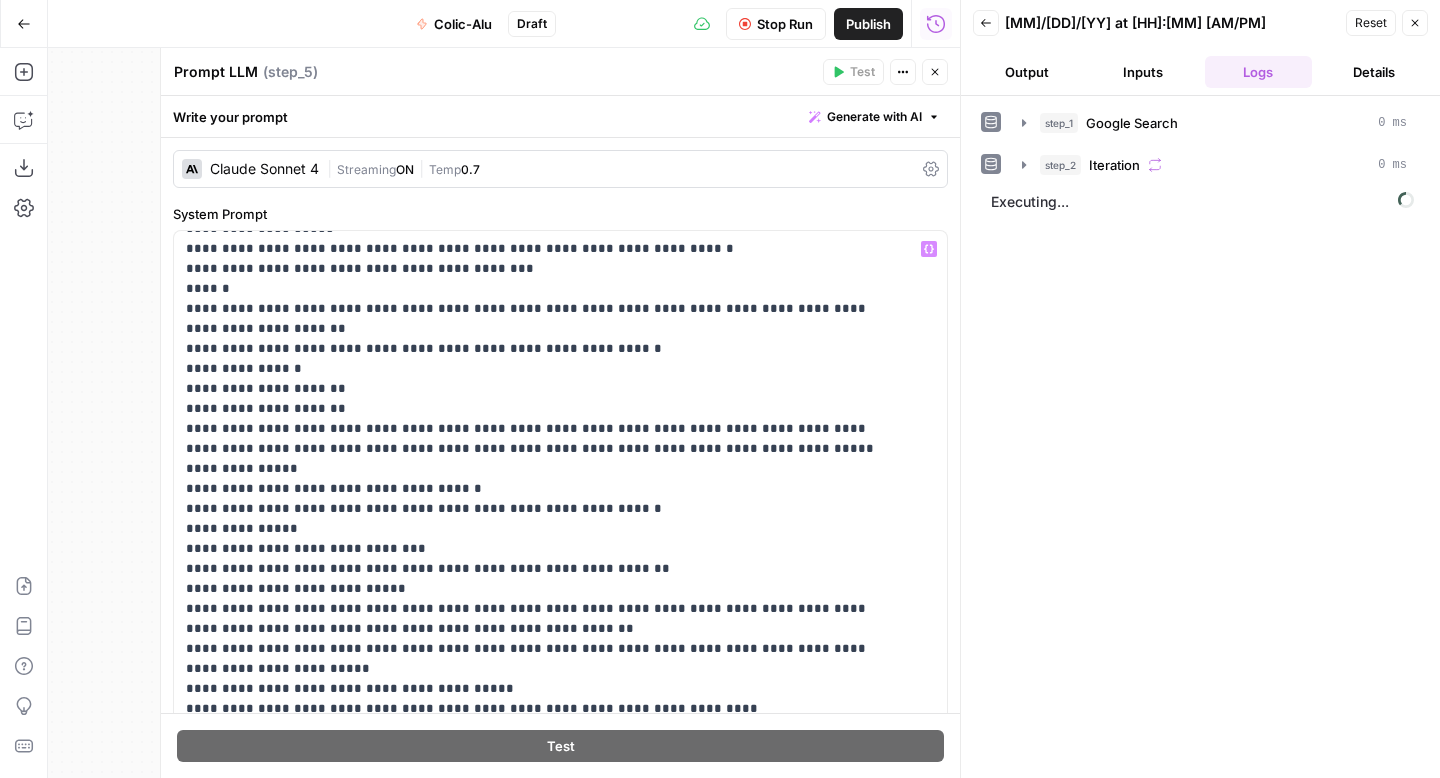 scroll, scrollTop: 1701, scrollLeft: 0, axis: vertical 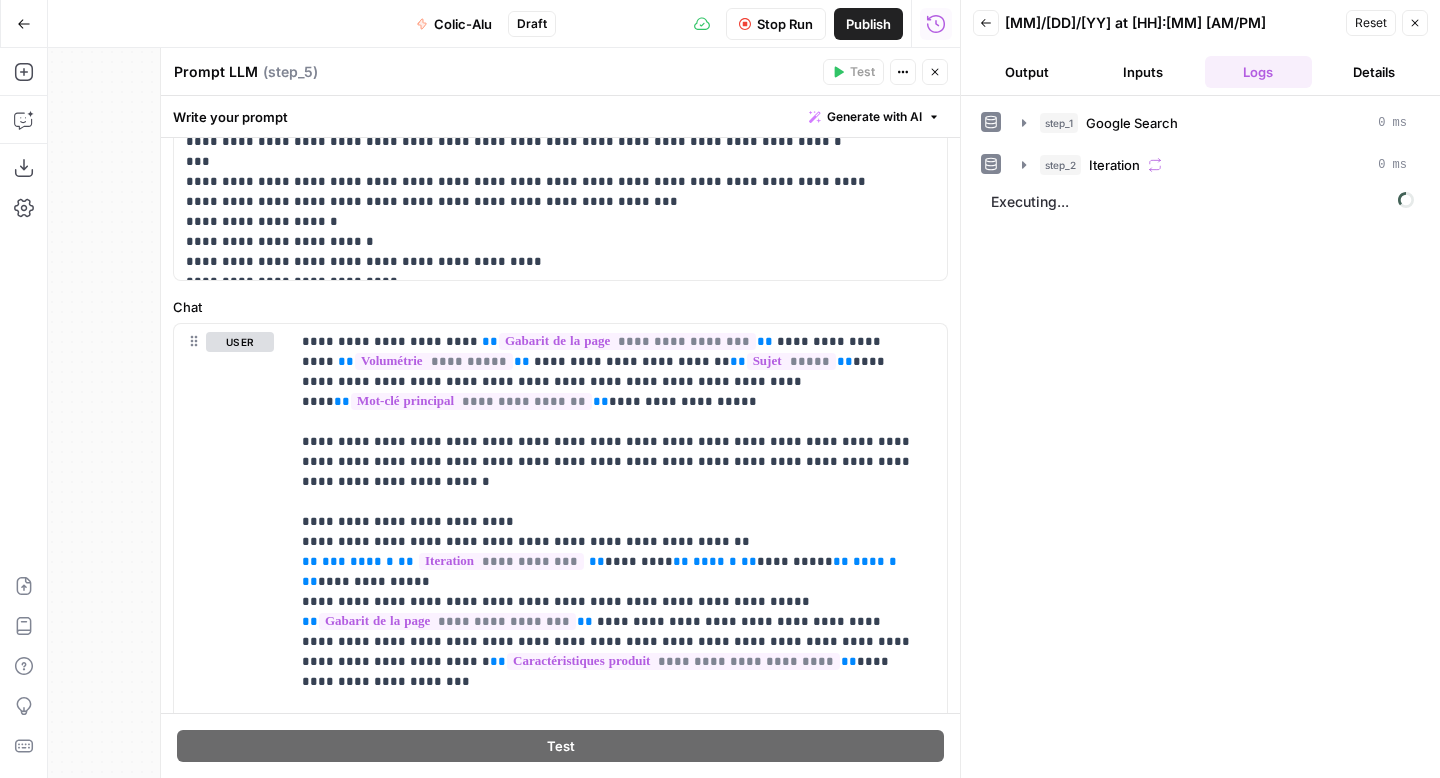 click on "Close" at bounding box center [935, 72] 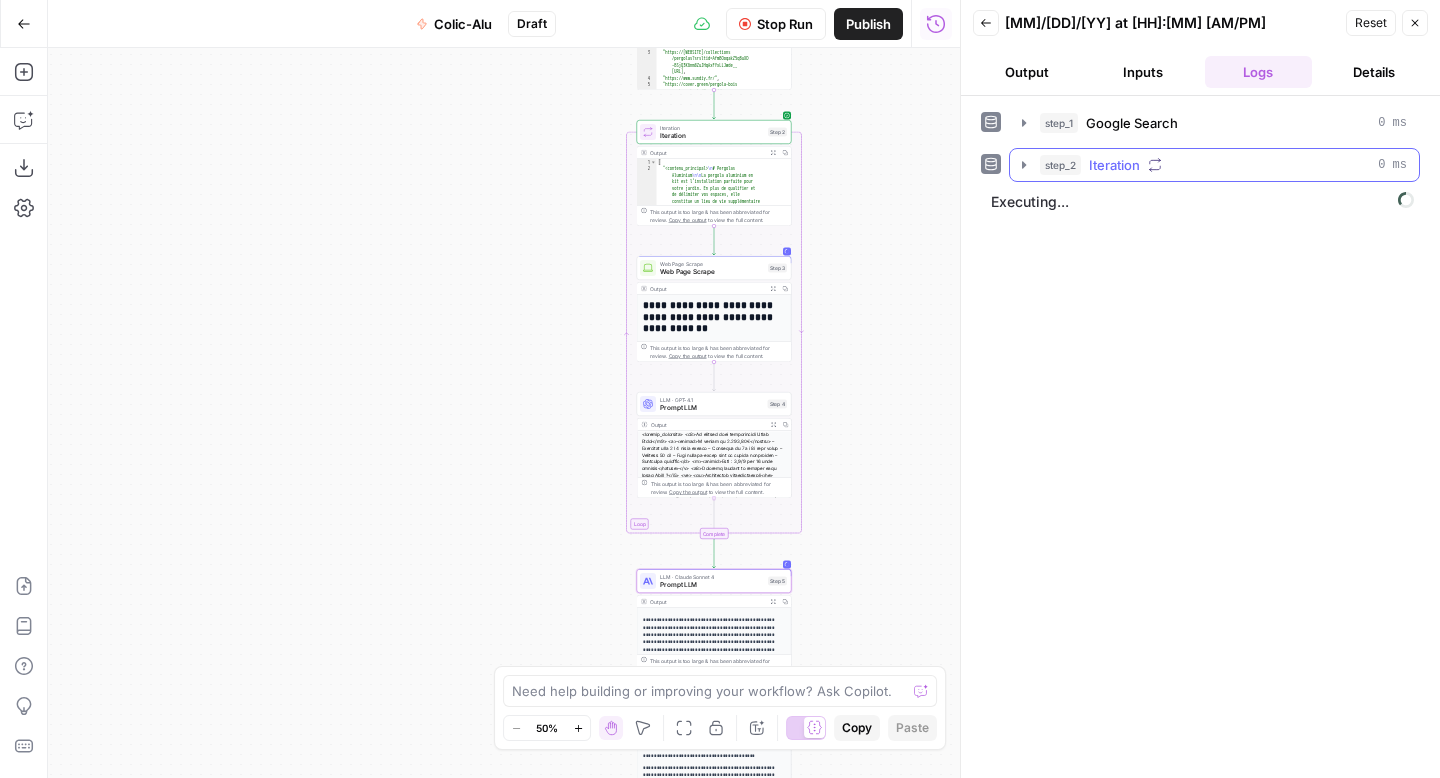 click 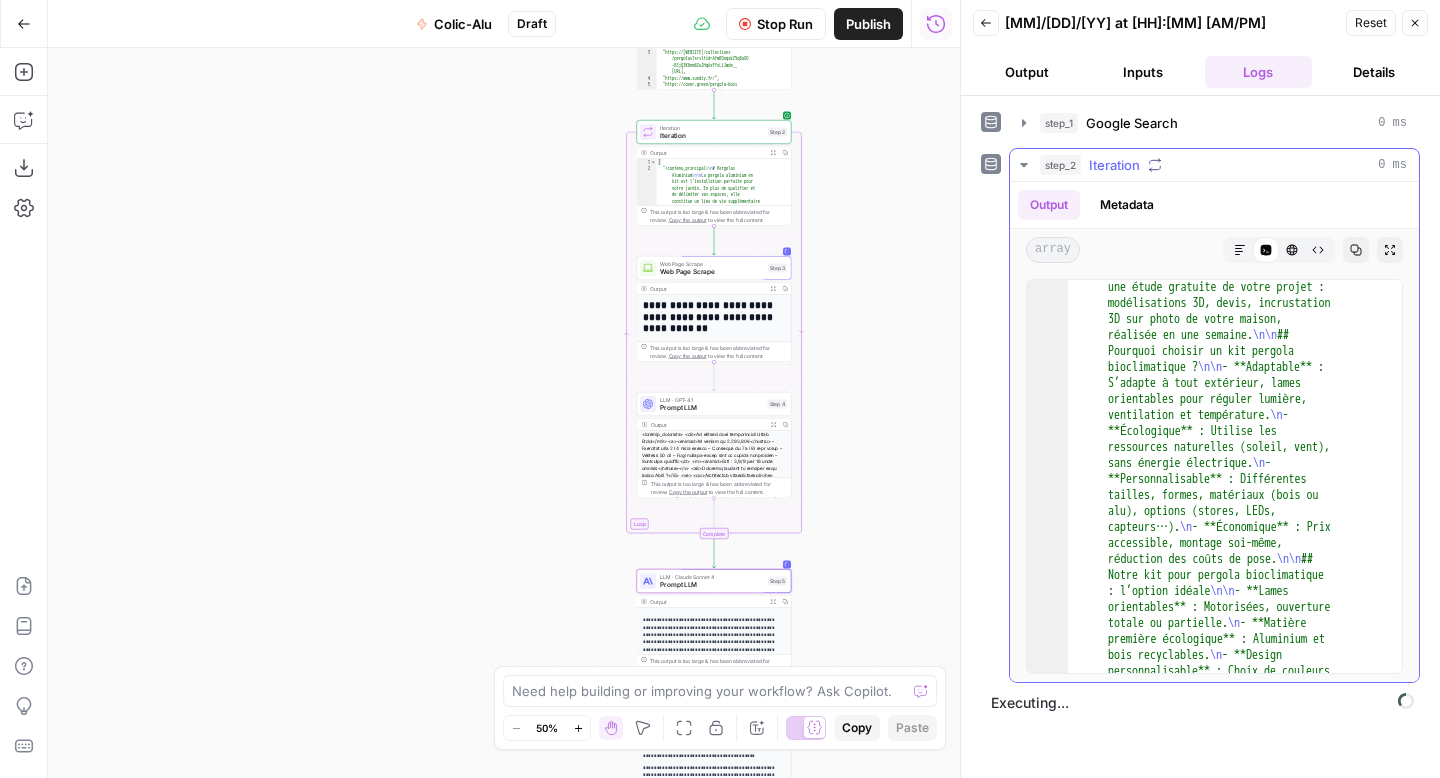 scroll, scrollTop: 10697, scrollLeft: 0, axis: vertical 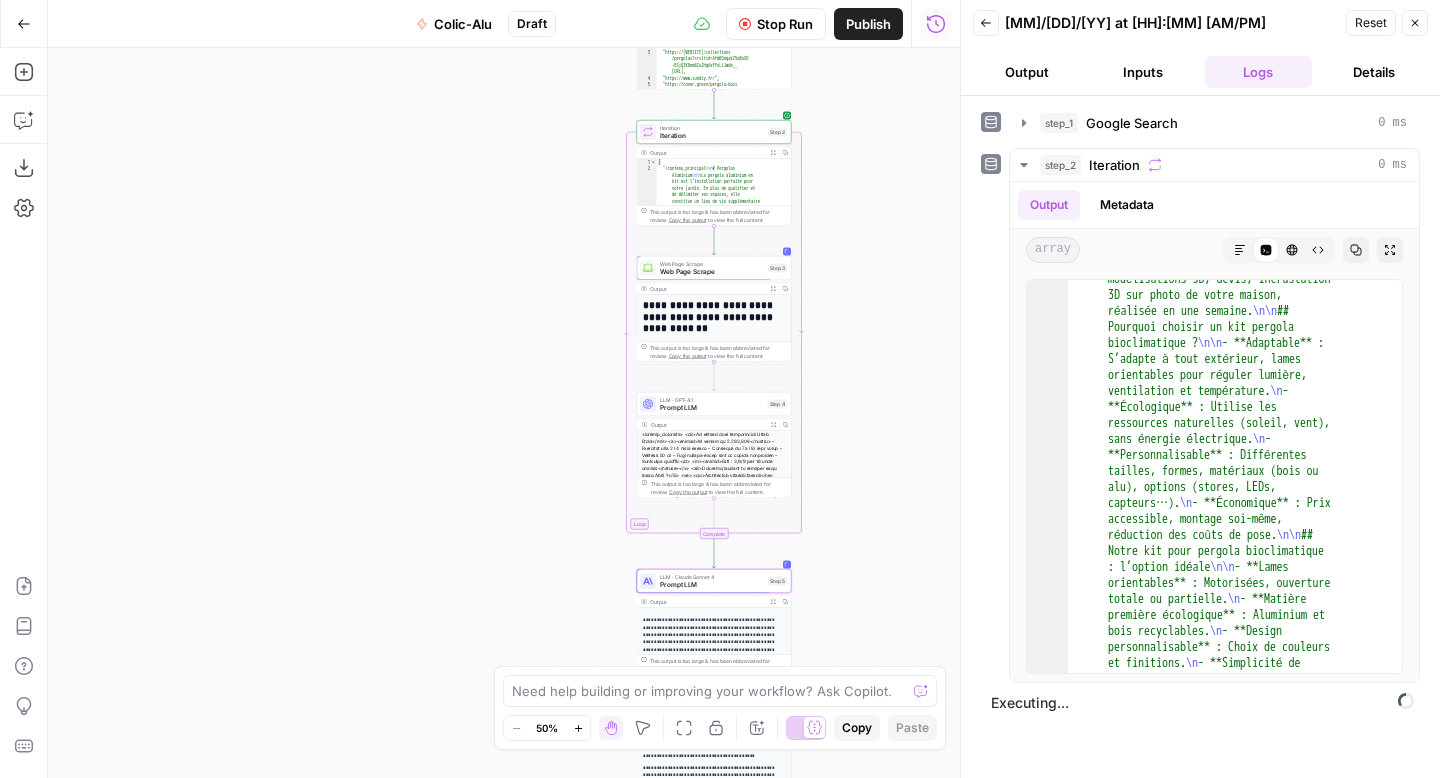 click on "Output" at bounding box center [1027, 72] 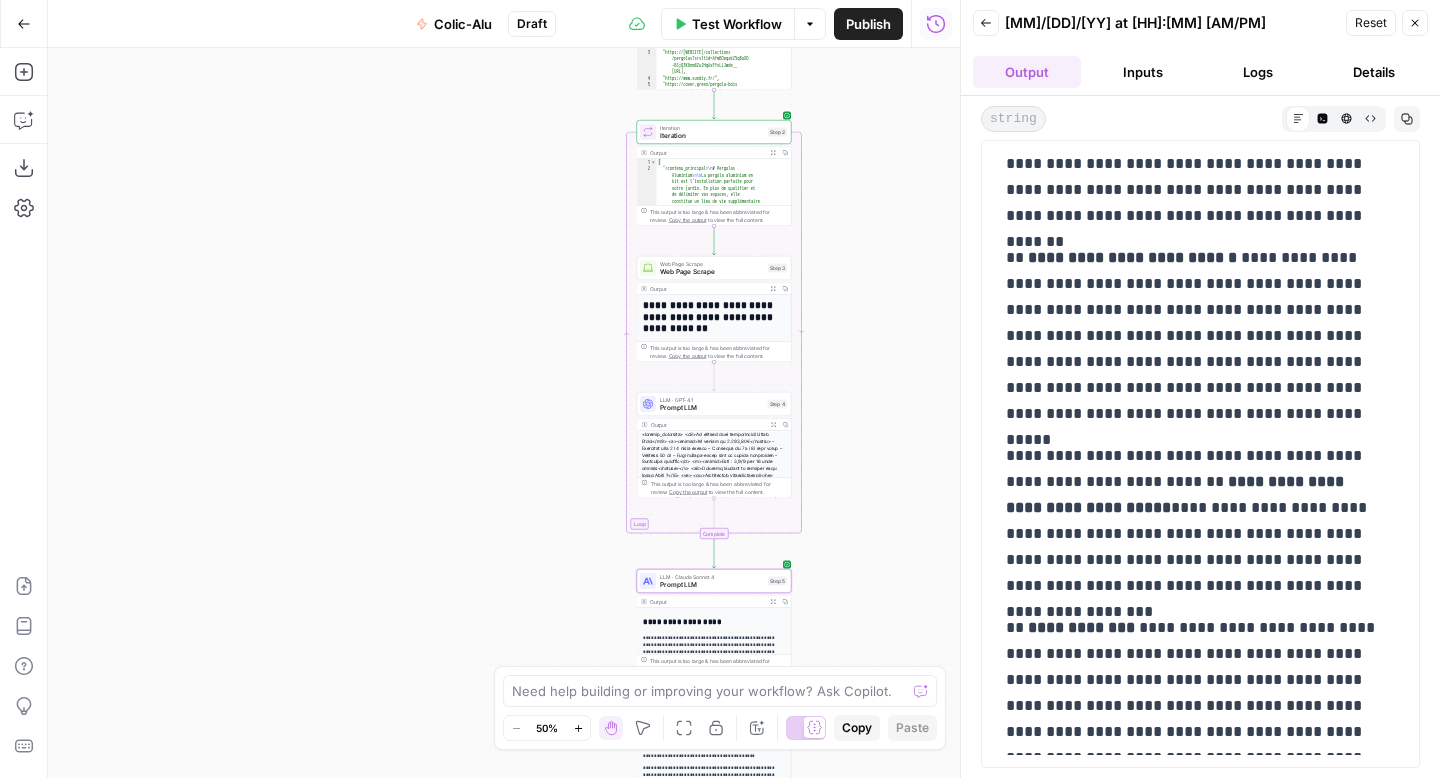 scroll, scrollTop: 5879, scrollLeft: 0, axis: vertical 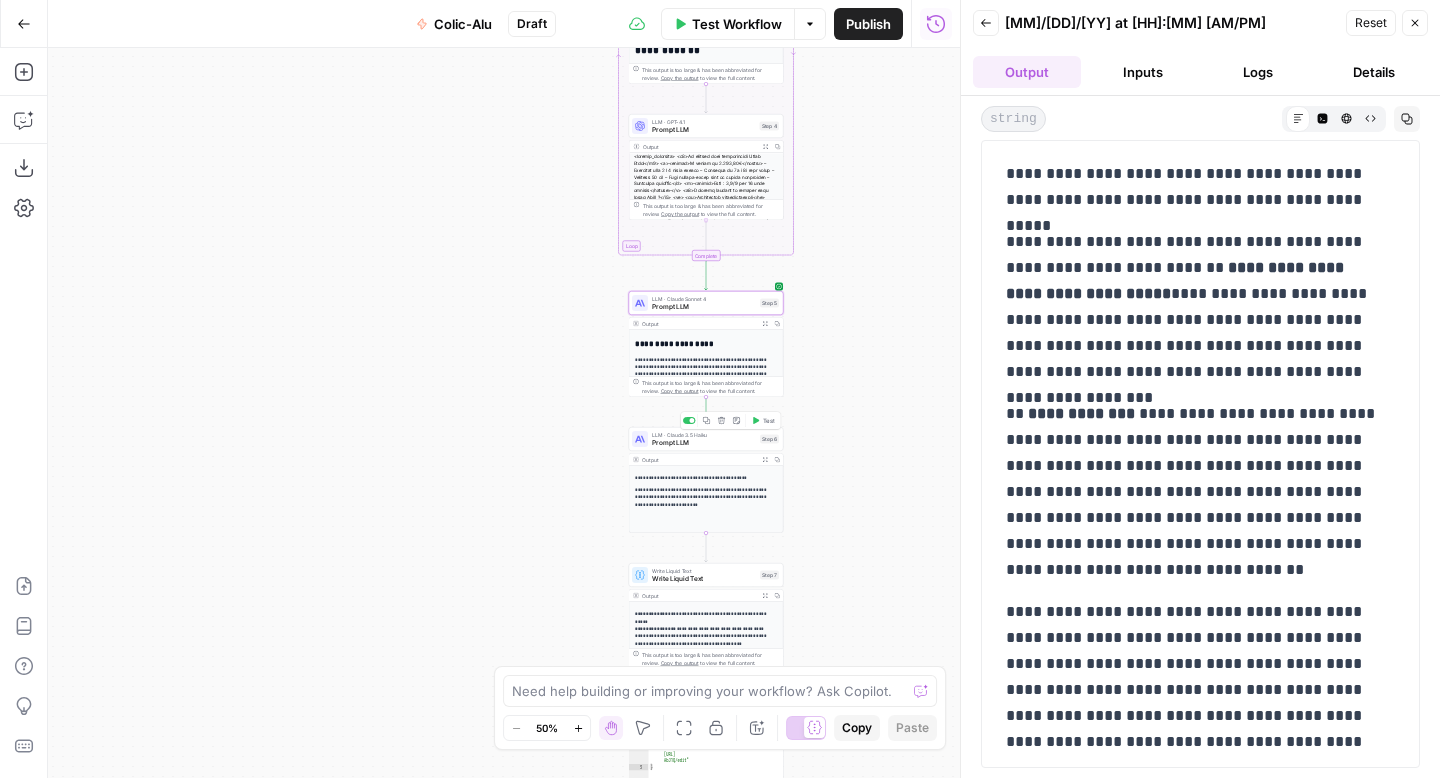 click 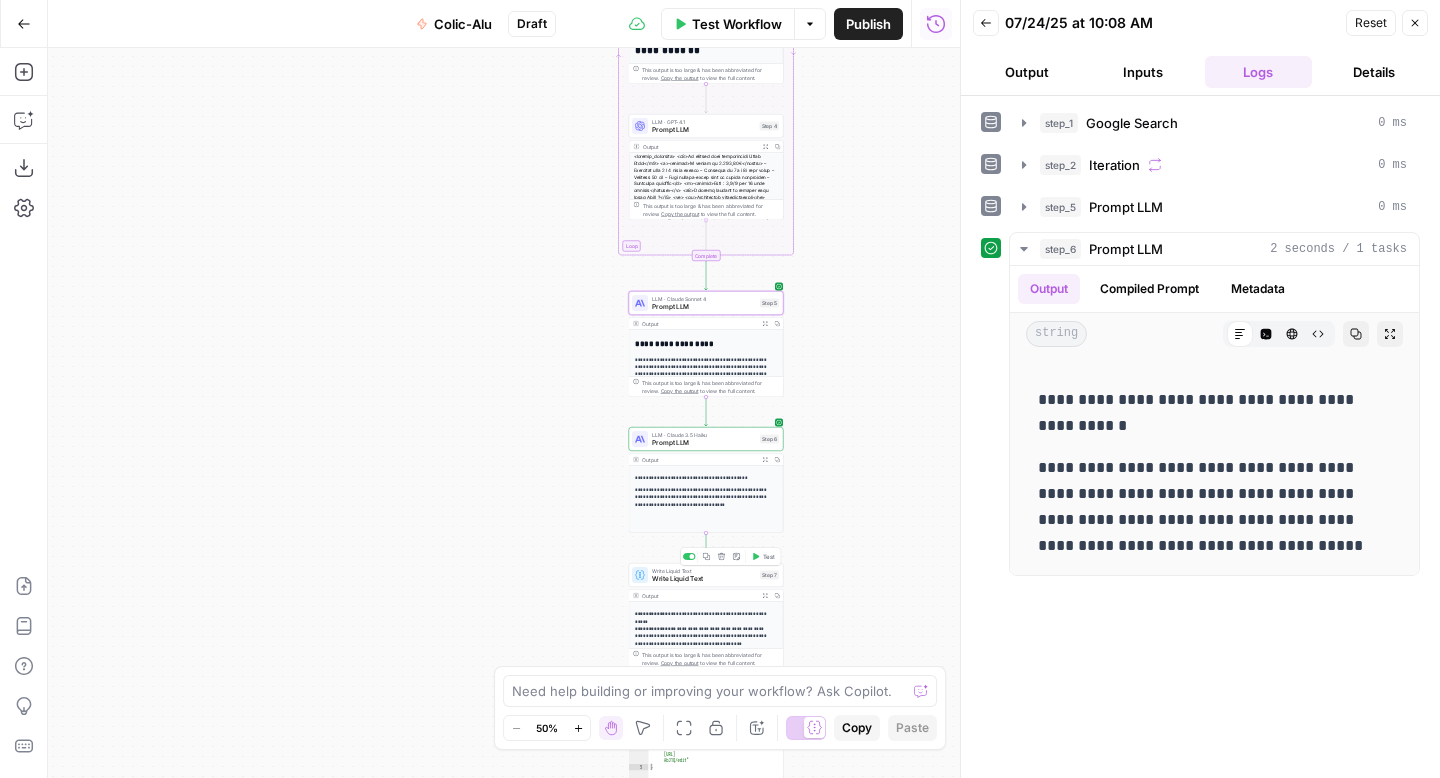 click on "Test" at bounding box center (769, 556) 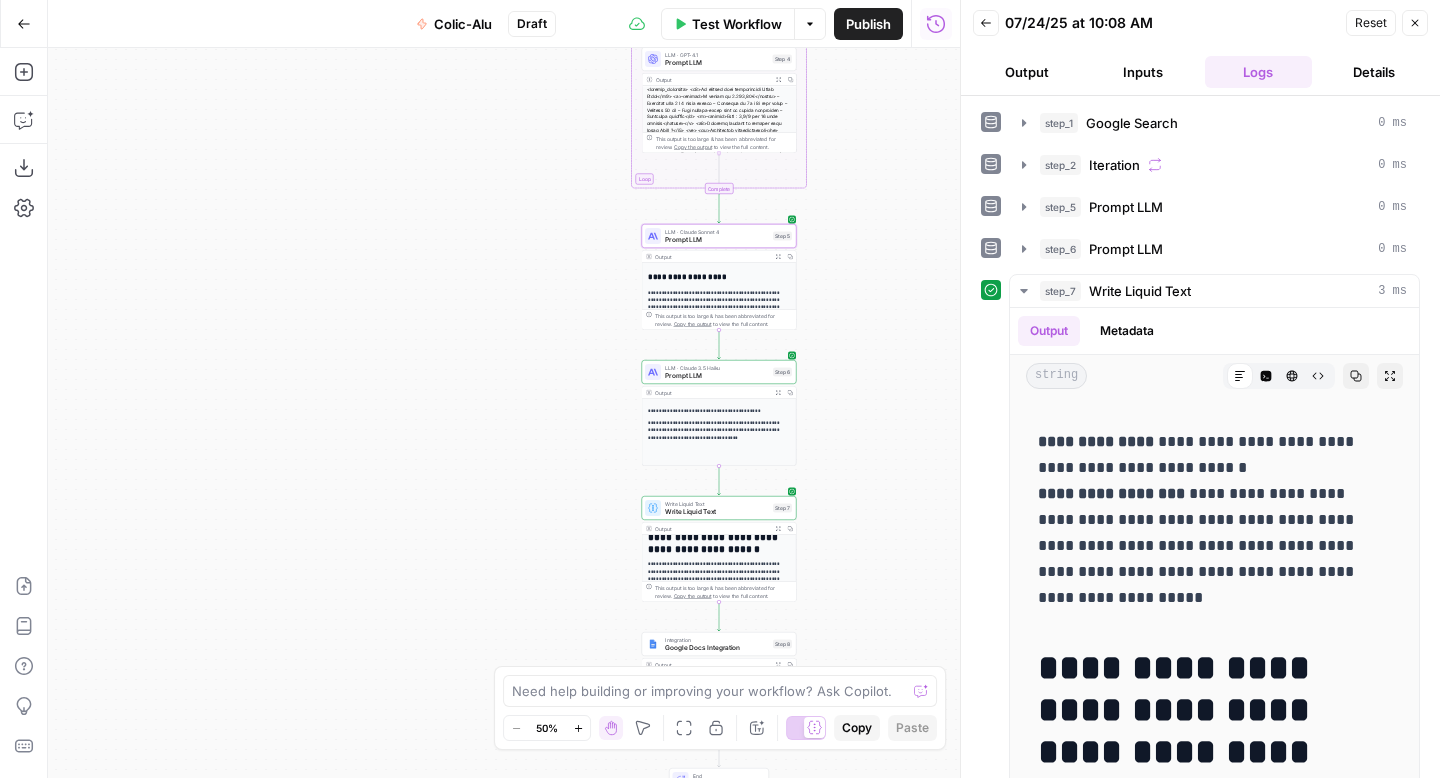 scroll, scrollTop: 166, scrollLeft: 0, axis: vertical 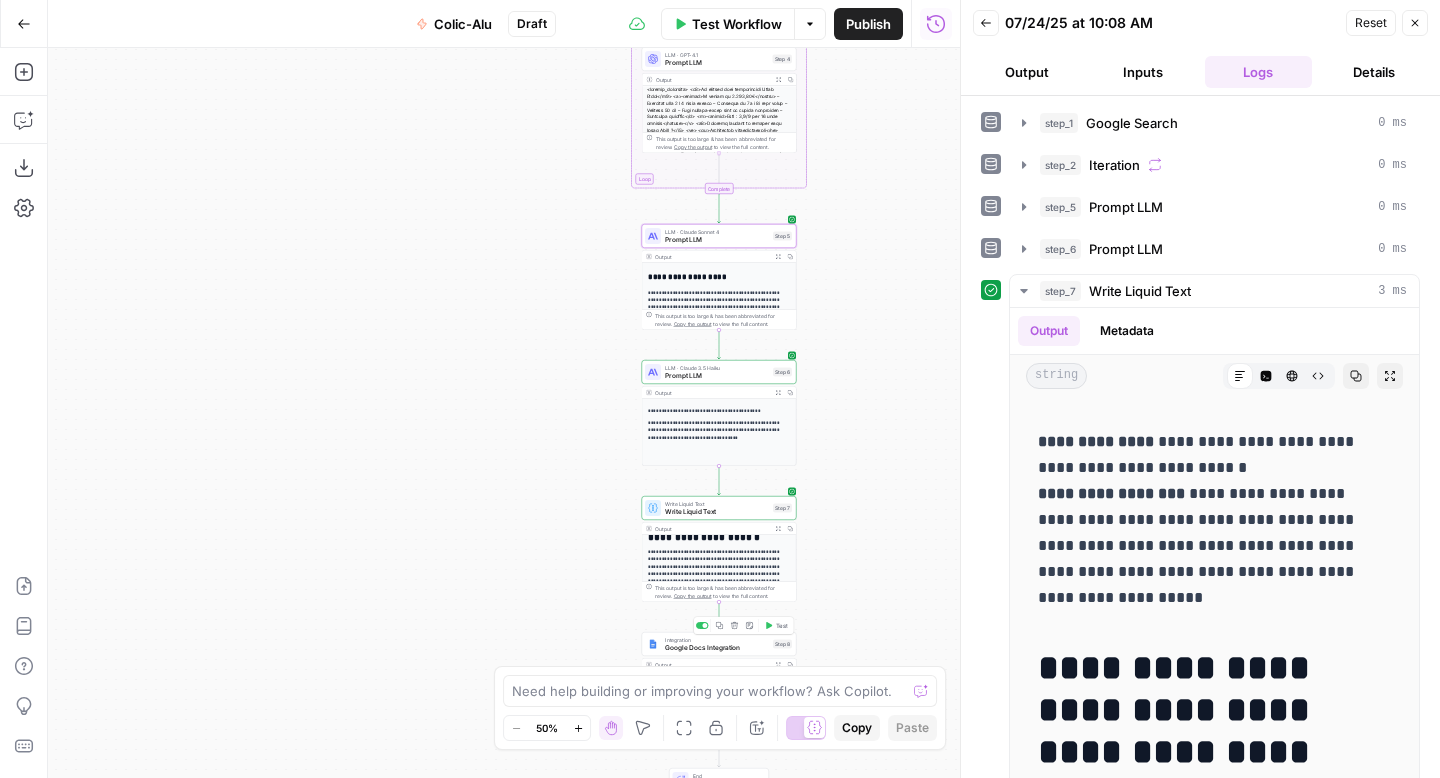 click on "Test" at bounding box center [776, 625] 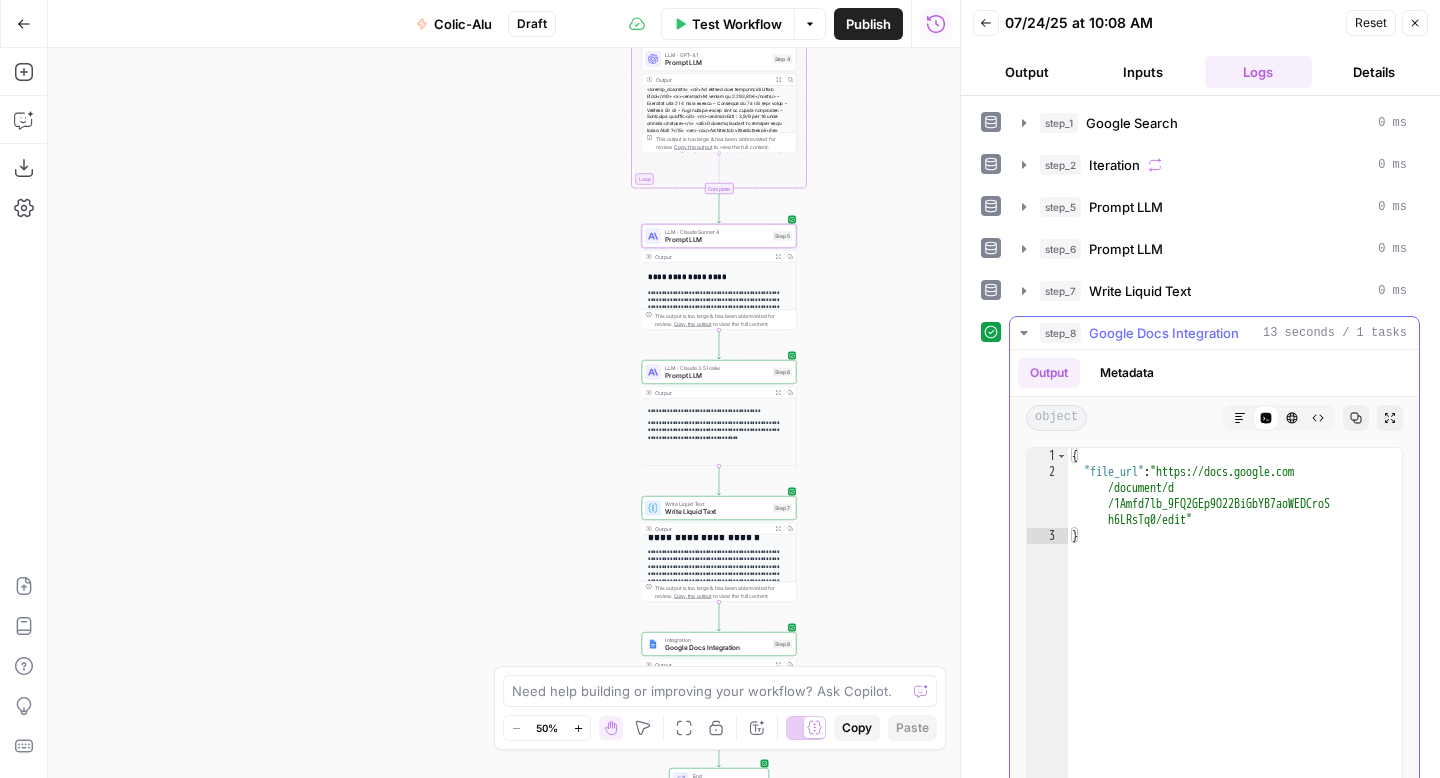 type on "**********" 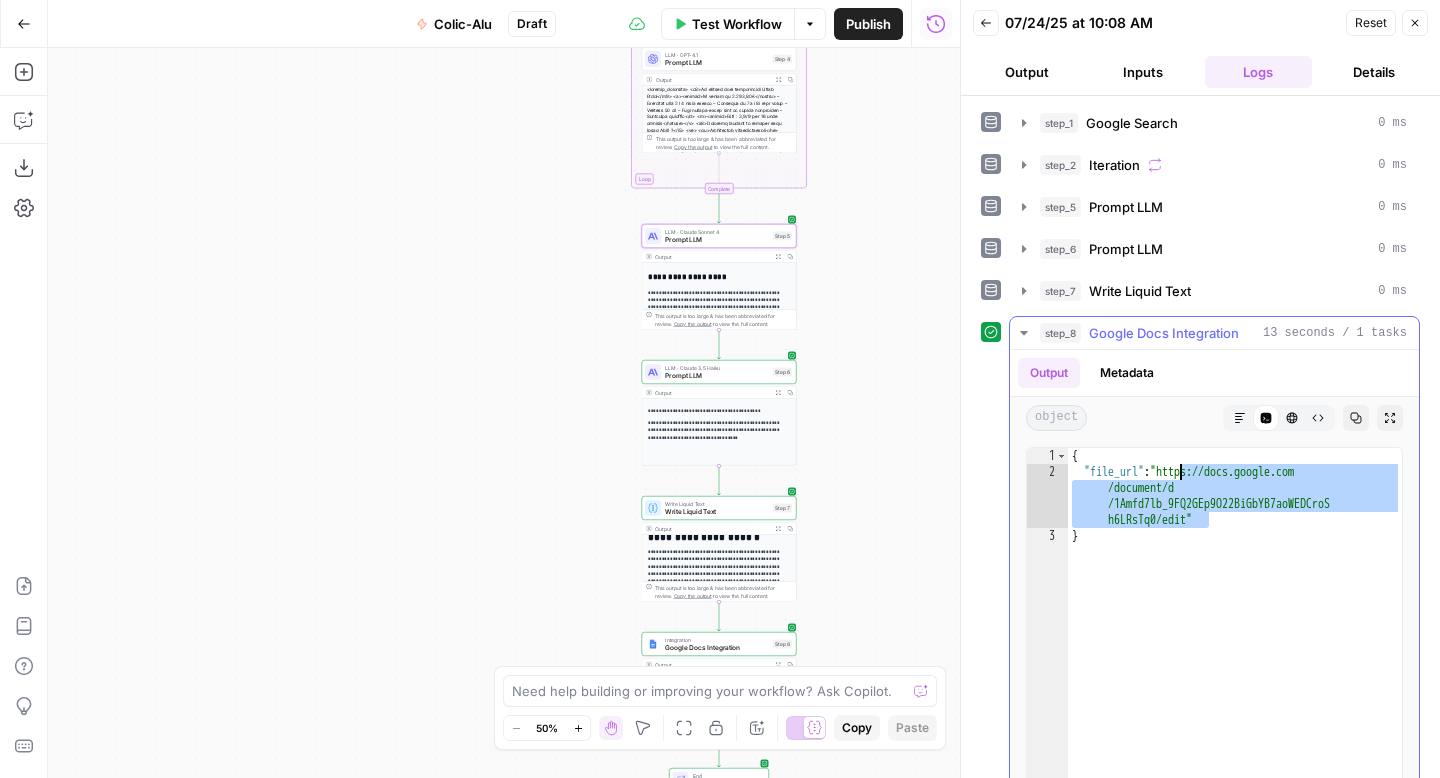 drag, startPoint x: 1210, startPoint y: 520, endPoint x: 1179, endPoint y: 477, distance: 53.009434 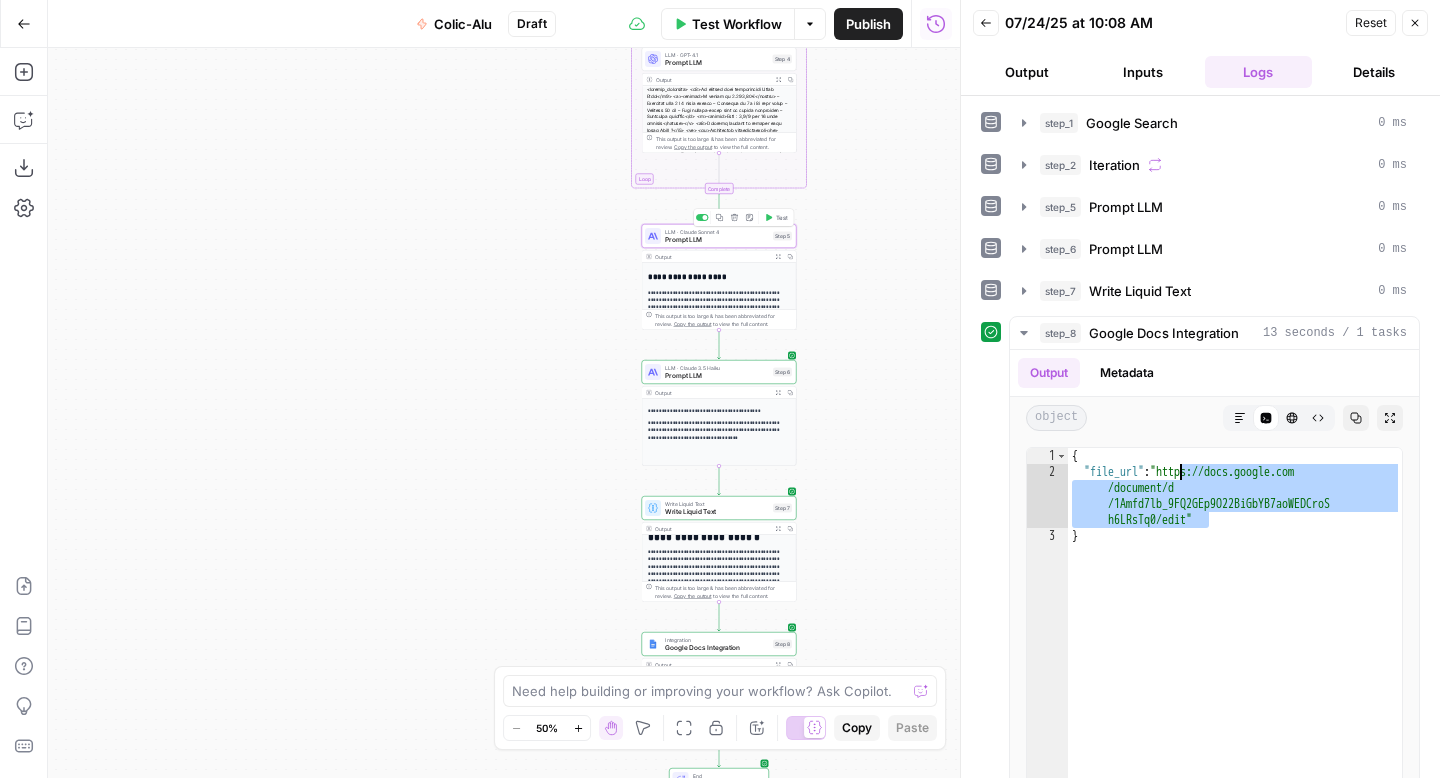 click on "Prompt LLM" at bounding box center (717, 240) 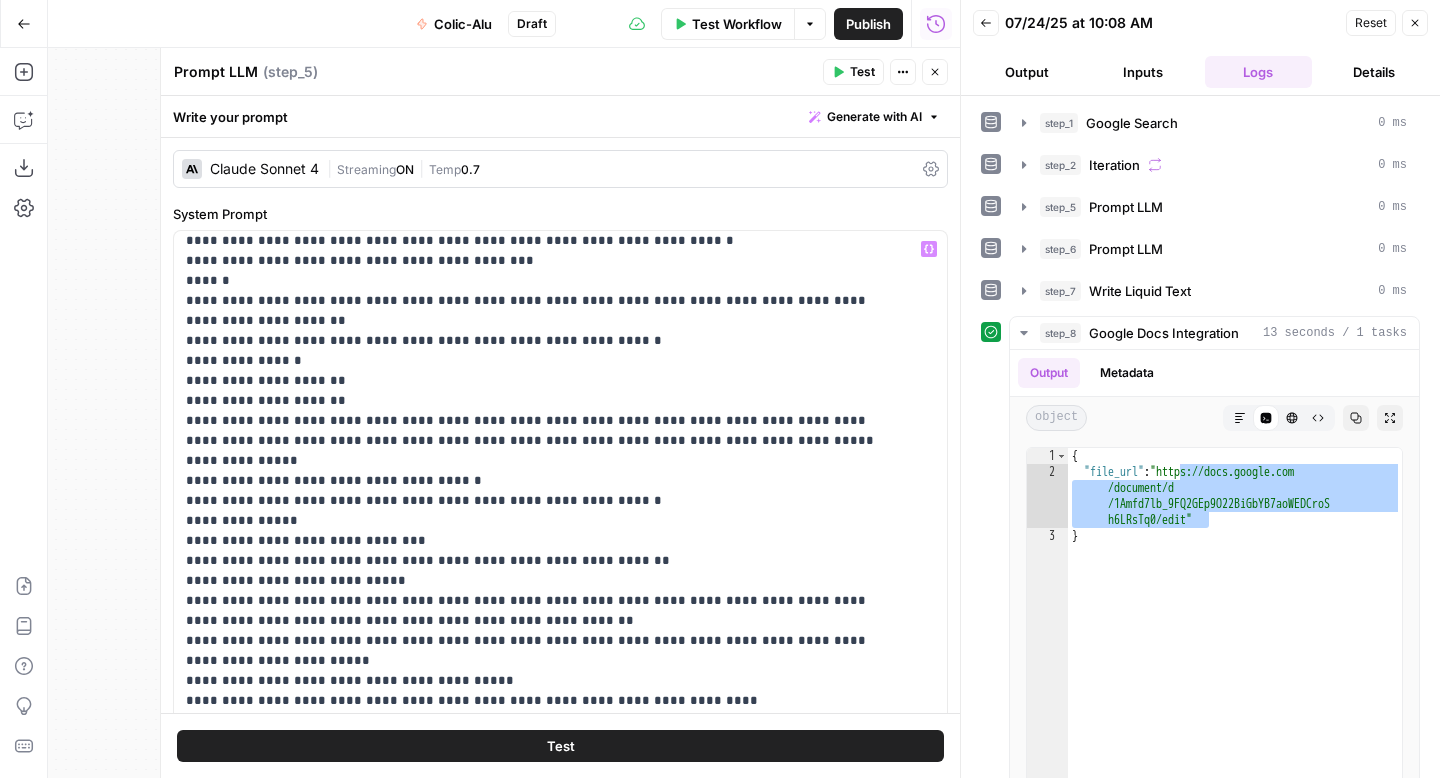 scroll, scrollTop: 1701, scrollLeft: 0, axis: vertical 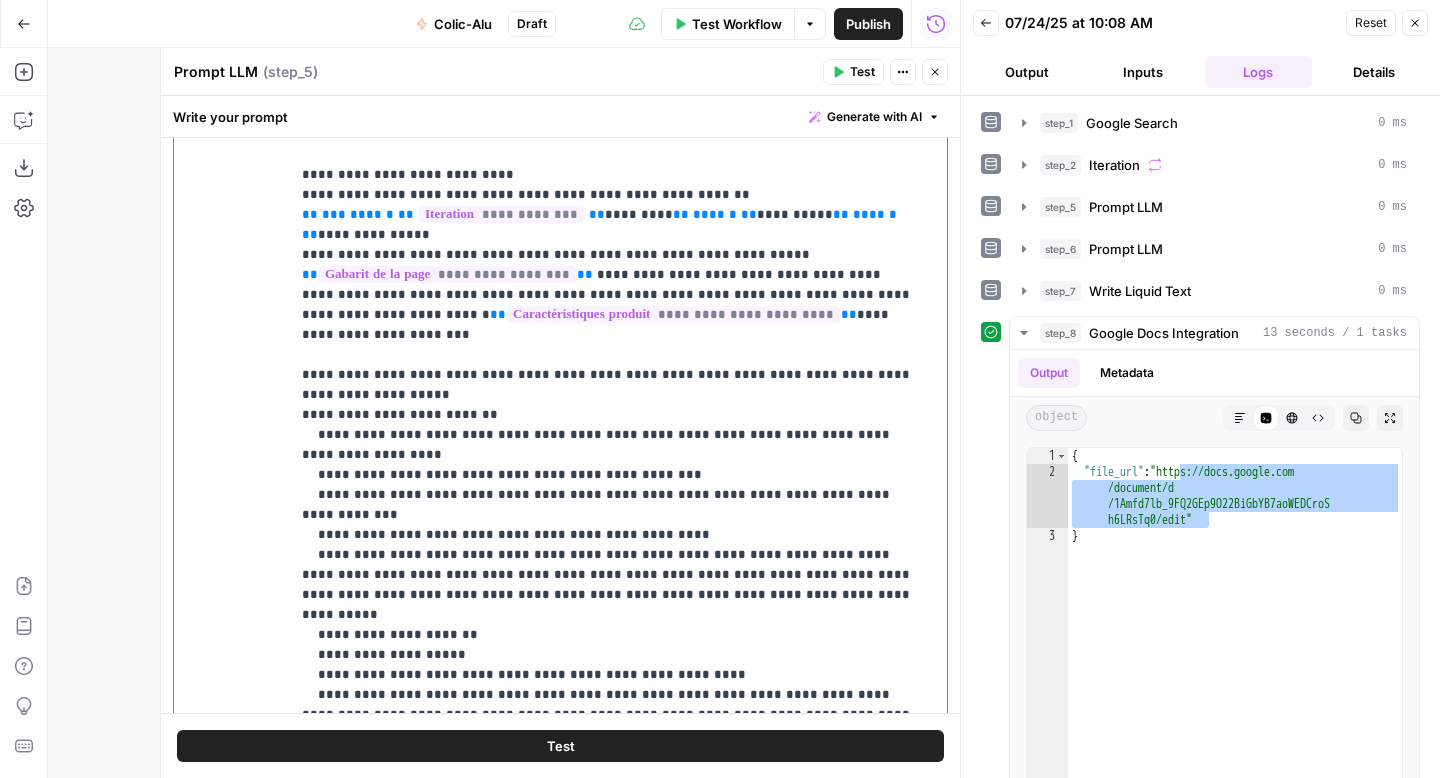 drag, startPoint x: 504, startPoint y: 214, endPoint x: 595, endPoint y: 180, distance: 97.144226 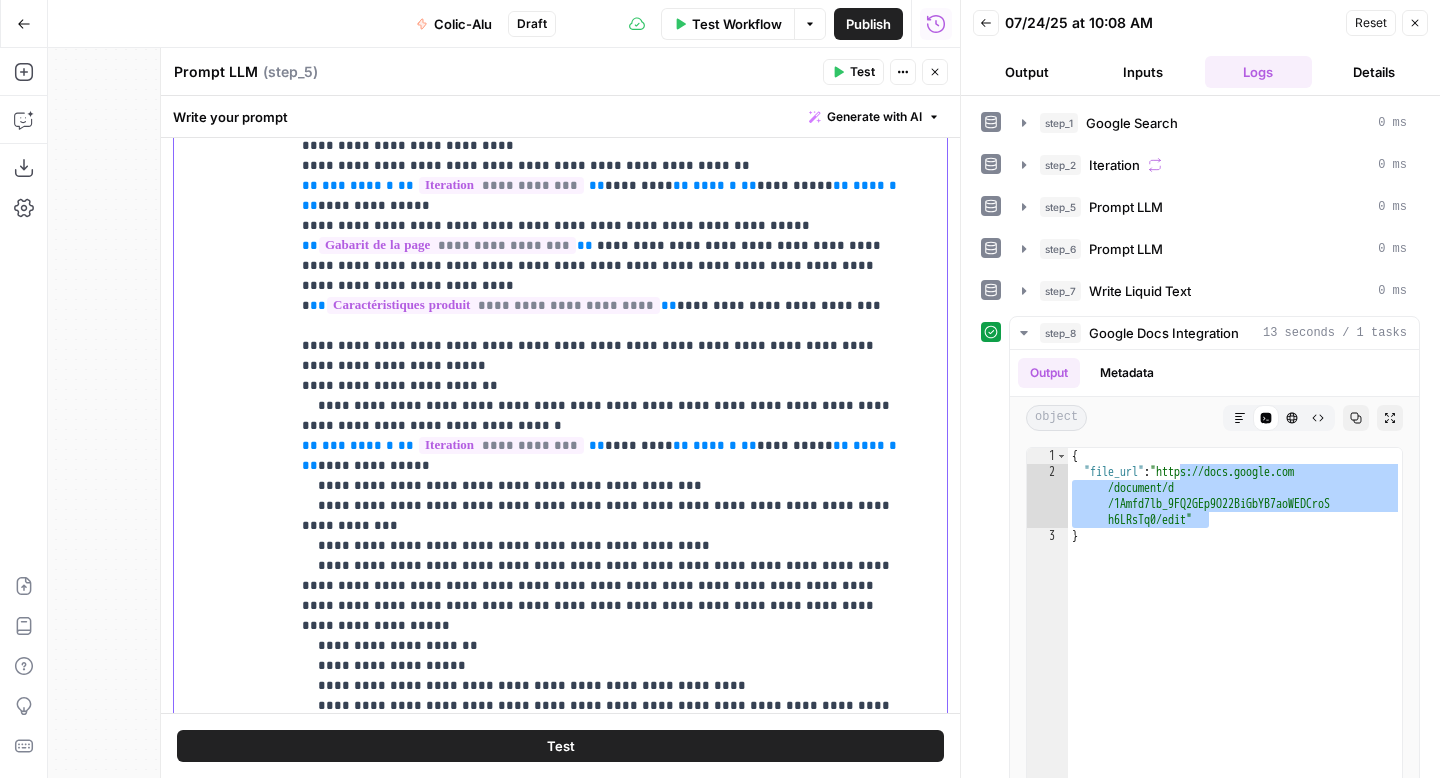 scroll, scrollTop: 41, scrollLeft: 0, axis: vertical 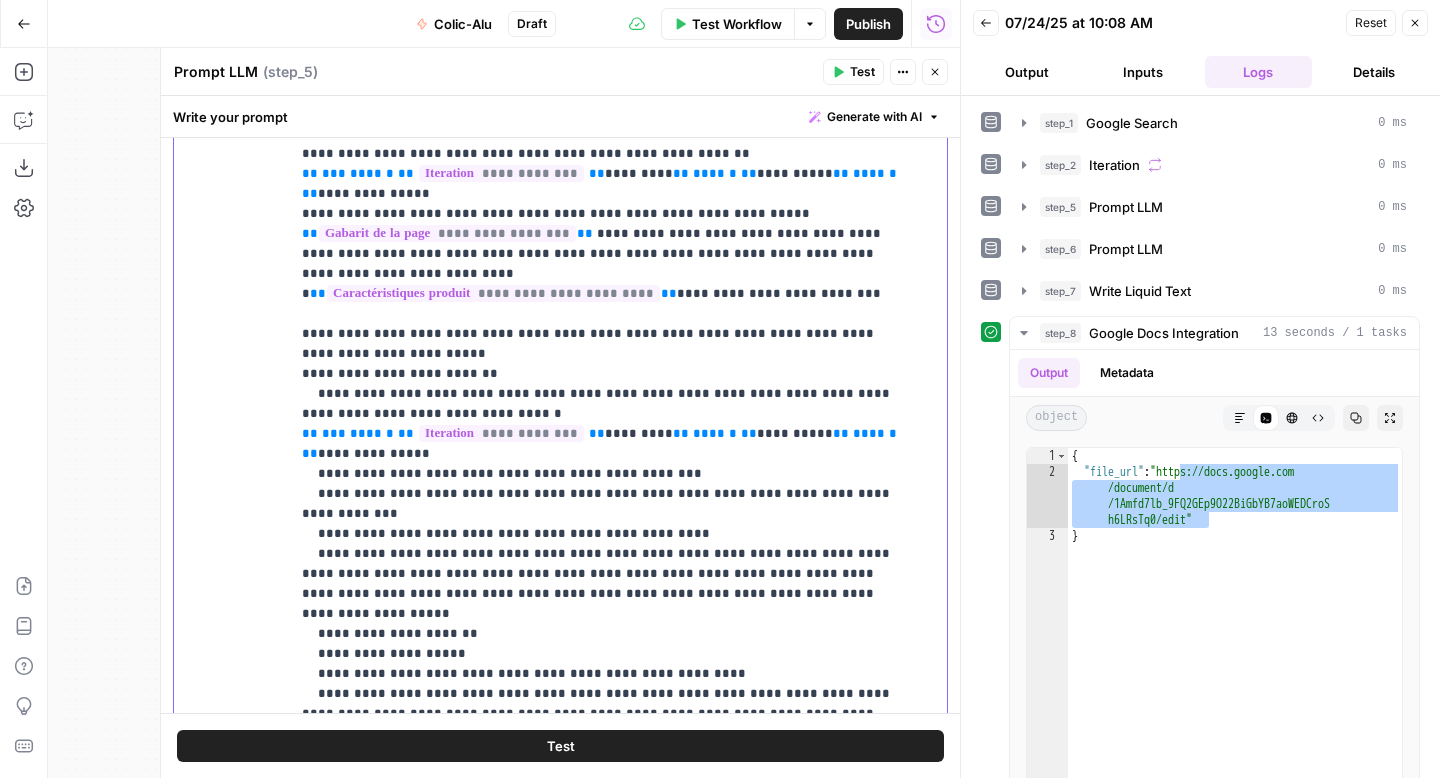 click on "**********" at bounding box center (603, 364) 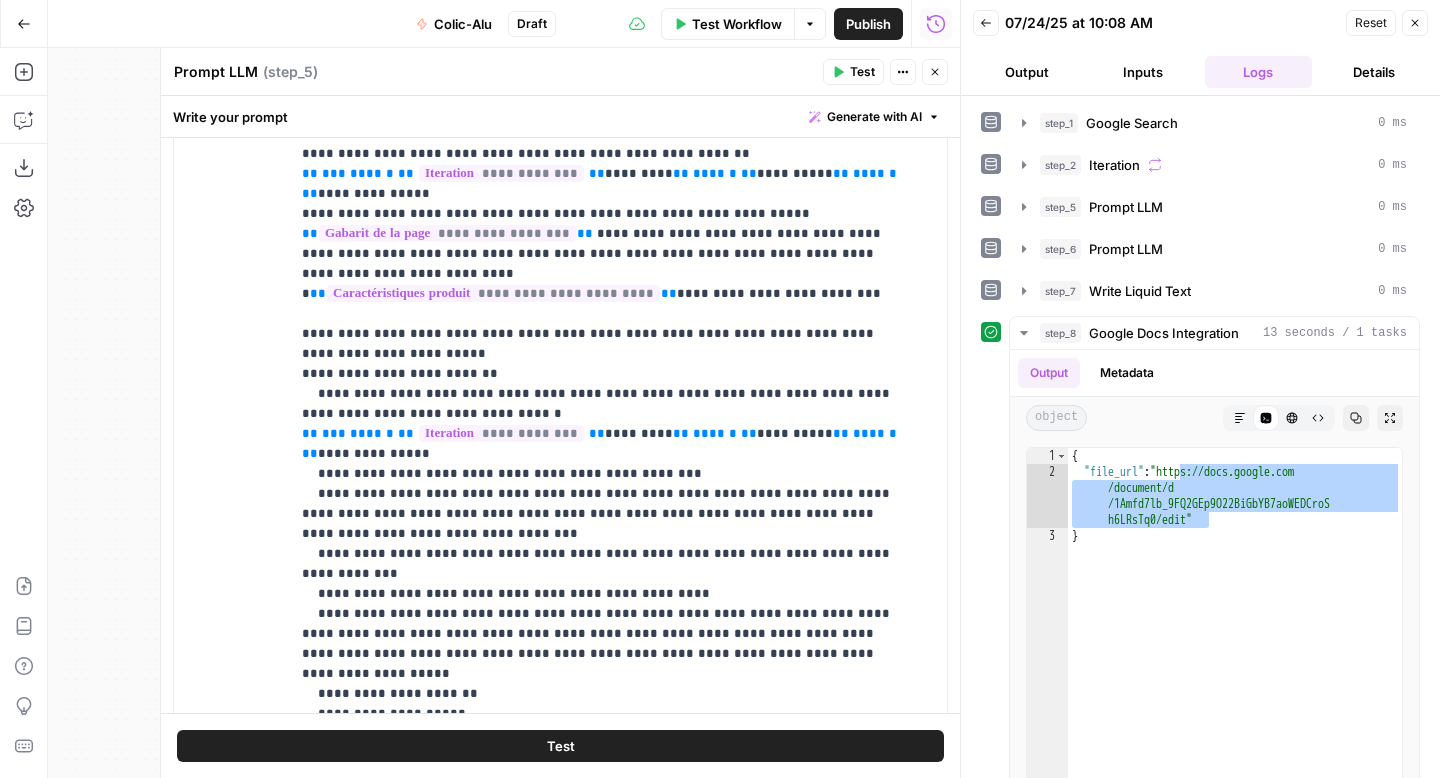 click on "Test" at bounding box center (560, 746) 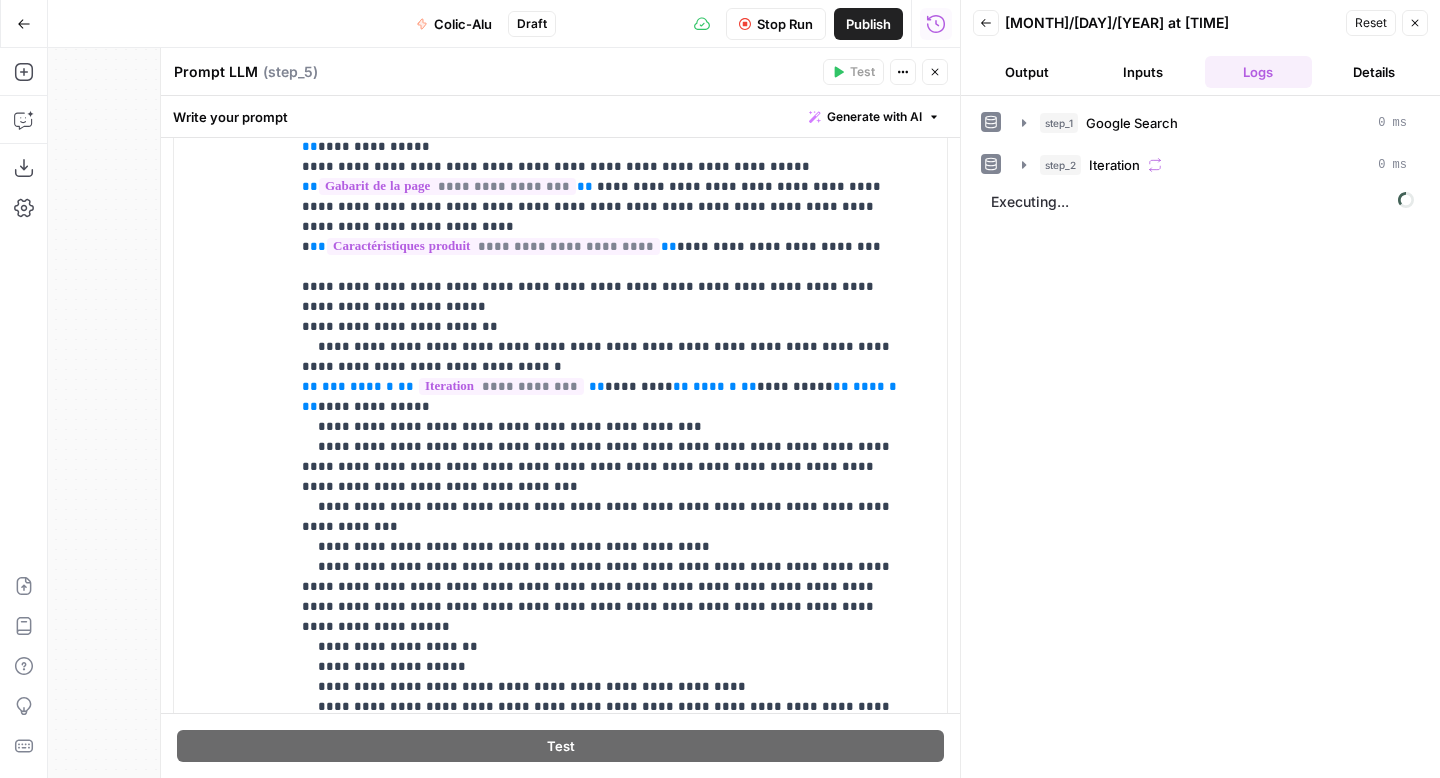 scroll, scrollTop: 97, scrollLeft: 0, axis: vertical 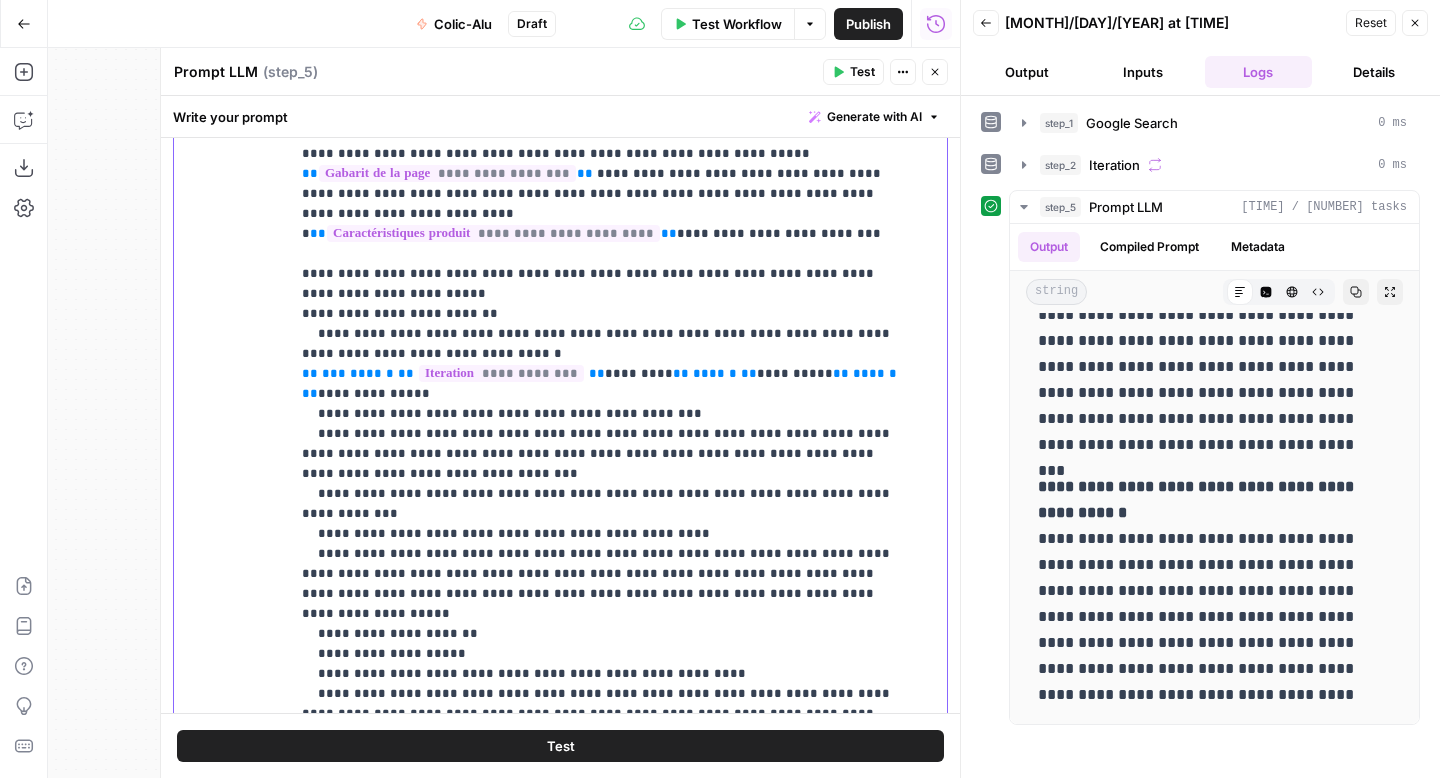 drag, startPoint x: 660, startPoint y: 407, endPoint x: 329, endPoint y: 414, distance: 331.074 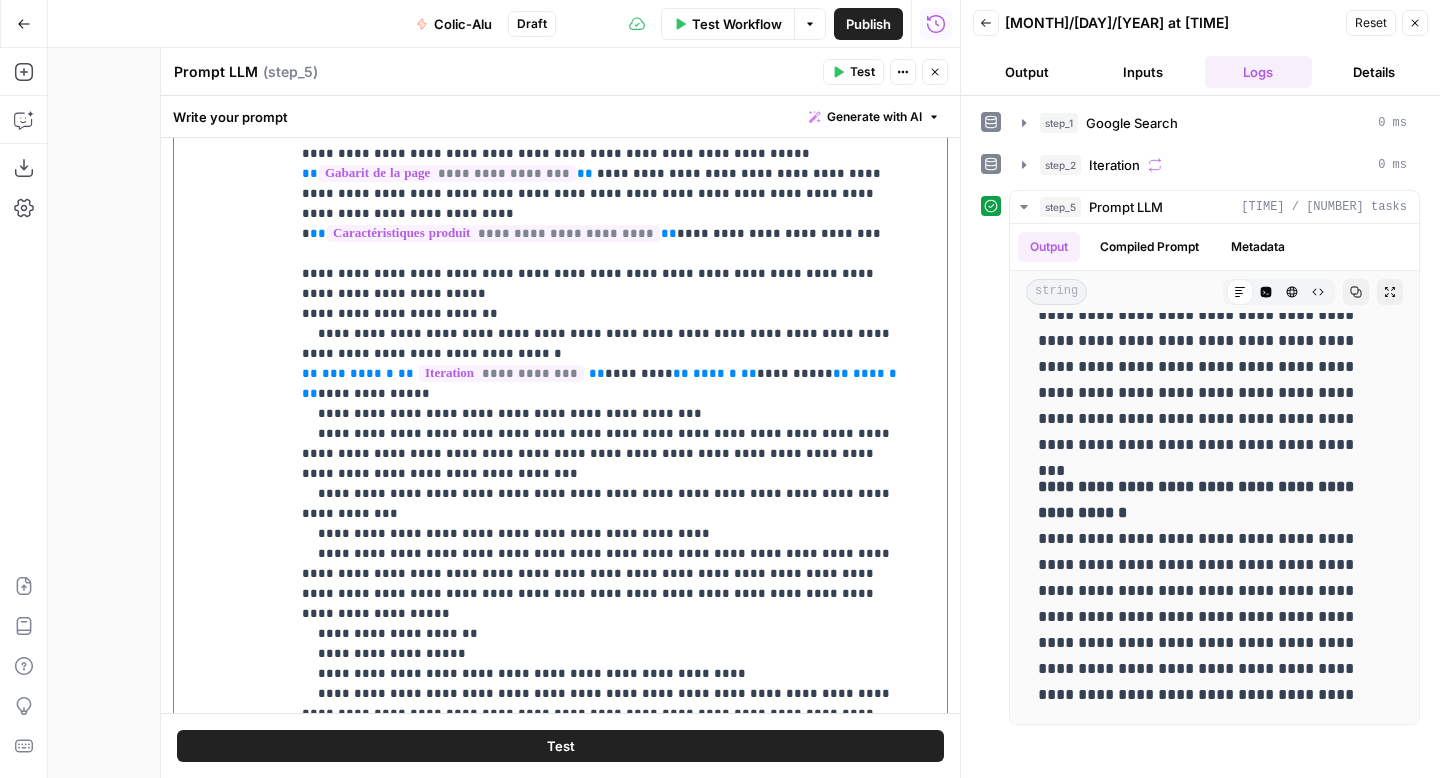click on "**********" at bounding box center (603, 334) 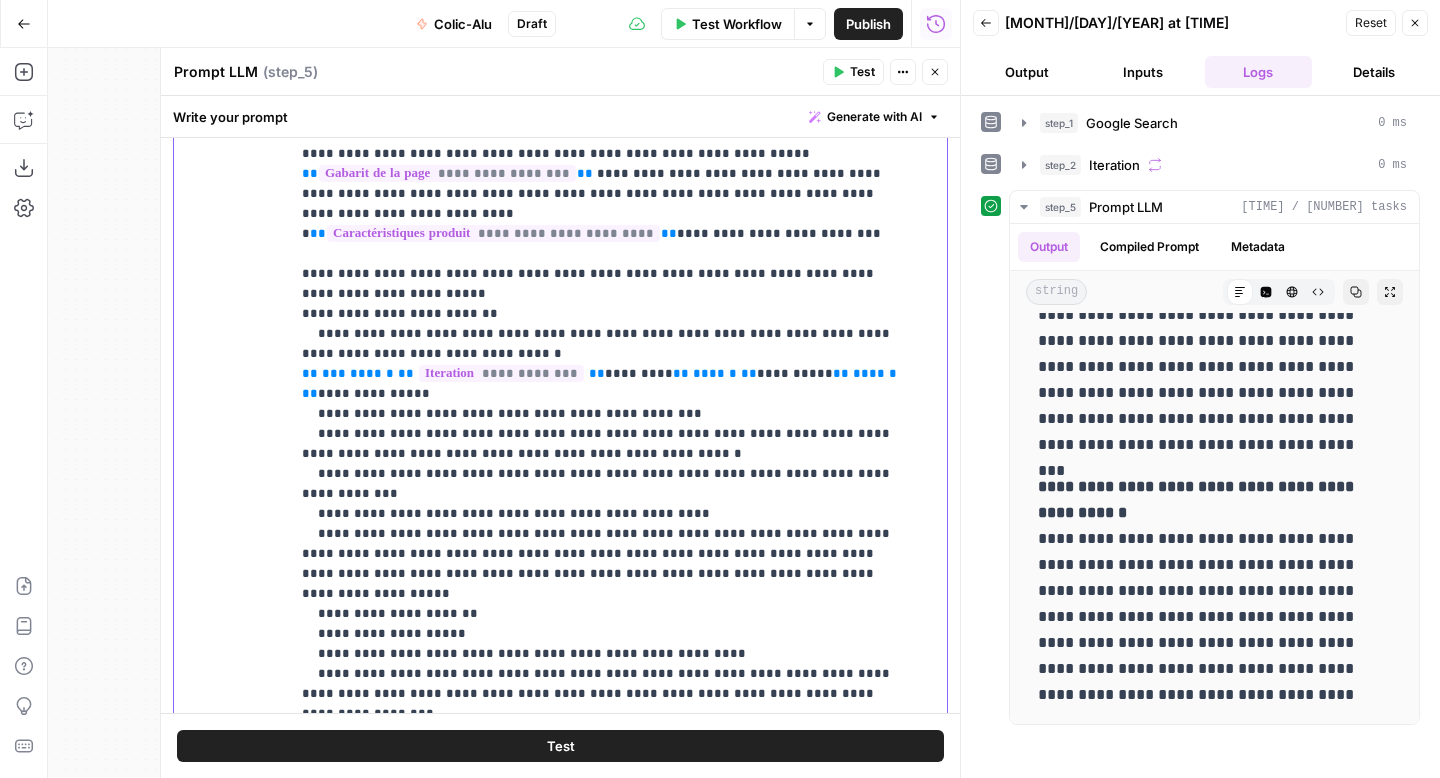 scroll, scrollTop: 81, scrollLeft: 0, axis: vertical 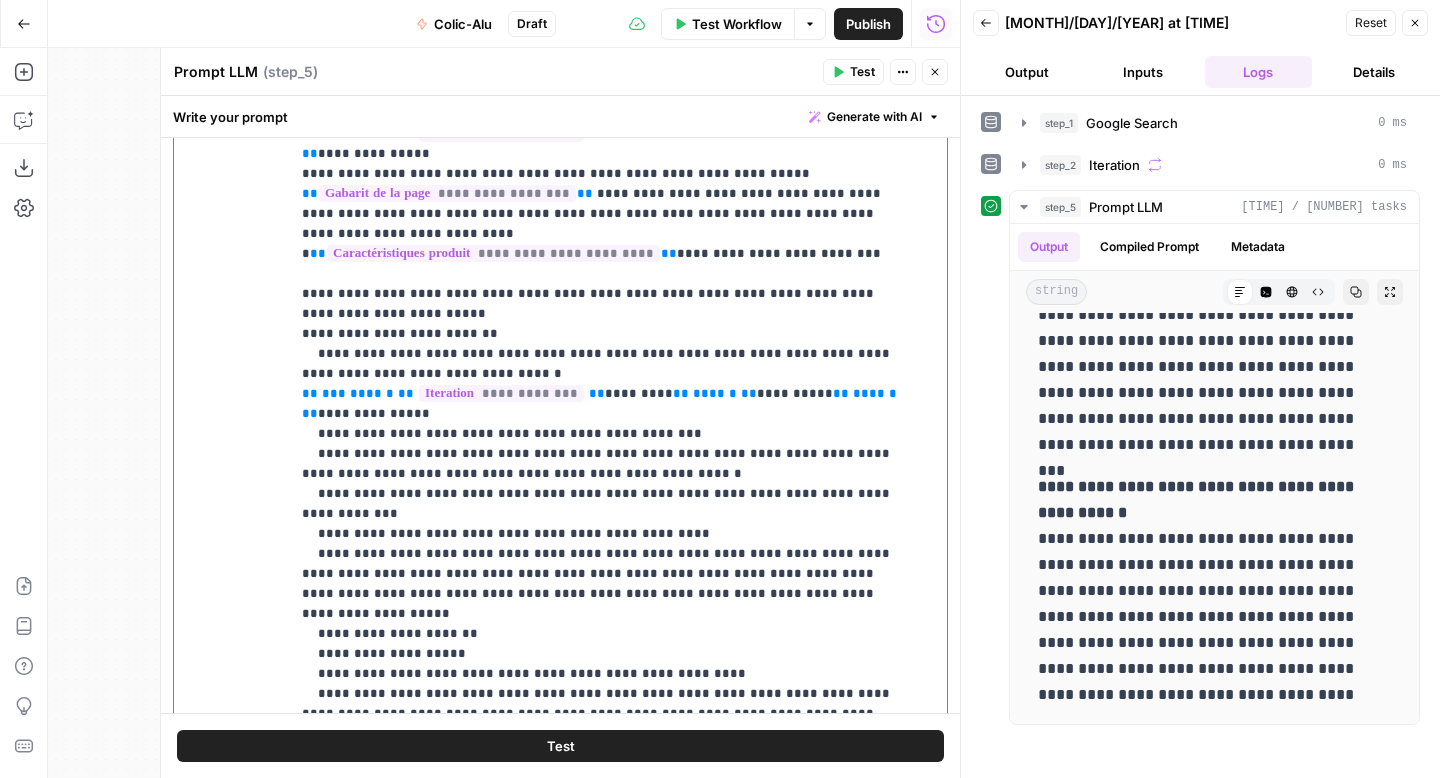 click on "**********" at bounding box center (603, 344) 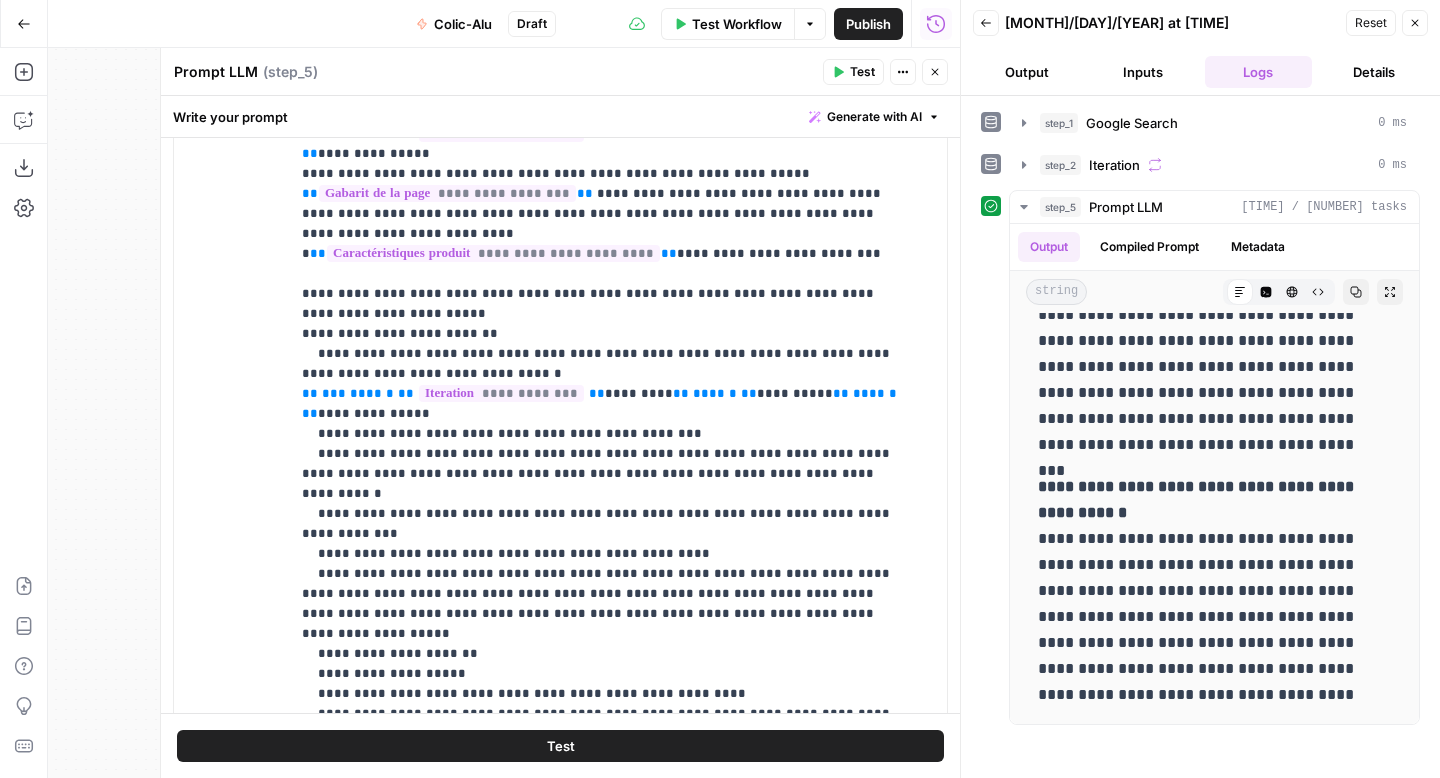 click on "Test" at bounding box center (560, 746) 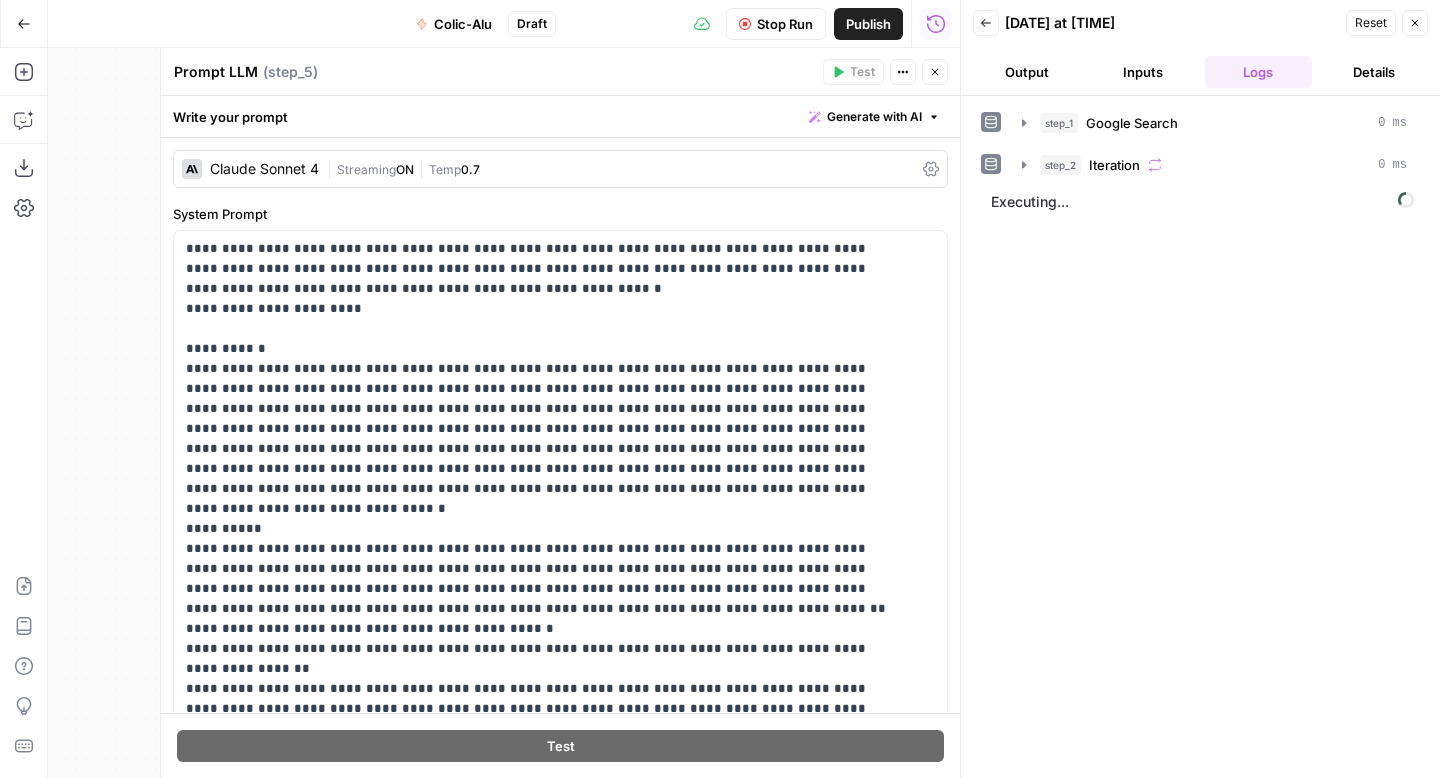 scroll, scrollTop: 0, scrollLeft: 0, axis: both 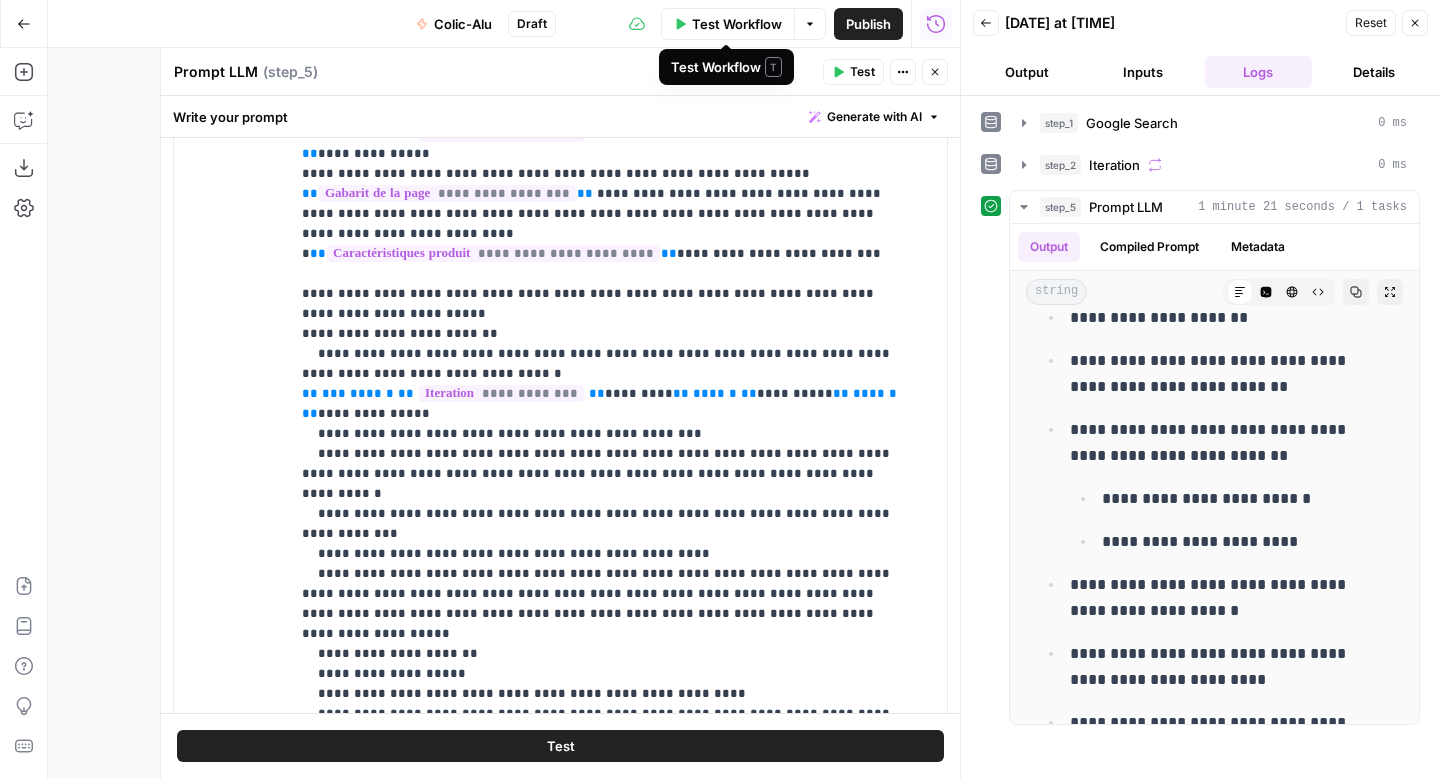 click on "Test Workflow" at bounding box center [737, 24] 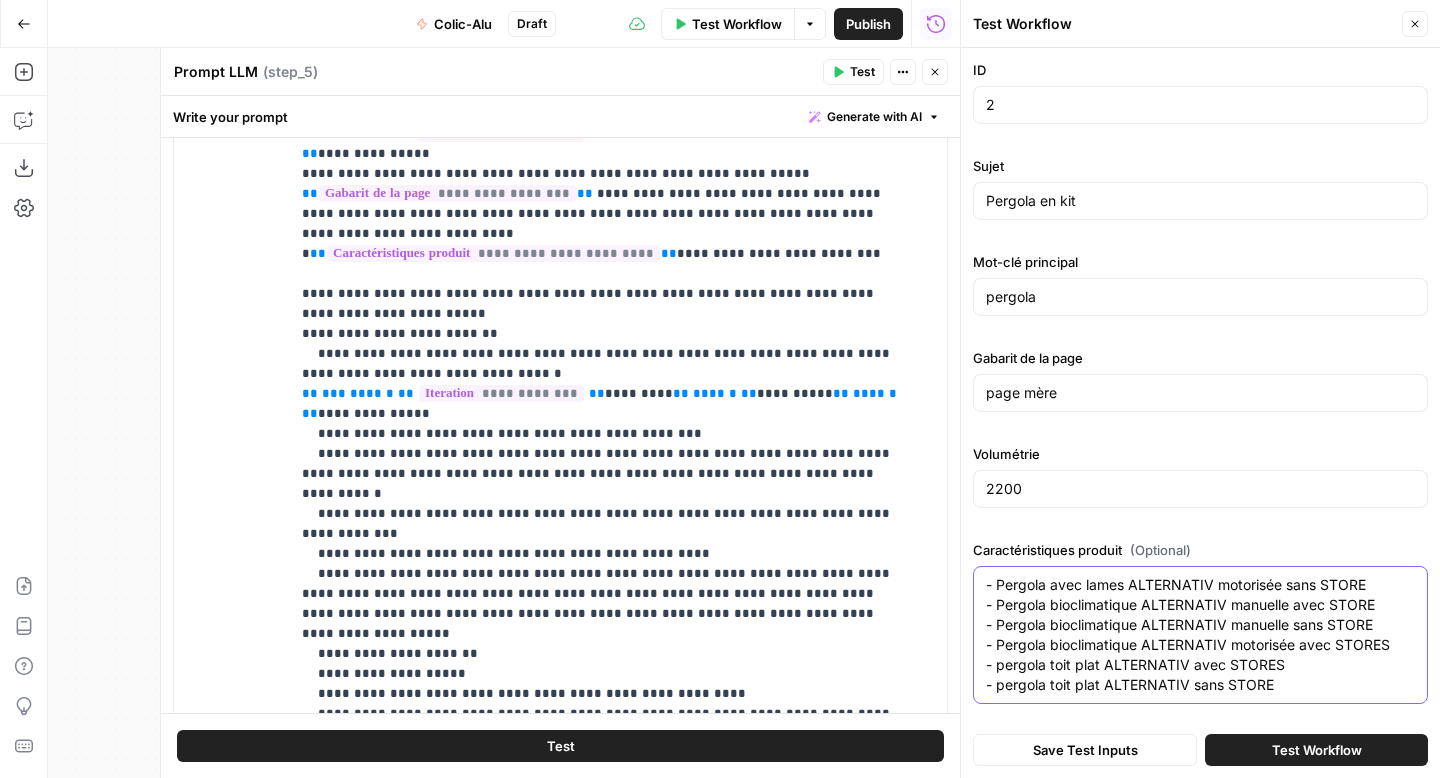 click on "- Pergola avec lames ALTERNATIV motorisée sans STORE
- Pergola bioclimatique ALTERNATIV manuelle avec STORE
- Pergola bioclimatique ALTERNATIV manuelle sans STORE
- Pergola bioclimatique ALTERNATIV motorisée avec STORES
- pergola toit plat ALTERNATIV avec STORES
- pergola toit plat ALTERNATIV sans STORE" at bounding box center (1200, 635) 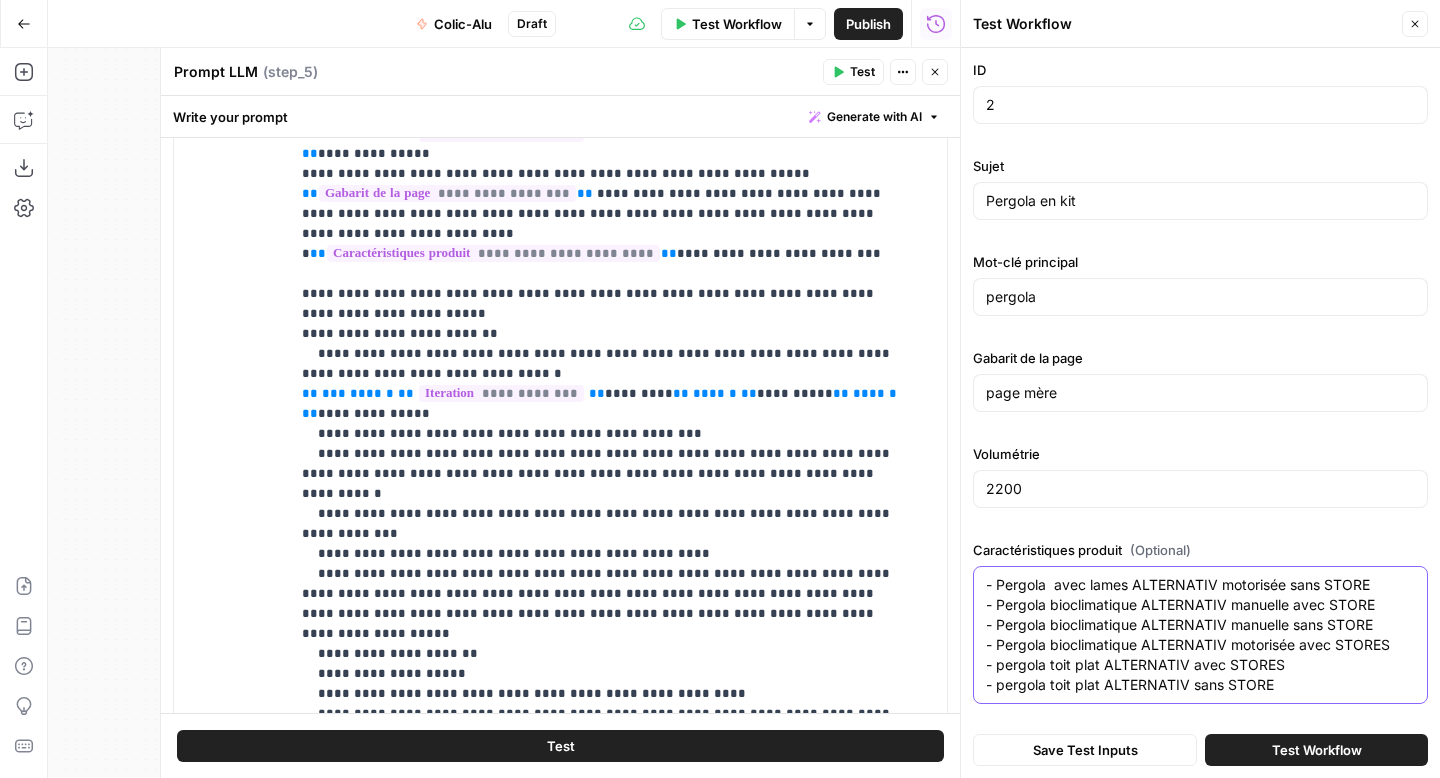 paste on "bioclimatique" 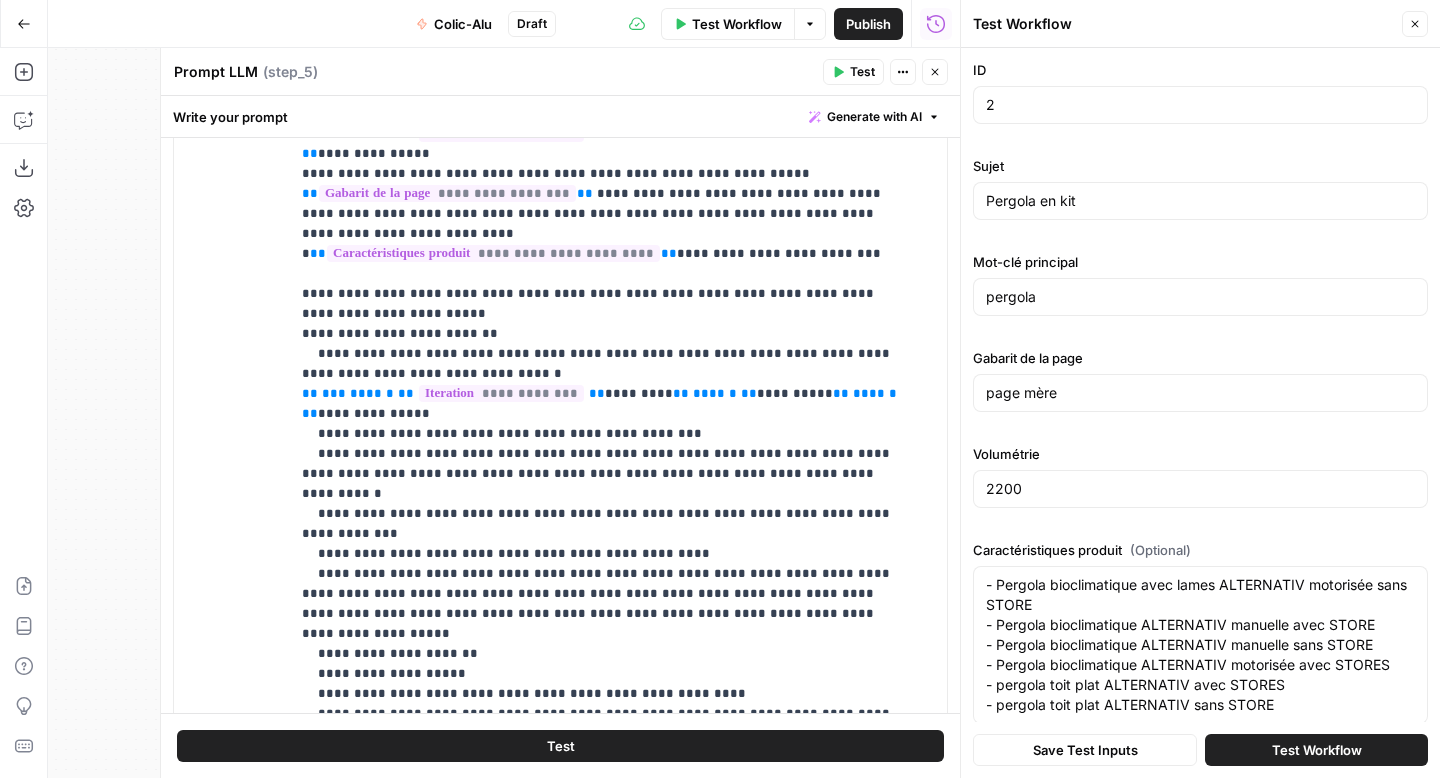 click on "- Pergola bioclimatique avec lames ALTERNATIV motorisée sans STORE
- Pergola bioclimatique ALTERNATIV manuelle avec STORE
- Pergola bioclimatique ALTERNATIV manuelle sans STORE
- Pergola bioclimatique ALTERNATIV motorisée avec STORES
- pergola toit plat ALTERNATIV avec STORES
- pergola toit plat ALTERNATIV sans STORE - Pergola bioclimatique avec lames ALTERNATIV motorisée sans STORE
- Pergola bioclimatique ALTERNATIV manuelle avec STORE
- Pergola bioclimatique ALTERNATIV manuelle sans STORE
- Pergola bioclimatique ALTERNATIV motorisée avec STORES
- pergola toit plat ALTERNATIV avec STORES
- pergola toit plat ALTERNATIV sans STORE" at bounding box center (1200, 645) 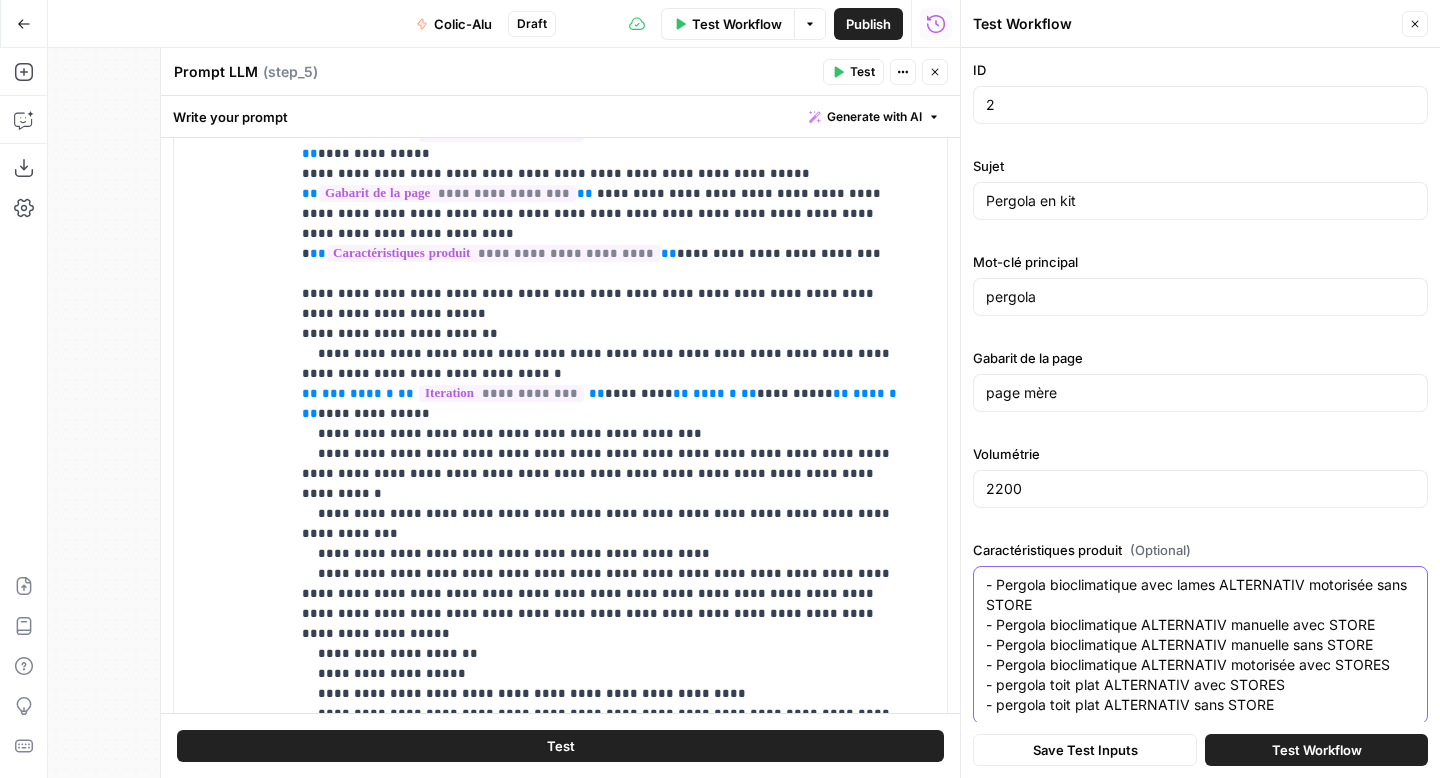 click on "- Pergola bioclimatique avec lames ALTERNATIV motorisée sans STORE
- Pergola bioclimatique ALTERNATIV manuelle avec STORE
- Pergola bioclimatique ALTERNATIV manuelle sans STORE
- Pergola bioclimatique ALTERNATIV motorisée avec STORES
- pergola toit plat ALTERNATIV avec STORES
- pergola toit plat ALTERNATIV sans STORE" at bounding box center [1200, 645] 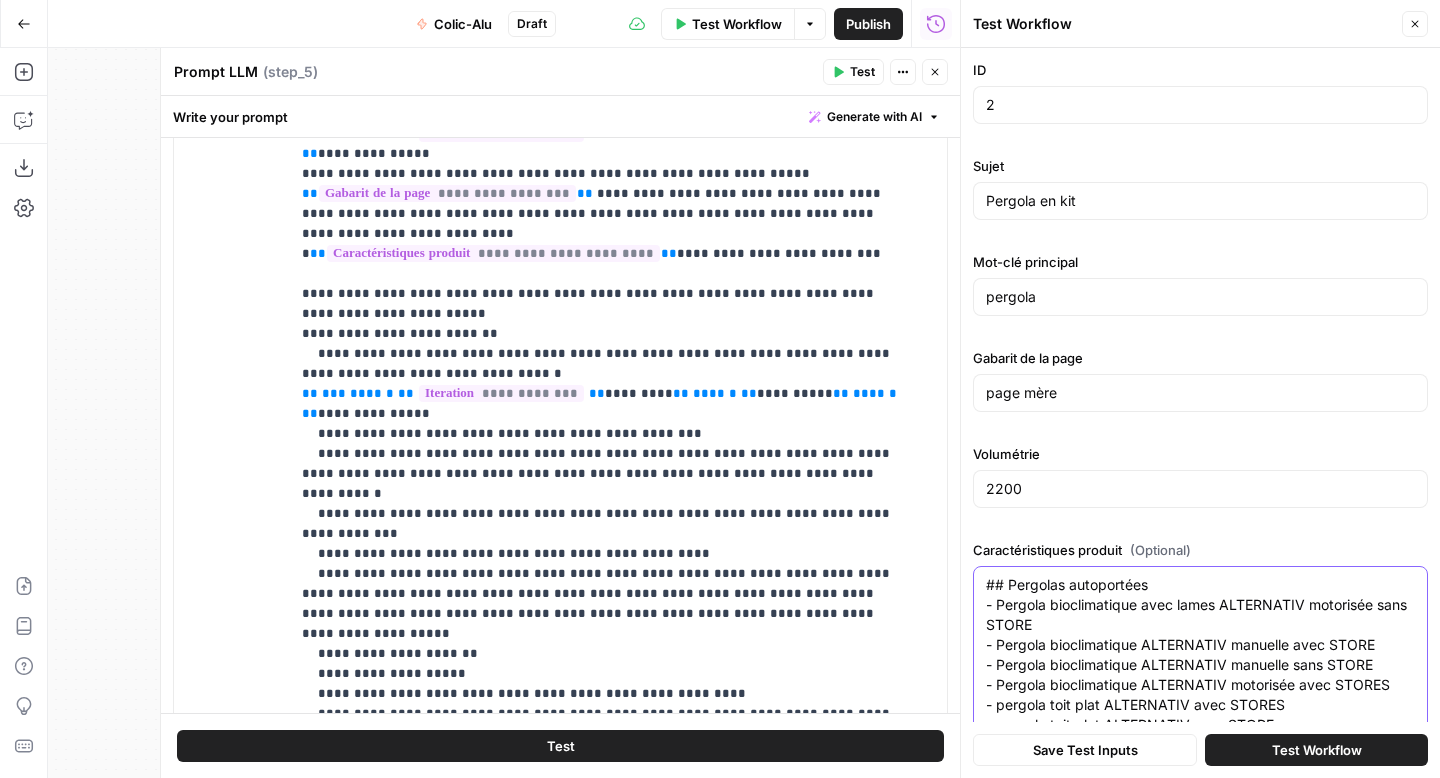 scroll, scrollTop: 42, scrollLeft: 0, axis: vertical 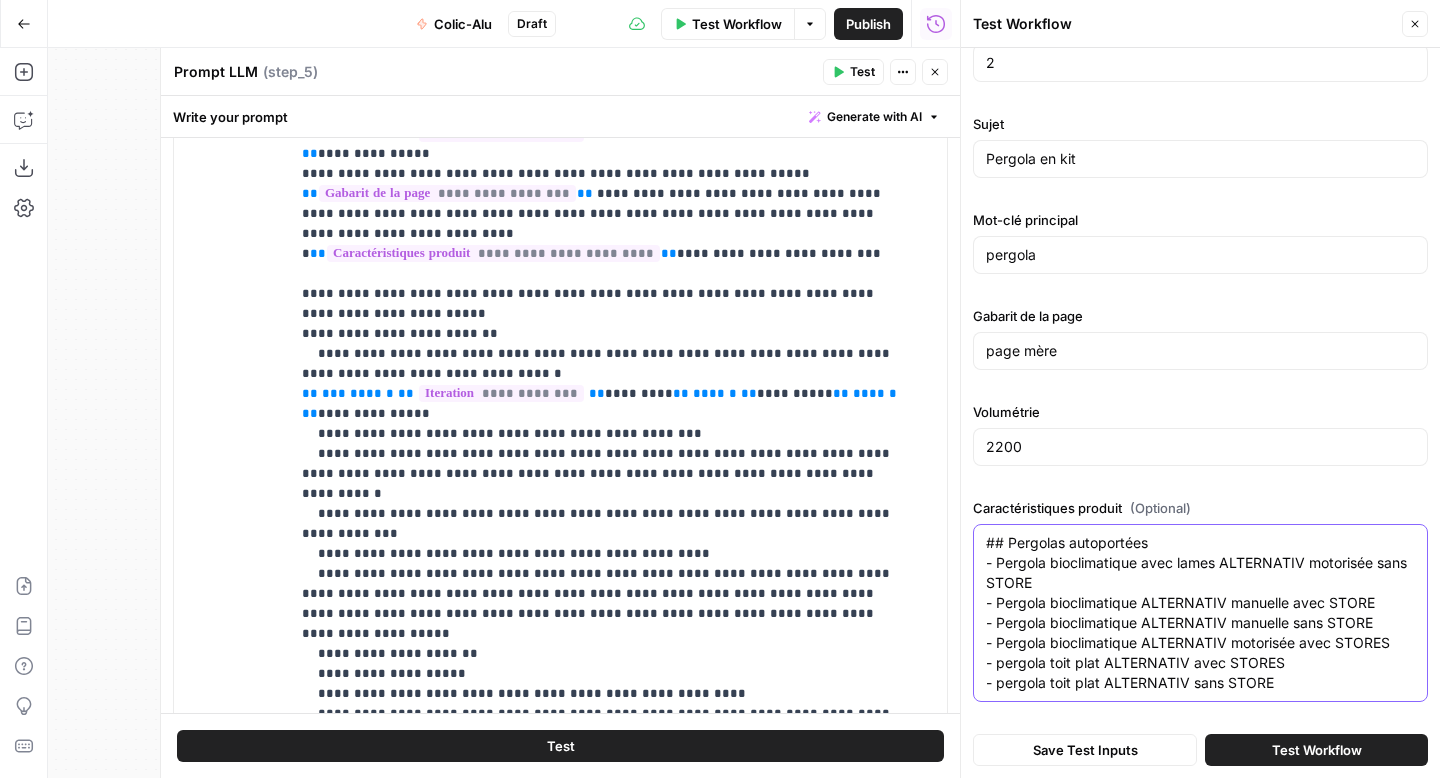 click on "## Pergolas autoportées
- Pergola bioclimatique avec lames ALTERNATIV motorisée sans STORE
- Pergola bioclimatique ALTERNATIV manuelle avec STORE
- Pergola bioclimatique ALTERNATIV manuelle sans STORE
- Pergola bioclimatique ALTERNATIV motorisée avec STORES
- pergola toit plat ALTERNATIV avec STORES
- pergola toit plat ALTERNATIV sans STORE" at bounding box center (1200, 613) 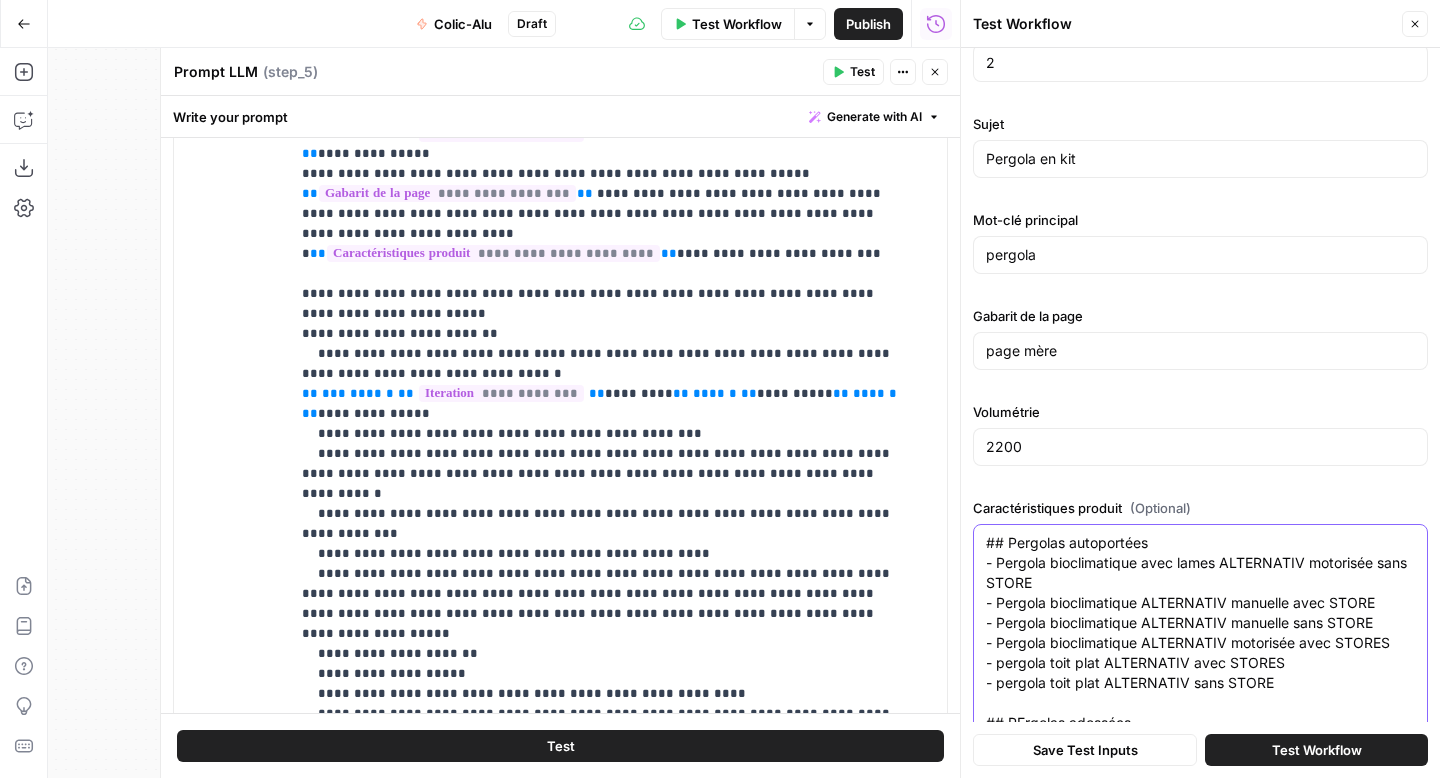 scroll, scrollTop: 82, scrollLeft: 0, axis: vertical 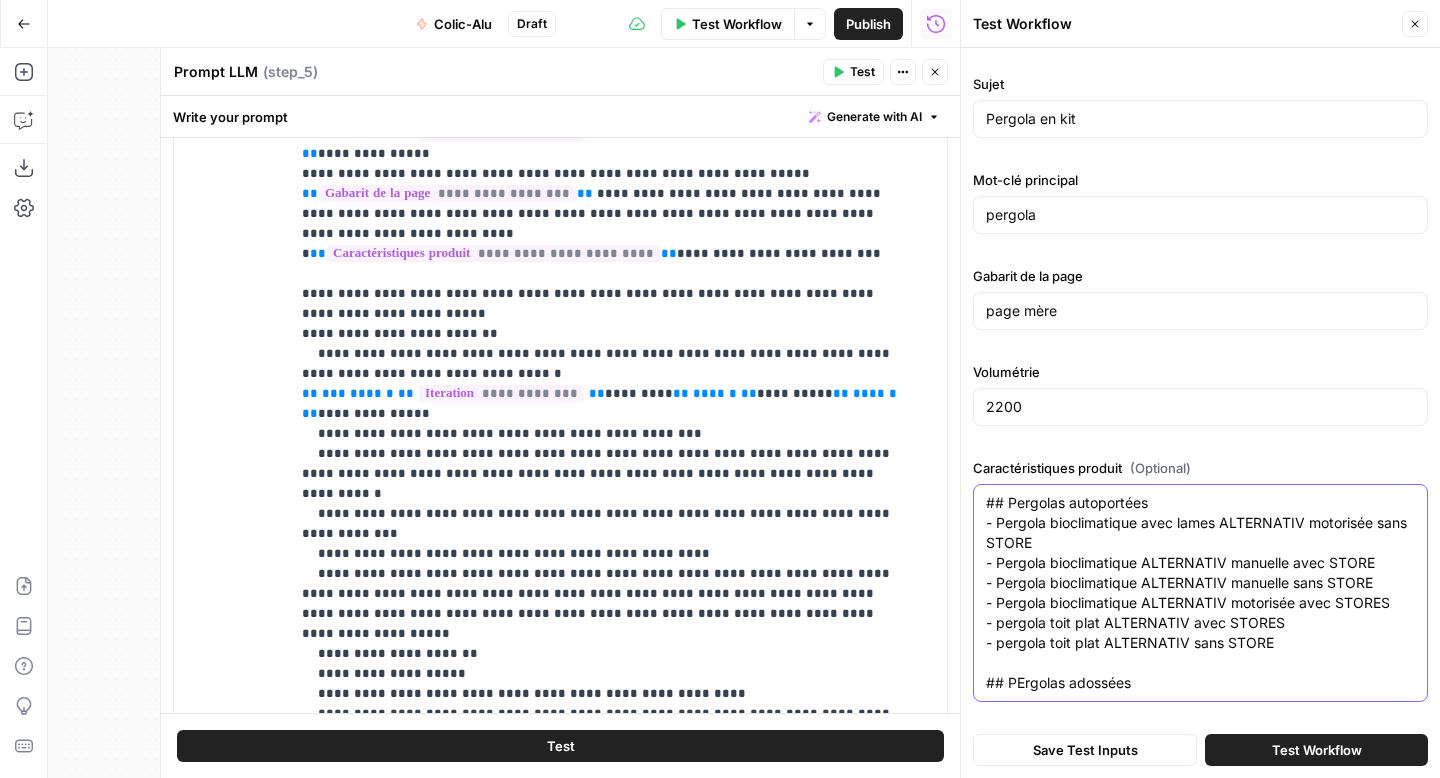 drag, startPoint x: 1275, startPoint y: 645, endPoint x: 983, endPoint y: 631, distance: 292.33542 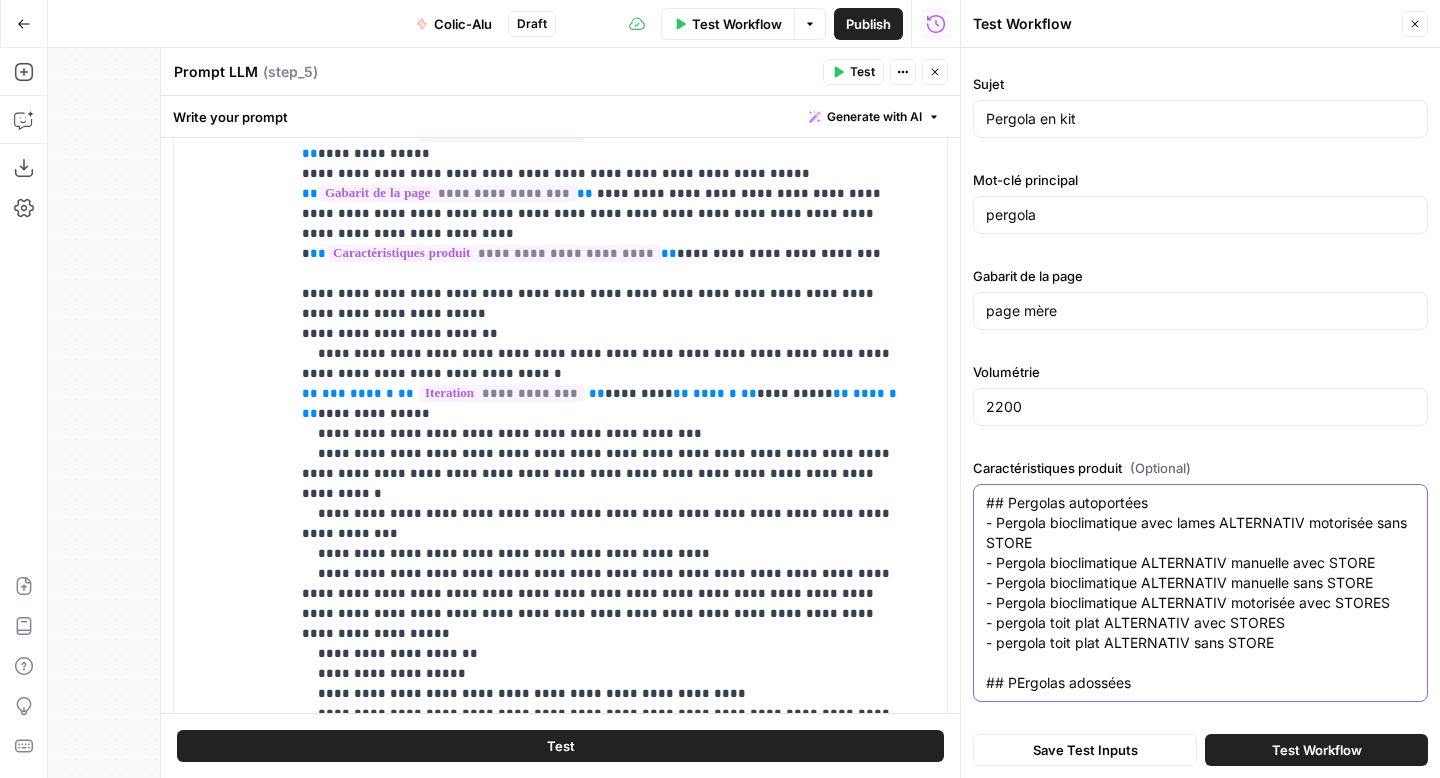 click on "## Pergolas autoportées
- Pergola bioclimatique avec lames ALTERNATIV motorisée sans STORE
- Pergola bioclimatique ALTERNATIV manuelle avec STORE
- Pergola bioclimatique ALTERNATIV manuelle sans STORE
- Pergola bioclimatique ALTERNATIV motorisée avec STORES
- pergola toit plat ALTERNATIV avec STORES
- pergola toit plat ALTERNATIV sans STORE
## PErgolas adossées ## Pergolas autoportées
- Pergola bioclimatique avec lames ALTERNATIV motorisée sans STORE
- Pergola bioclimatique ALTERNATIV manuelle avec STORE
- Pergola bioclimatique ALTERNATIV manuelle sans STORE
- Pergola bioclimatique ALTERNATIV motorisée avec STORES
- pergola toit plat ALTERNATIV avec STORES
- pergola toit plat ALTERNATIV sans STORE
## PErgolas adossées" at bounding box center (1200, 593) 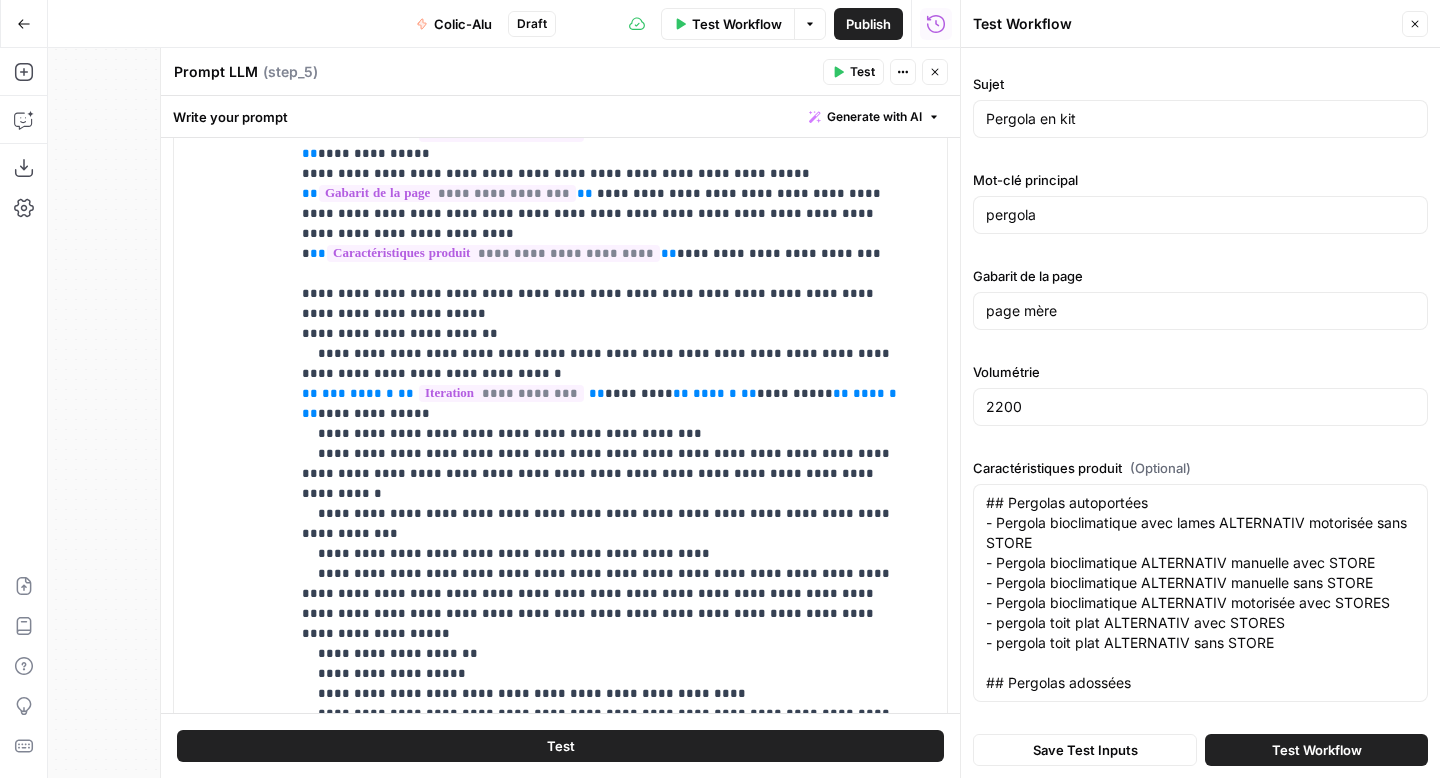 click on "## Pergolas autoportées
- Pergola bioclimatique avec lames ALTERNATIV motorisée sans STORE
- Pergola bioclimatique ALTERNATIV manuelle avec STORE
- Pergola bioclimatique ALTERNATIV manuelle sans STORE
- Pergola bioclimatique ALTERNATIV motorisée avec STORES
- pergola toit plat ALTERNATIV avec STORES
- pergola toit plat ALTERNATIV sans STORE
## Pergolas adossées ## Pergolas autoportées
- Pergola bioclimatique avec lames ALTERNATIV motorisée sans STORE
- Pergola bioclimatique ALTERNATIV manuelle avec STORE
- Pergola bioclimatique ALTERNATIV manuelle sans STORE
- Pergola bioclimatique ALTERNATIV motorisée avec STORES
- pergola toit plat ALTERNATIV avec STORES
- pergola toit plat ALTERNATIV sans STORE
## Pergolas adossées" at bounding box center (1200, 593) 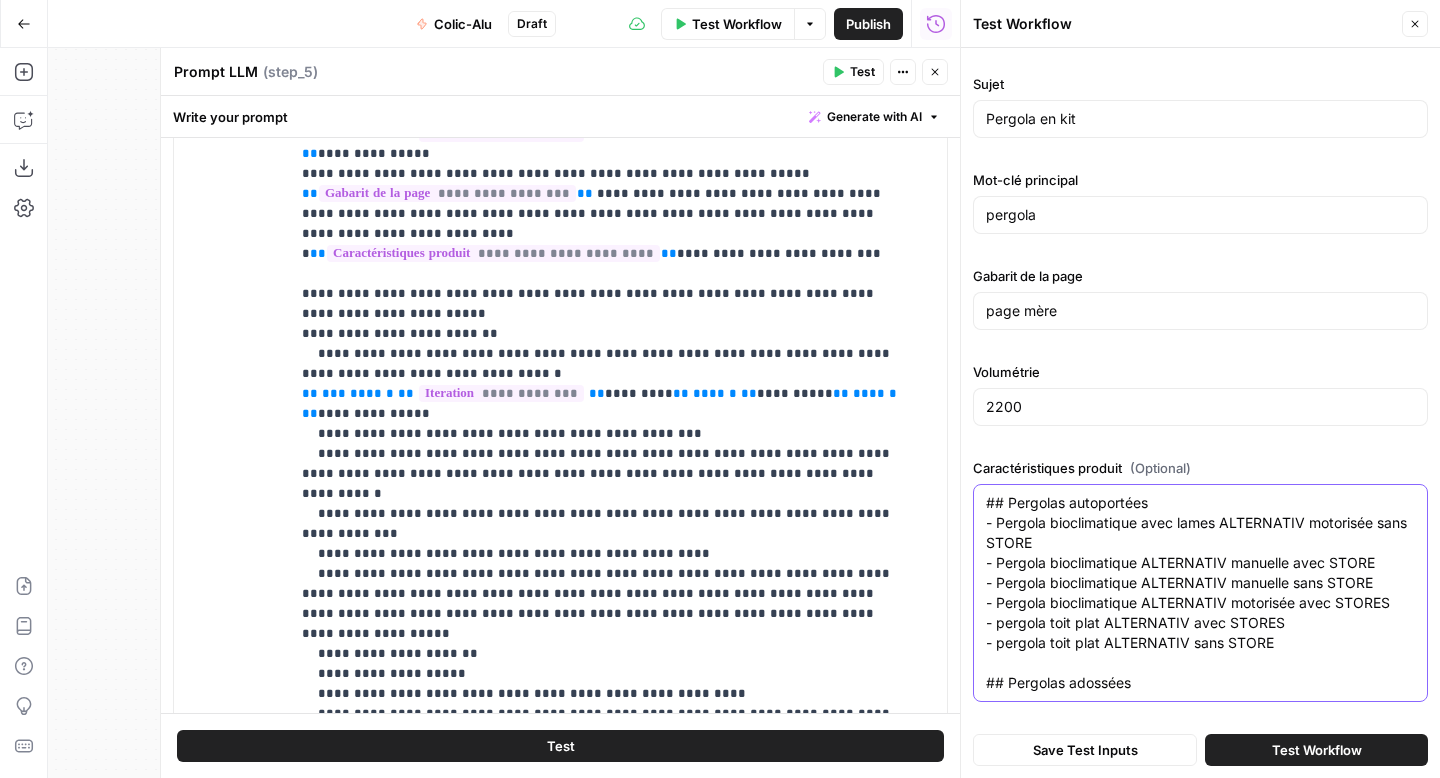click on "## Pergolas autoportées
- Pergola bioclimatique avec lames ALTERNATIV motorisée sans STORE
- Pergola bioclimatique ALTERNATIV manuelle avec STORE
- Pergola bioclimatique ALTERNATIV manuelle sans STORE
- Pergola bioclimatique ALTERNATIV motorisée avec STORES
- pergola toit plat ALTERNATIV avec STORES
- pergola toit plat ALTERNATIV sans STORE
## Pergolas adossées" at bounding box center [1200, 593] 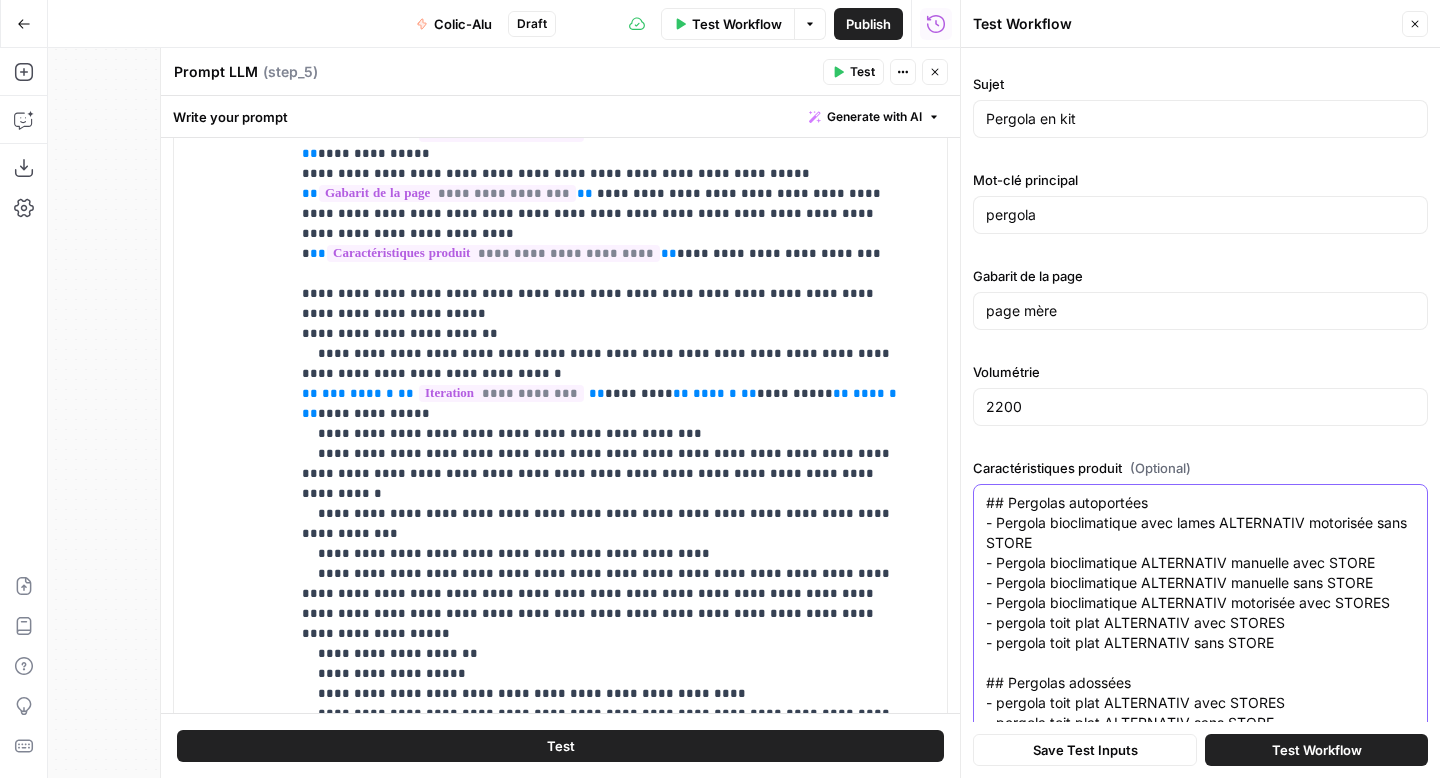 type on "## Pergolas autoportées
- Pergola bioclimatique avec lames ALTERNATIV motorisée sans STORE
- Pergola bioclimatique ALTERNATIV manuelle avec STORE
- Pergola bioclimatique ALTERNATIV manuelle sans STORE
- Pergola bioclimatique ALTERNATIV motorisée avec STORES
- pergola toit plat ALTERNATIV avec STORES
- pergola toit plat ALTERNATIV sans STORE
## Pergolas adossées
- pergola toit plat ALTERNATIV avec STORES
- pergola toit plat ALTERNATIV sans STORE" 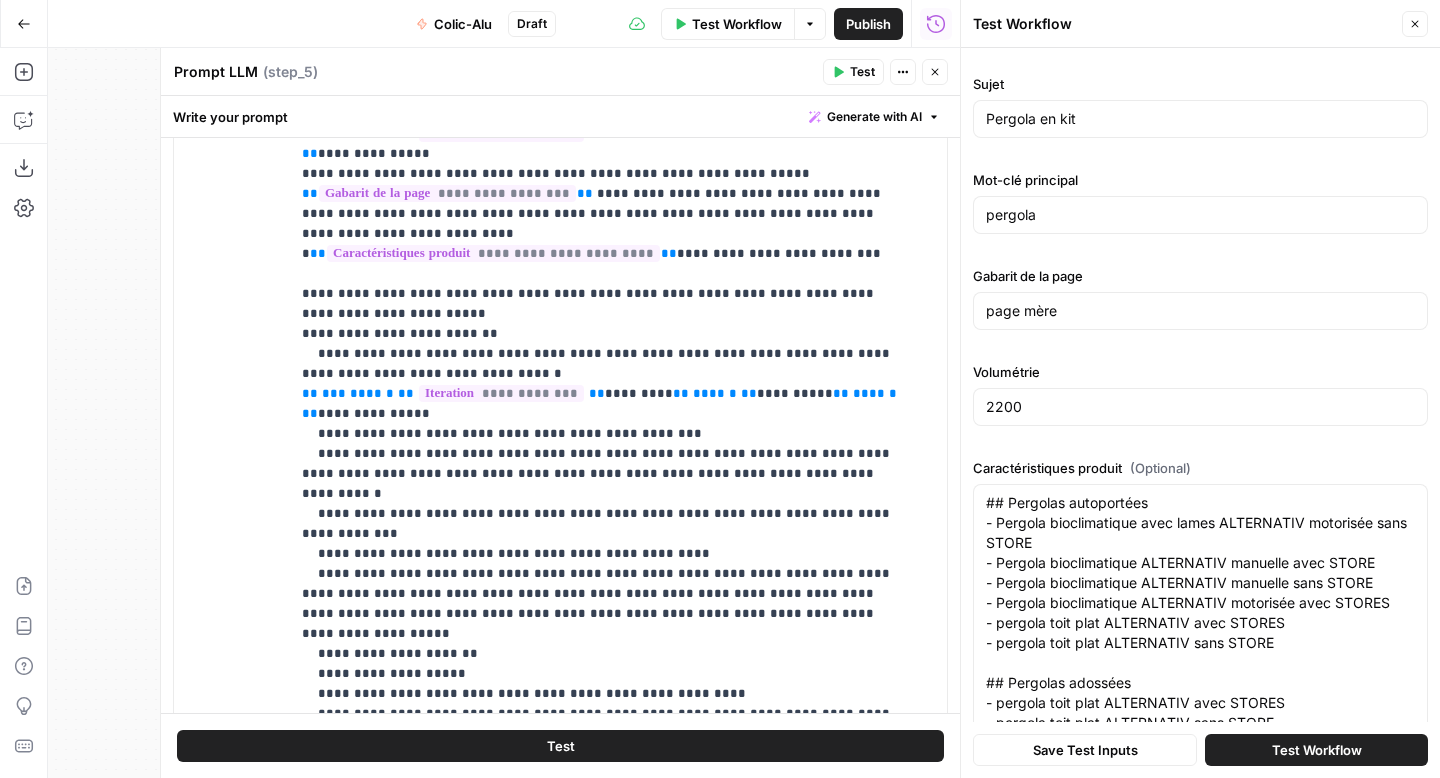 click on "Save Test Inputs" at bounding box center [1085, 750] 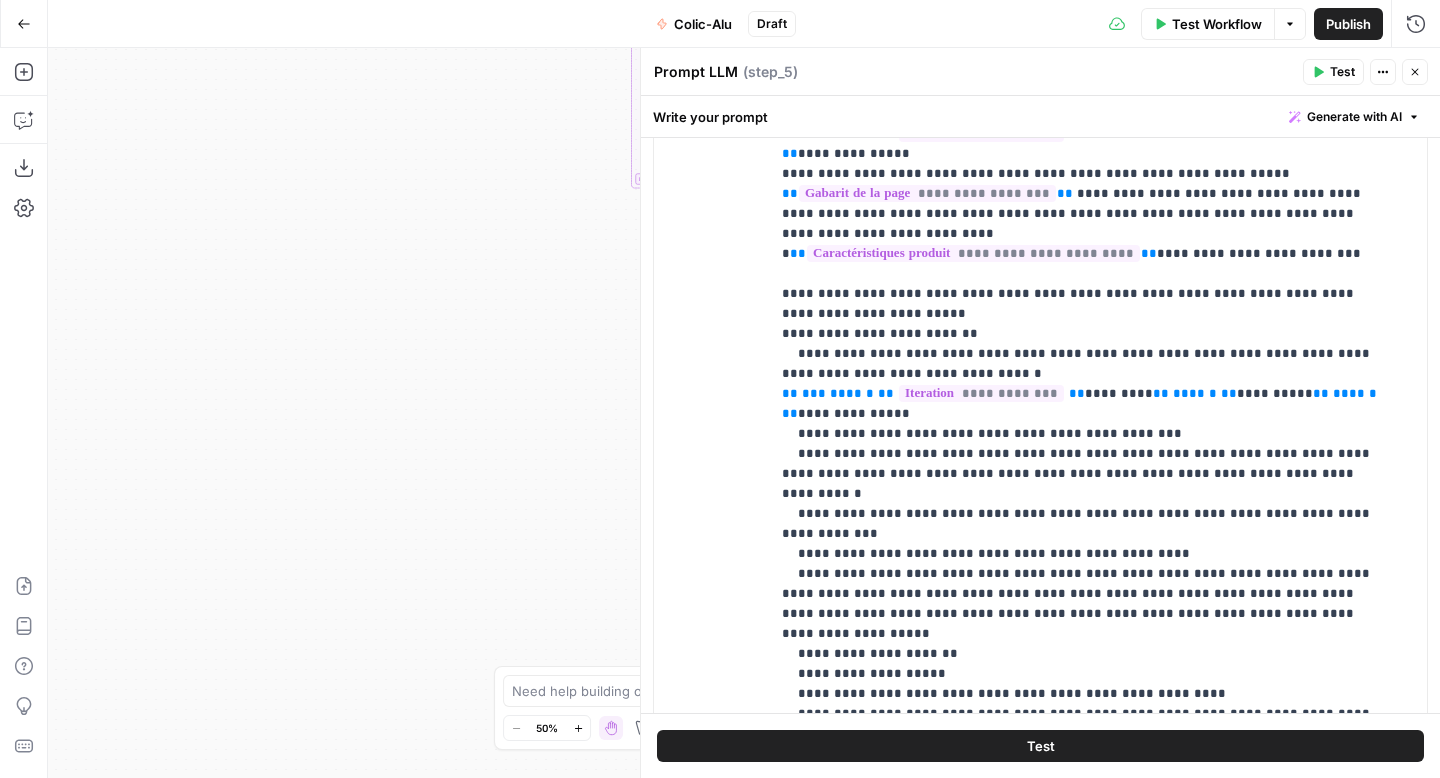click on "Close" at bounding box center [1415, 72] 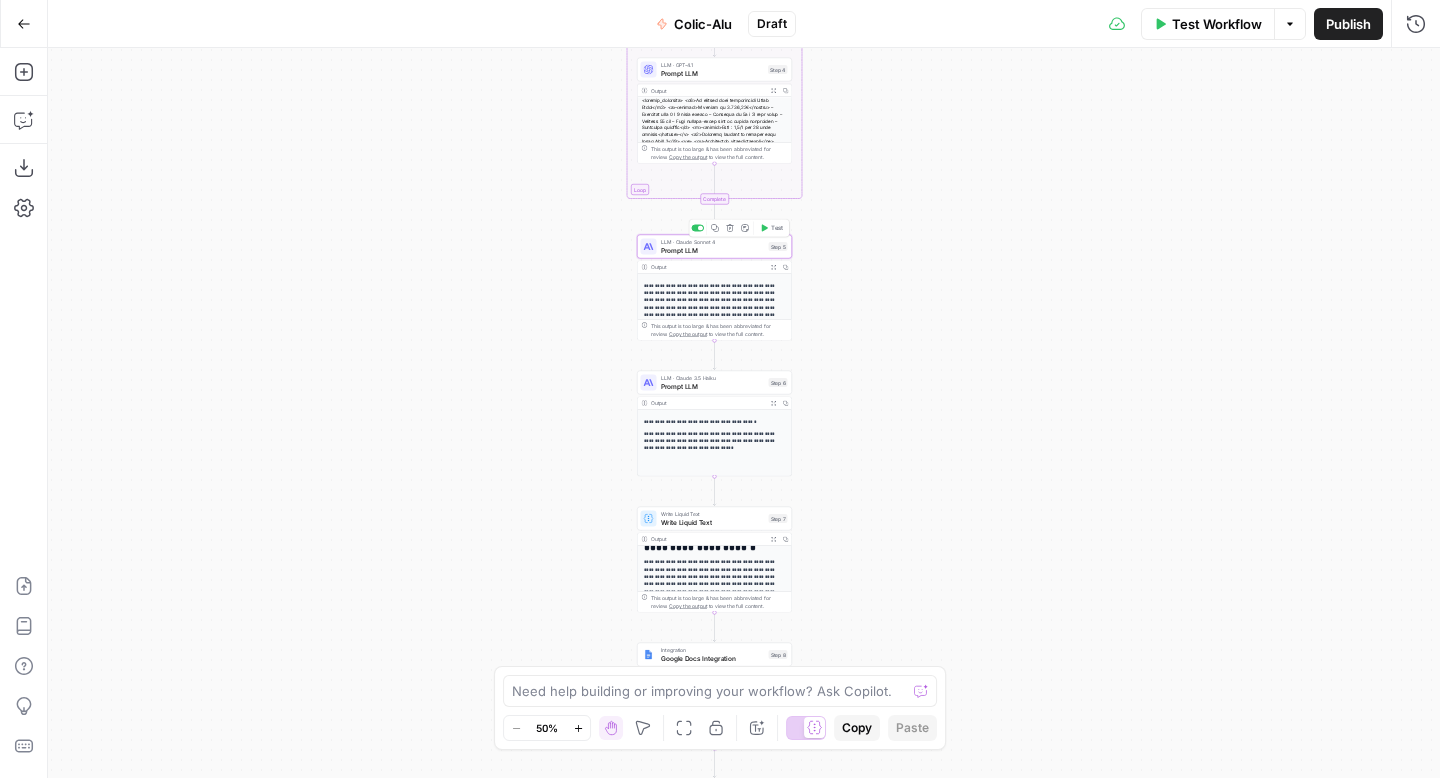 click on "Test" at bounding box center [777, 228] 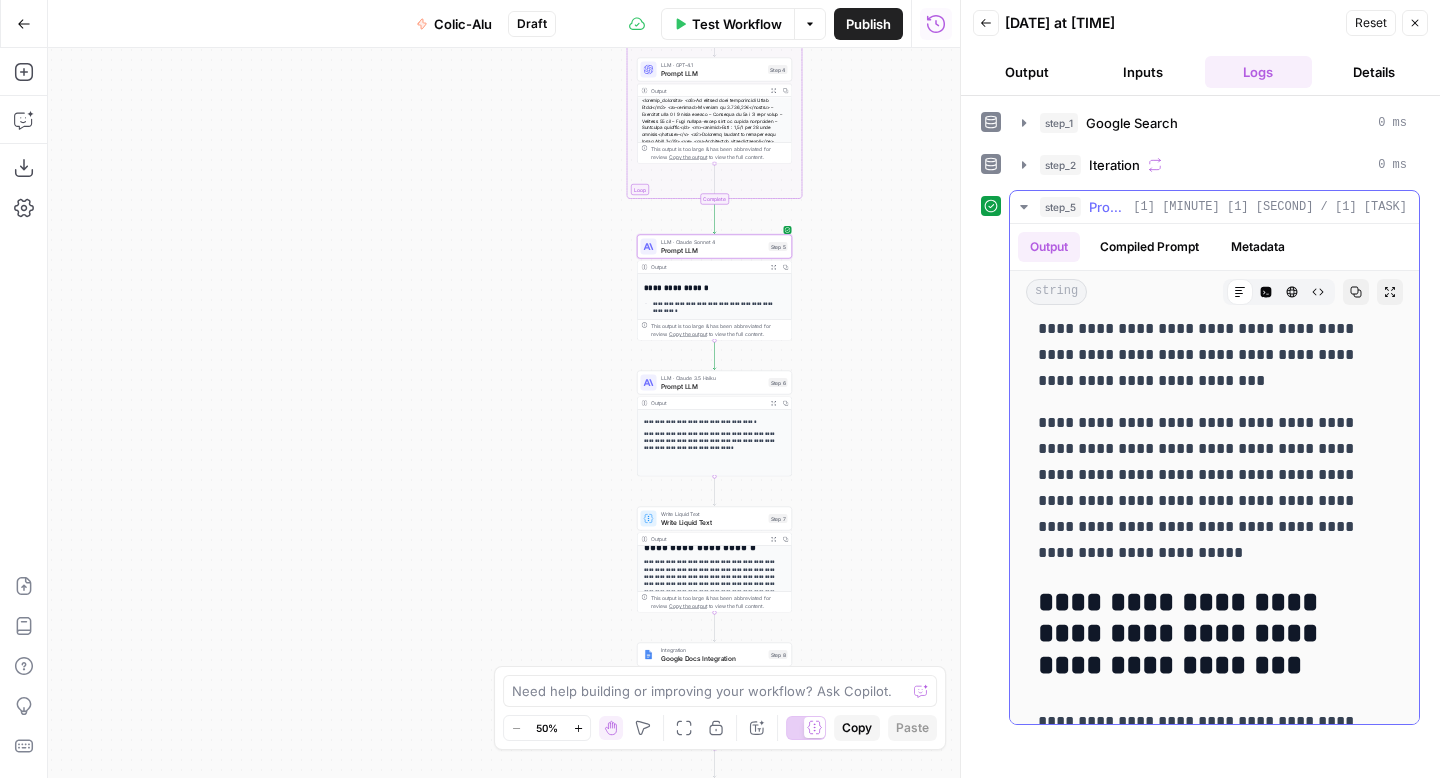 scroll, scrollTop: 5851, scrollLeft: 0, axis: vertical 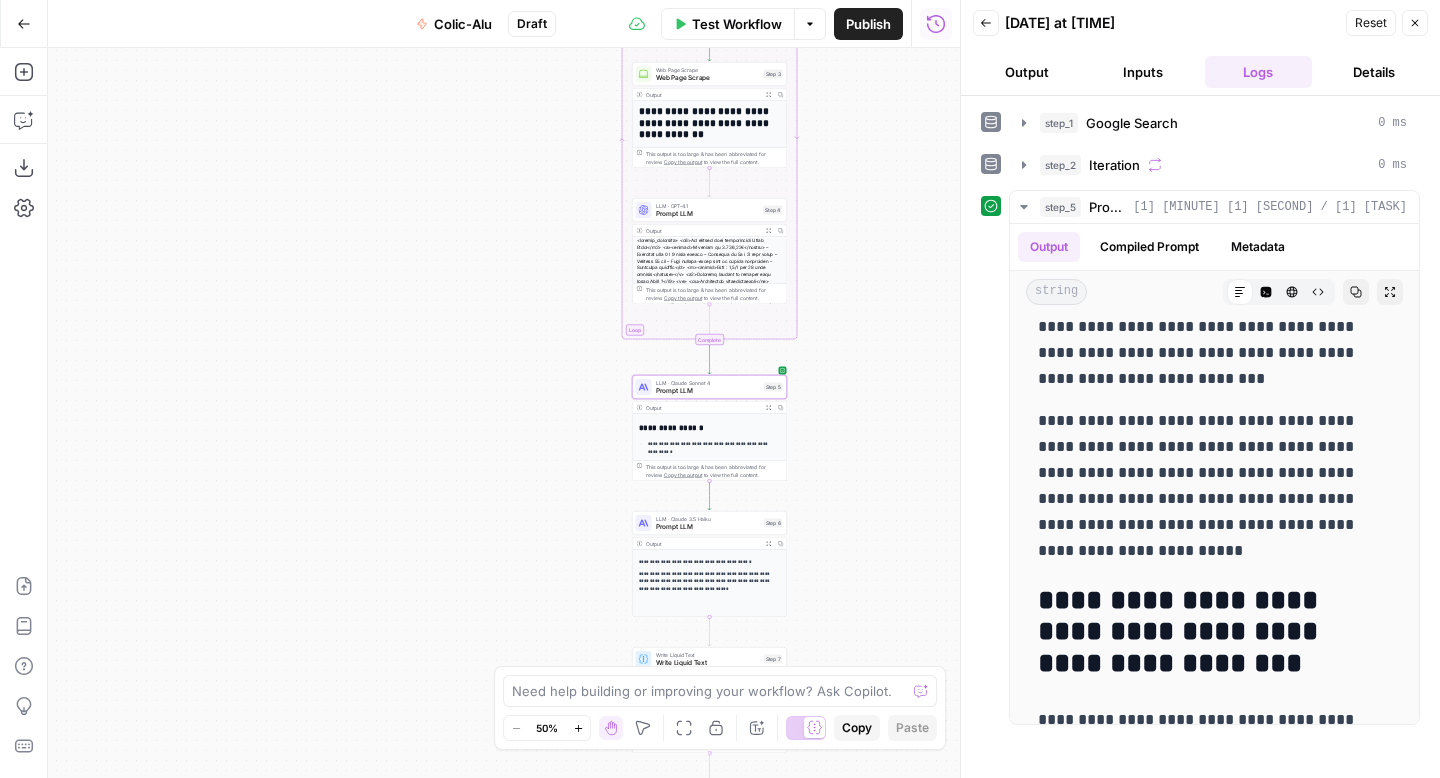 click on "Test Workflow" at bounding box center [737, 24] 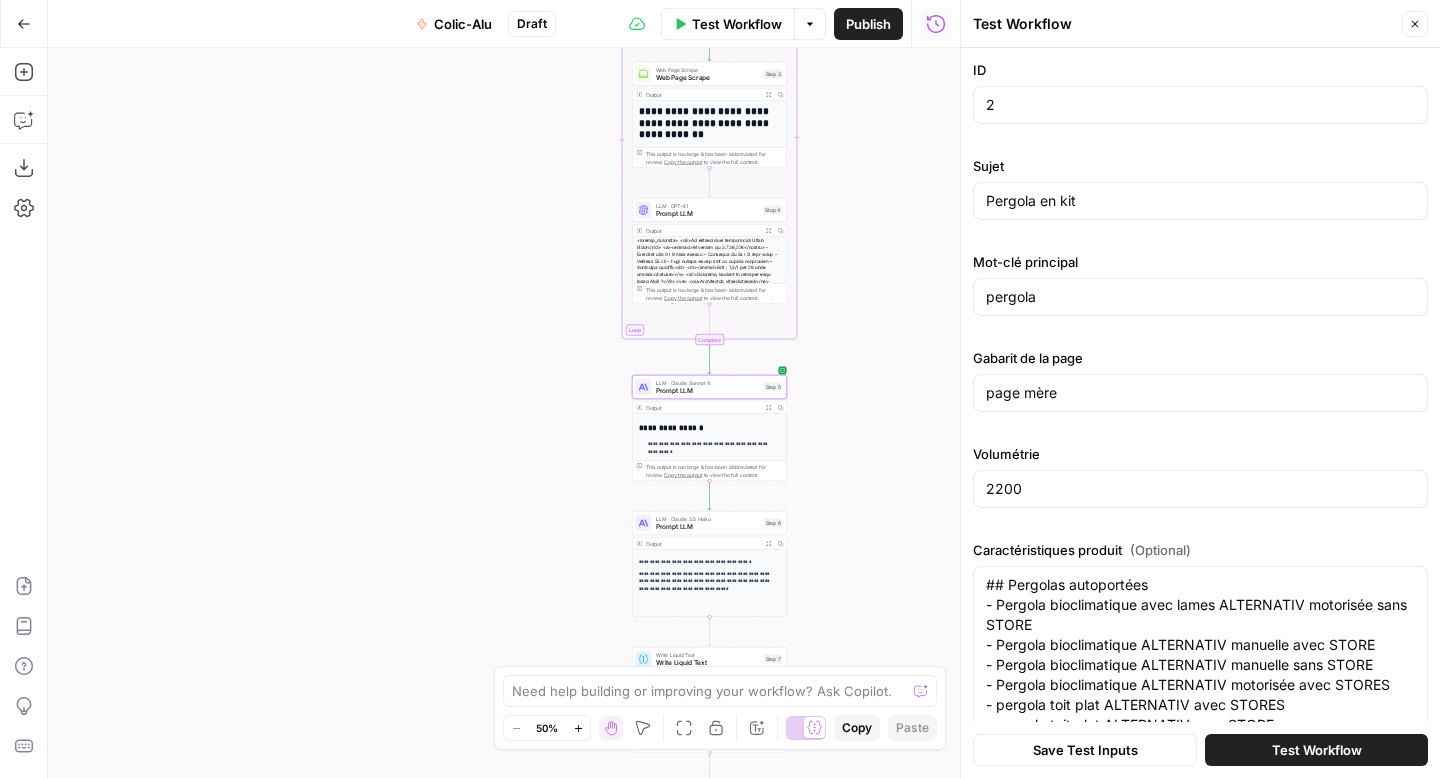 click on "Test Workflow" at bounding box center [1317, 750] 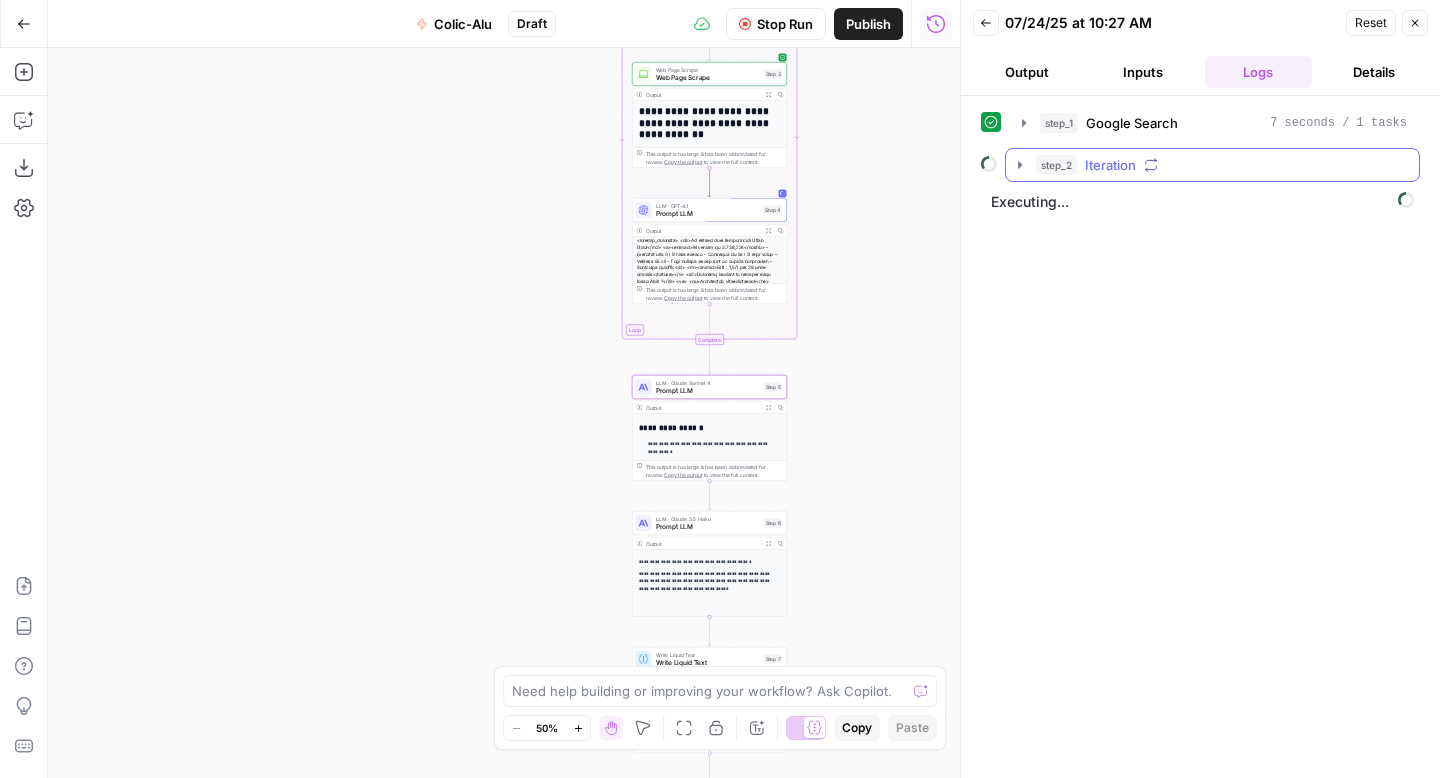 click 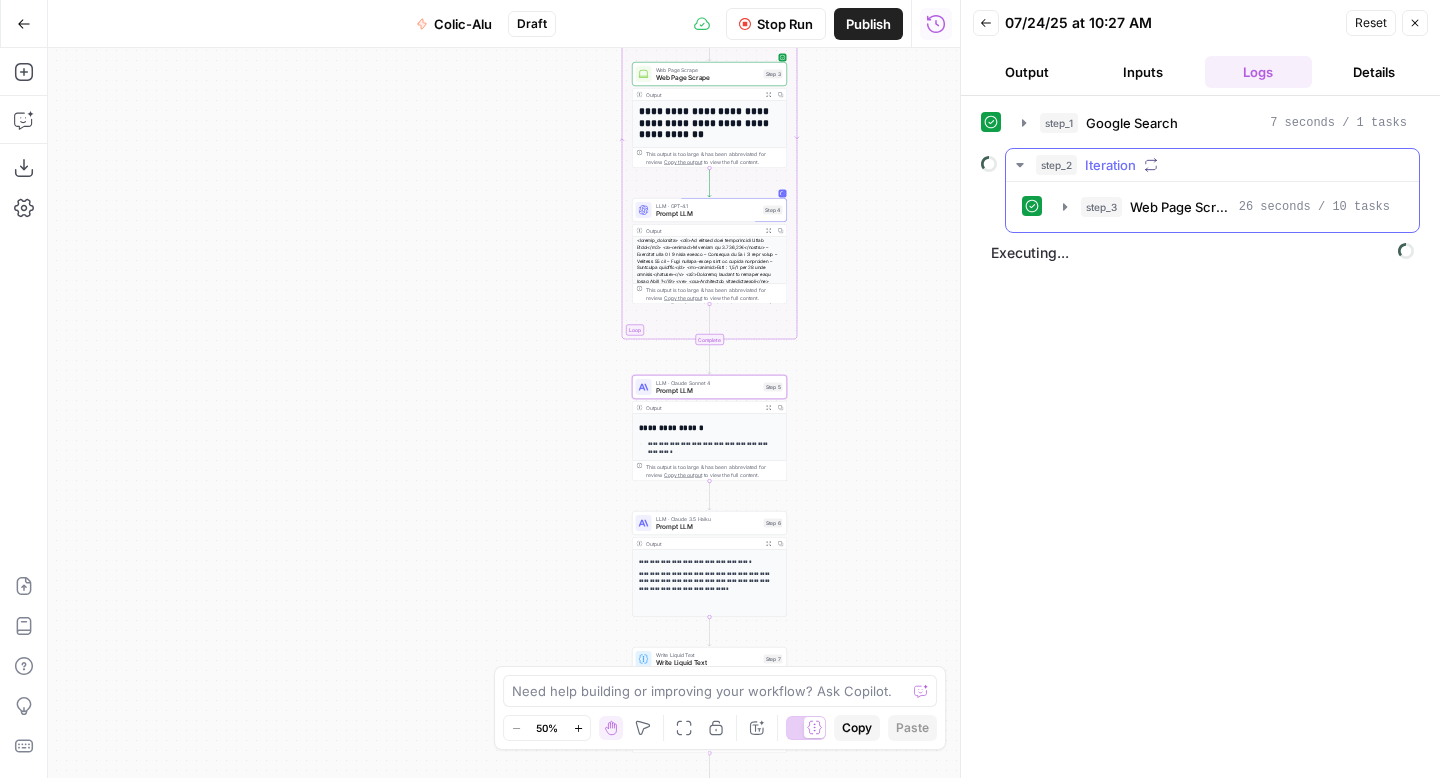 click 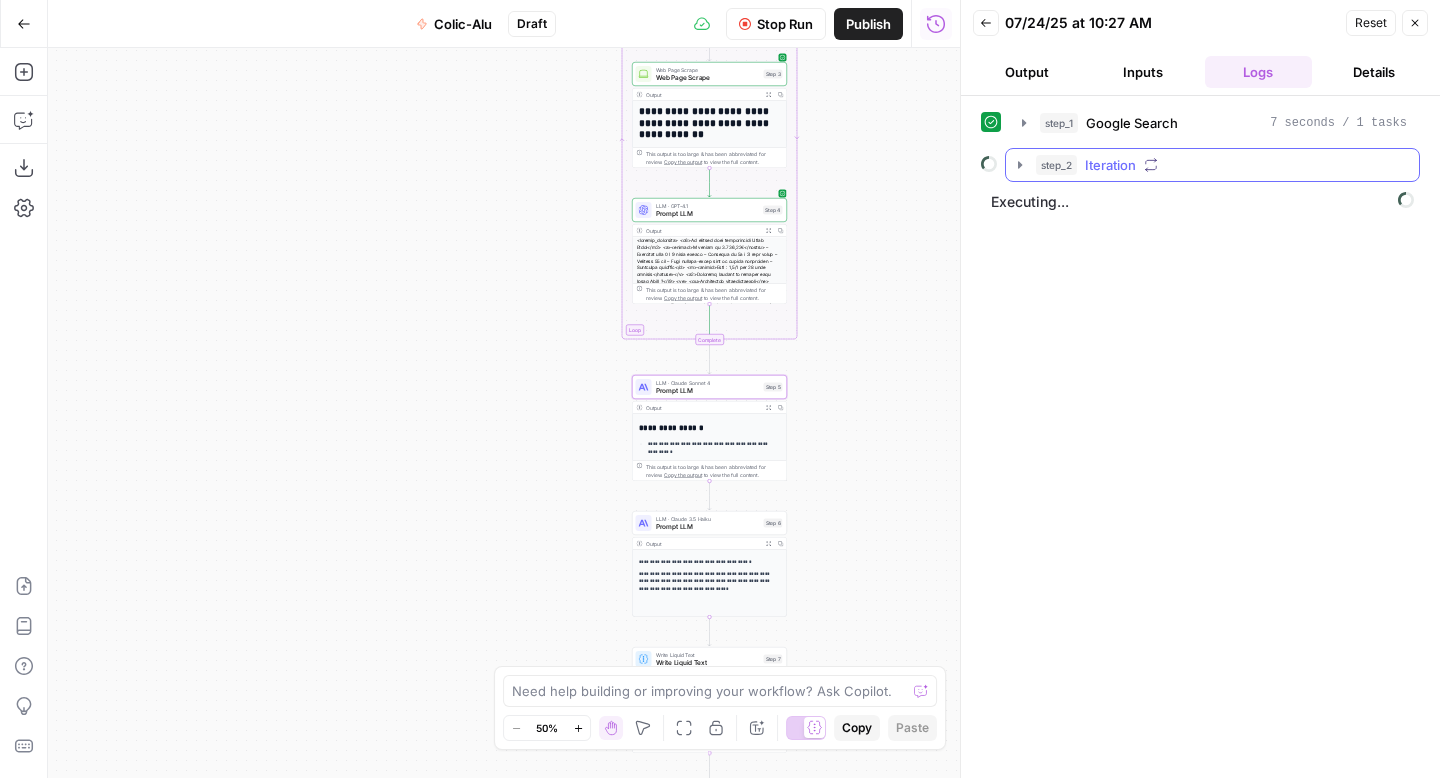 click 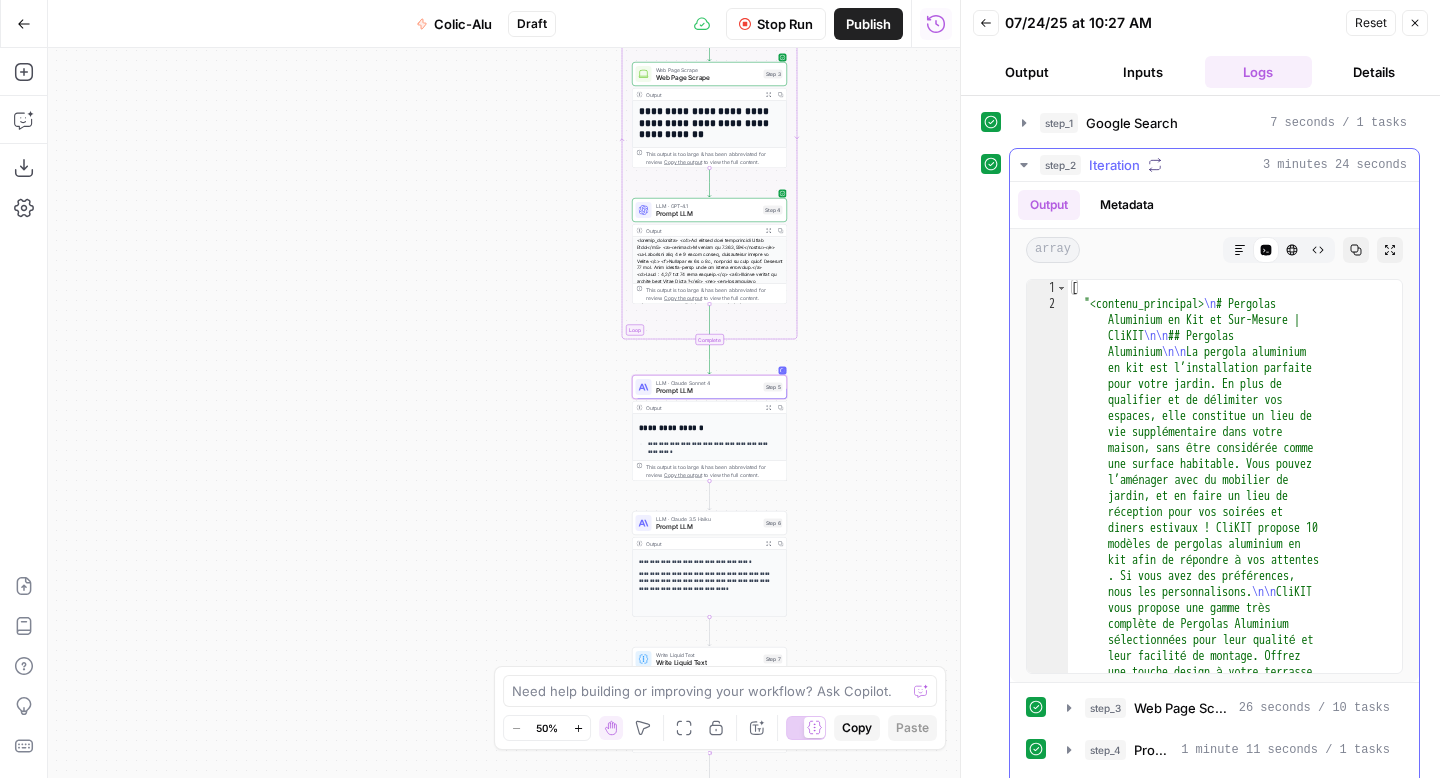 click 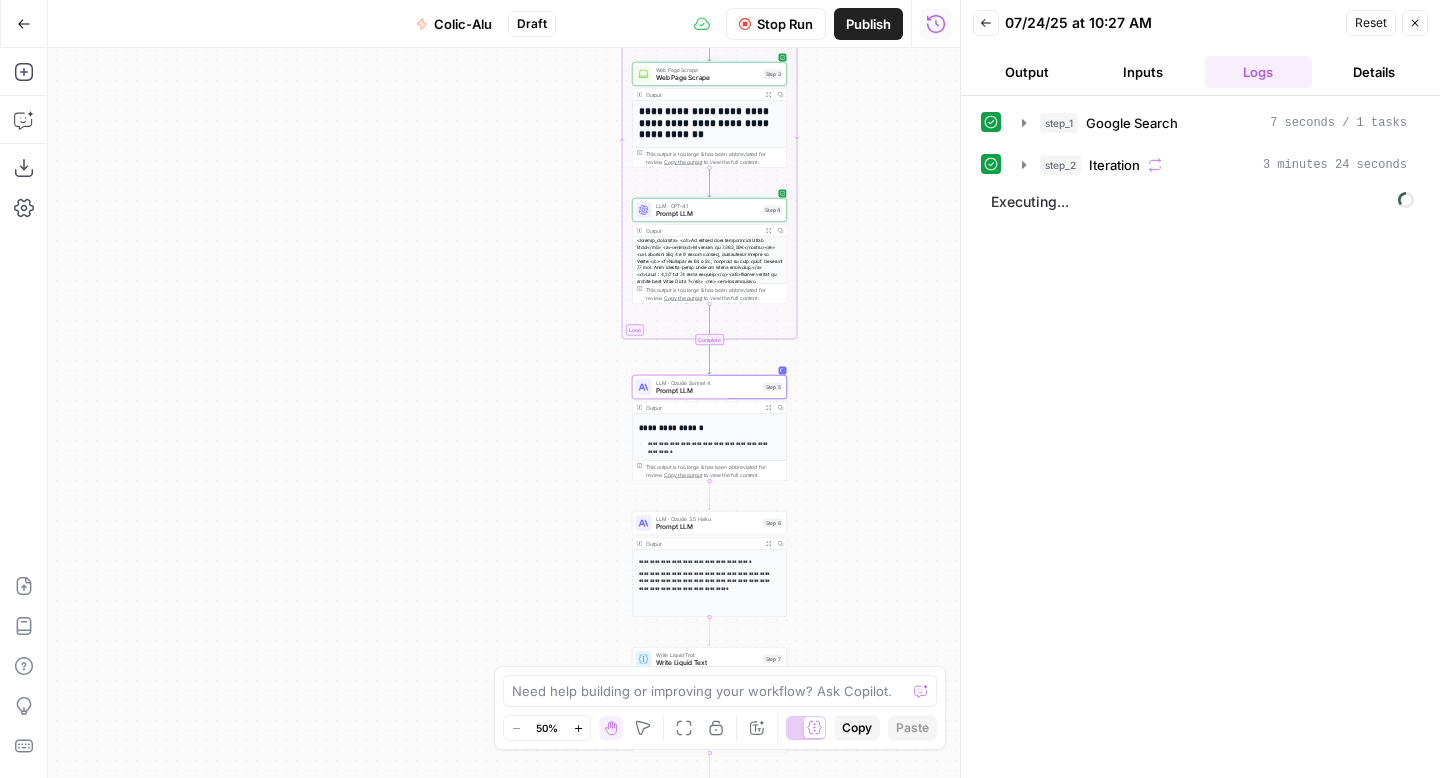 click on "Output" at bounding box center (1027, 72) 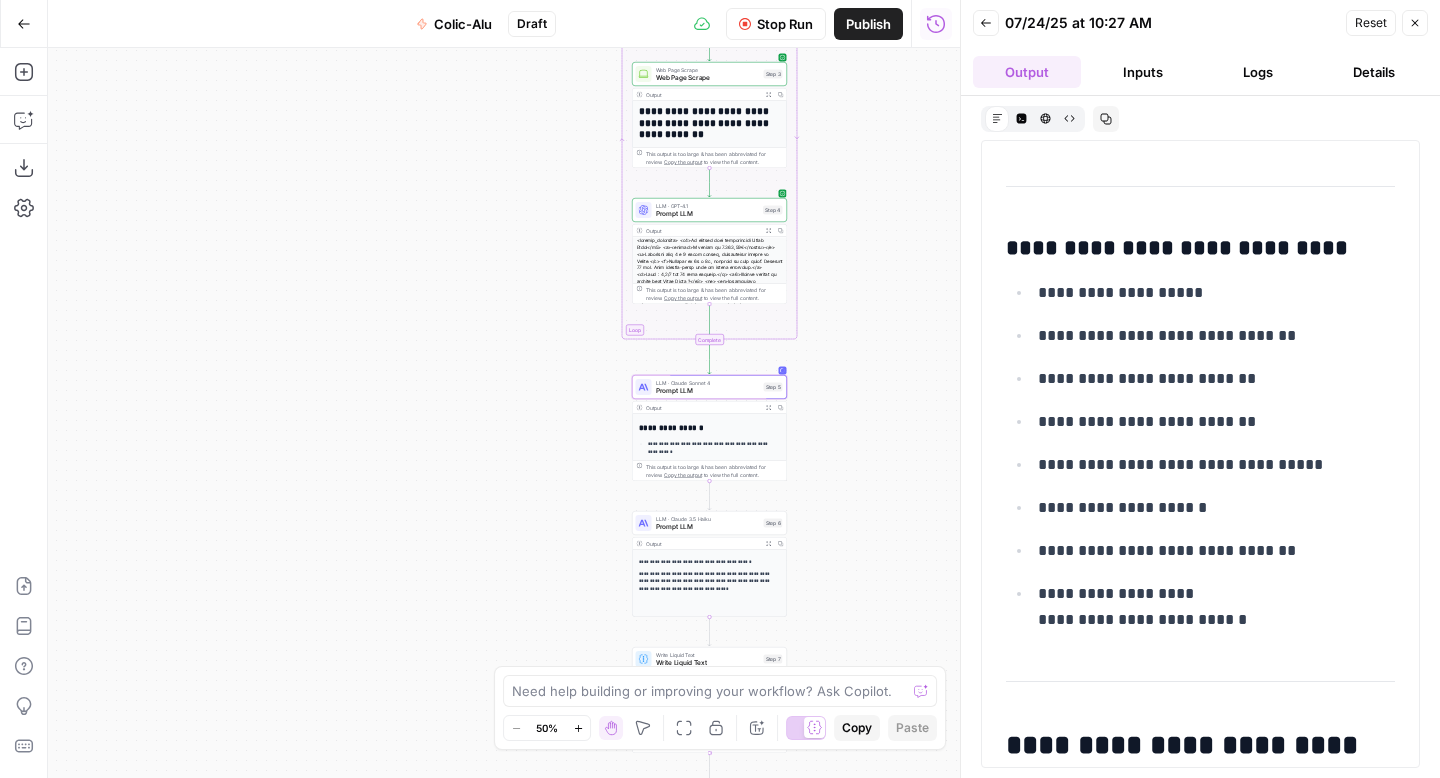 scroll, scrollTop: 6128, scrollLeft: 0, axis: vertical 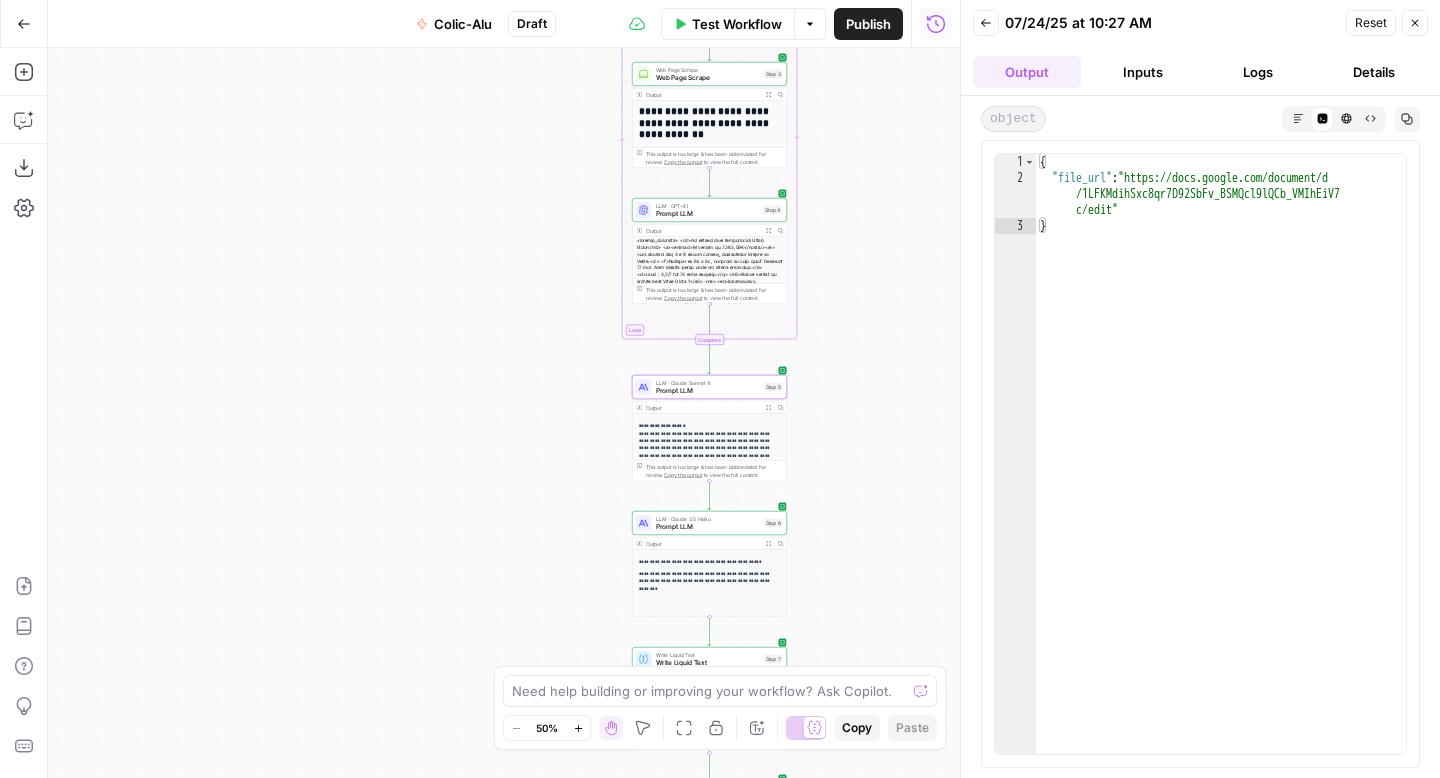 type on "**********" 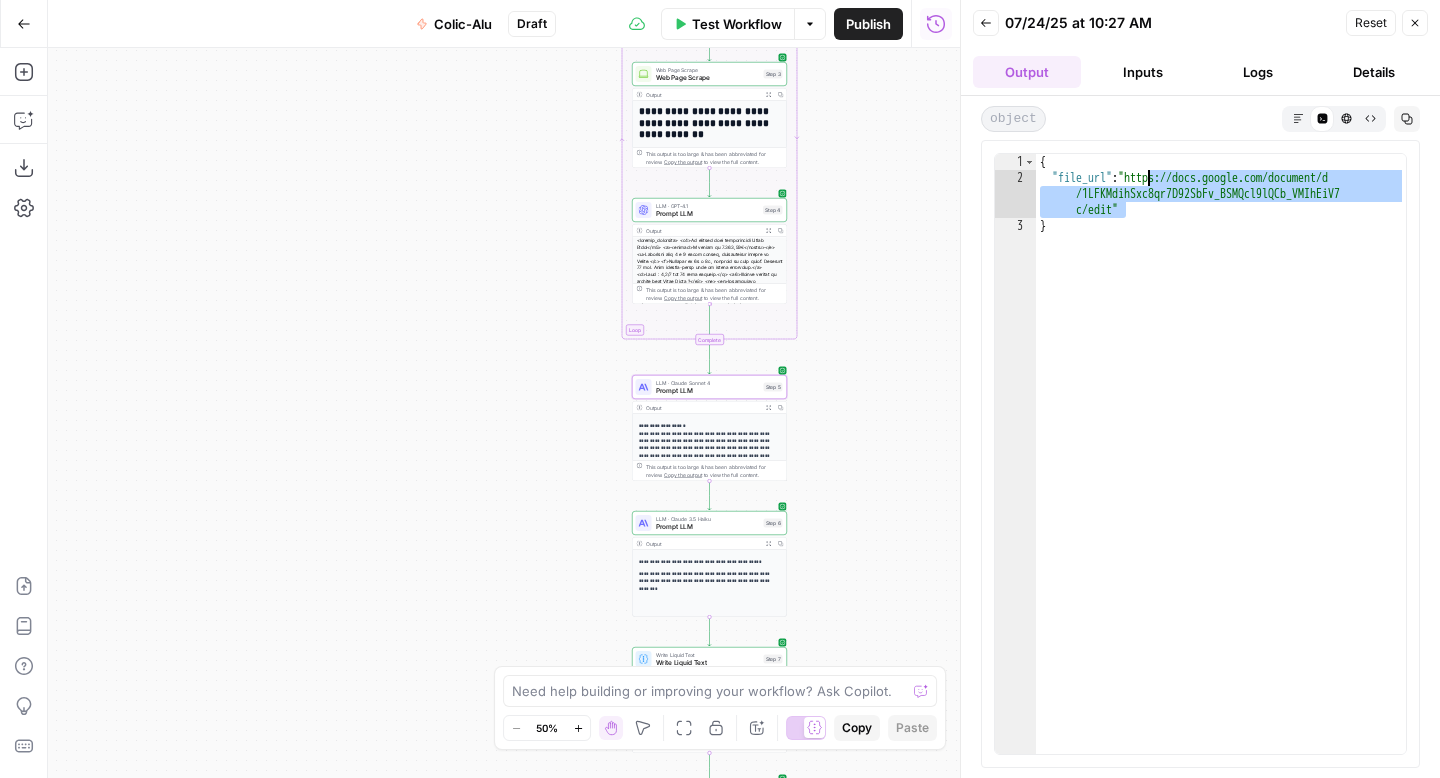 drag, startPoint x: 1126, startPoint y: 211, endPoint x: 1149, endPoint y: 180, distance: 38.600517 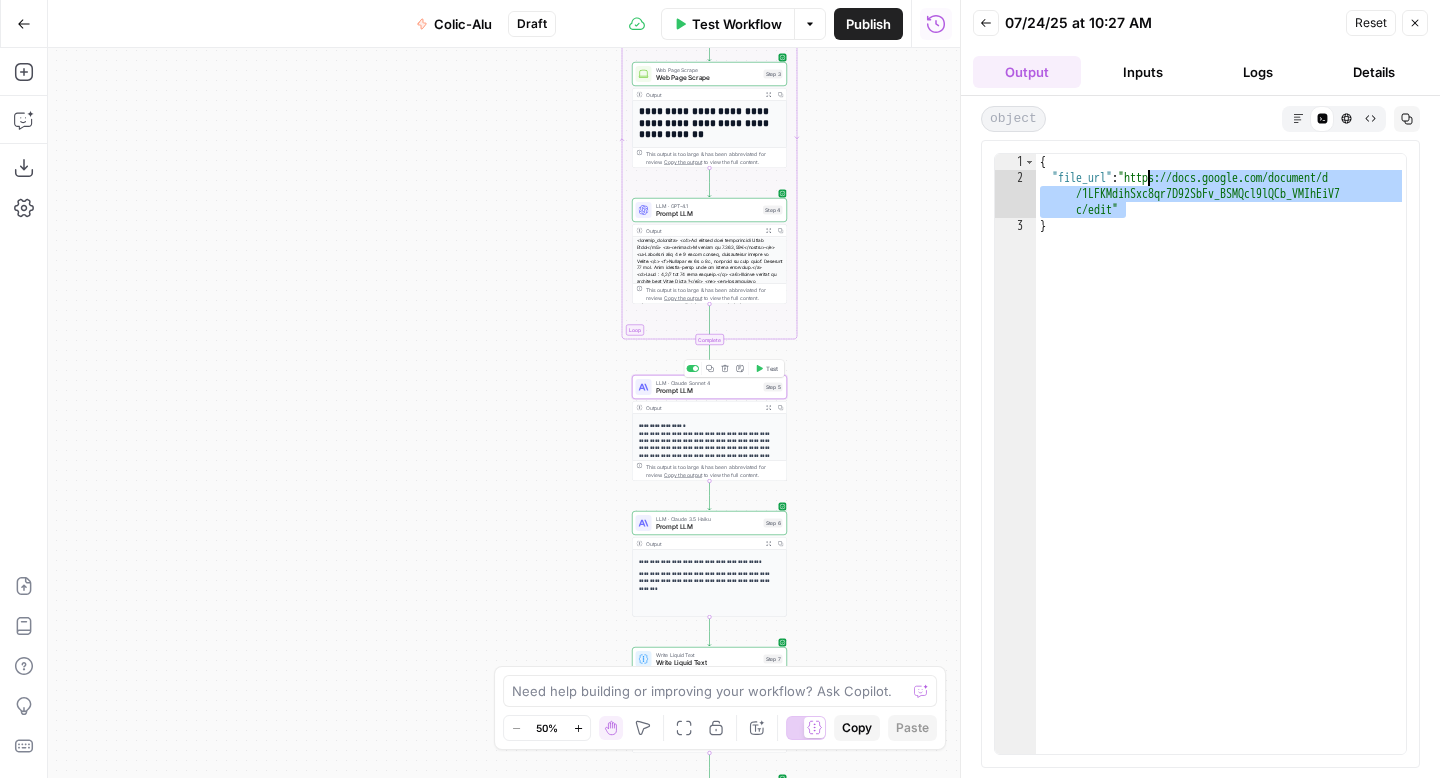click on "Prompt LLM" at bounding box center [708, 391] 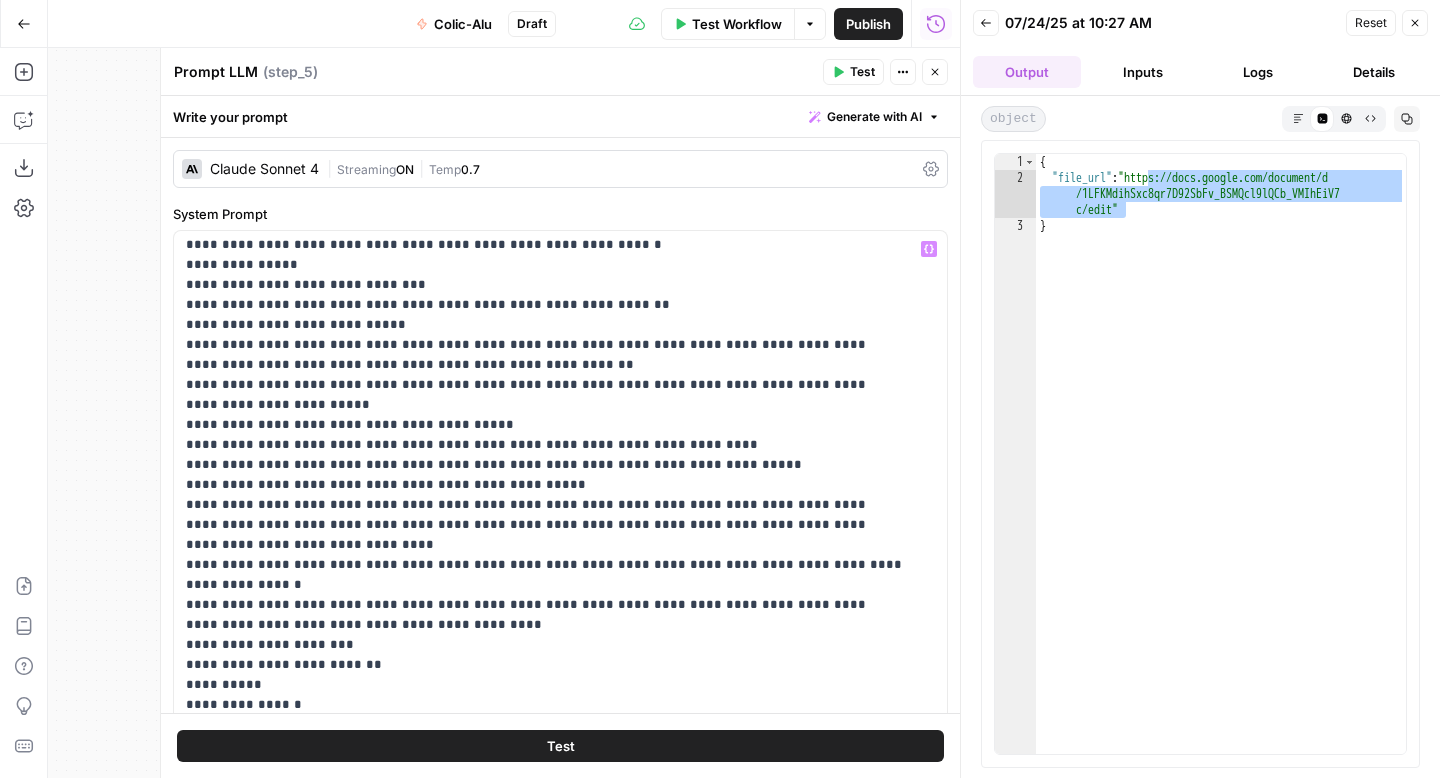 scroll, scrollTop: 1701, scrollLeft: 0, axis: vertical 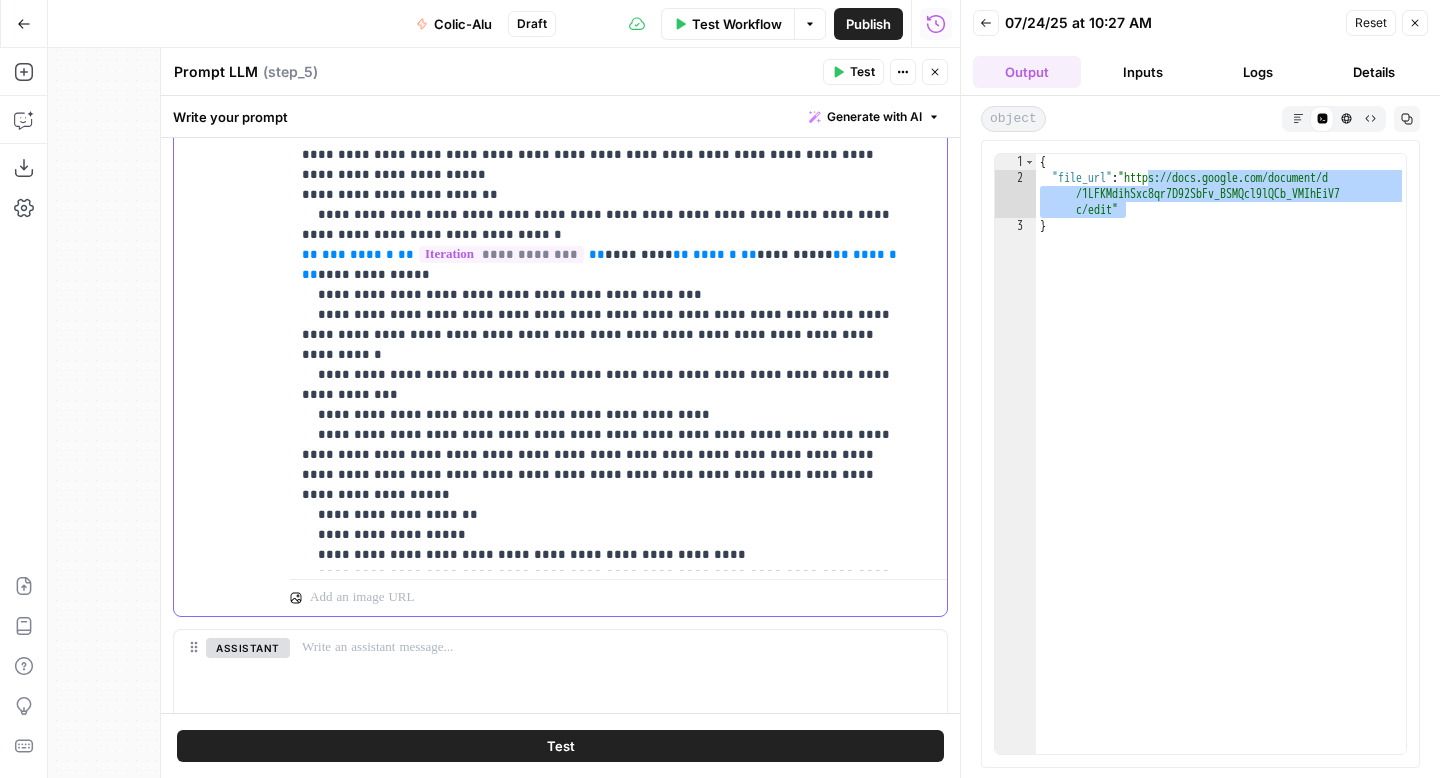 click on "**********" at bounding box center [603, 205] 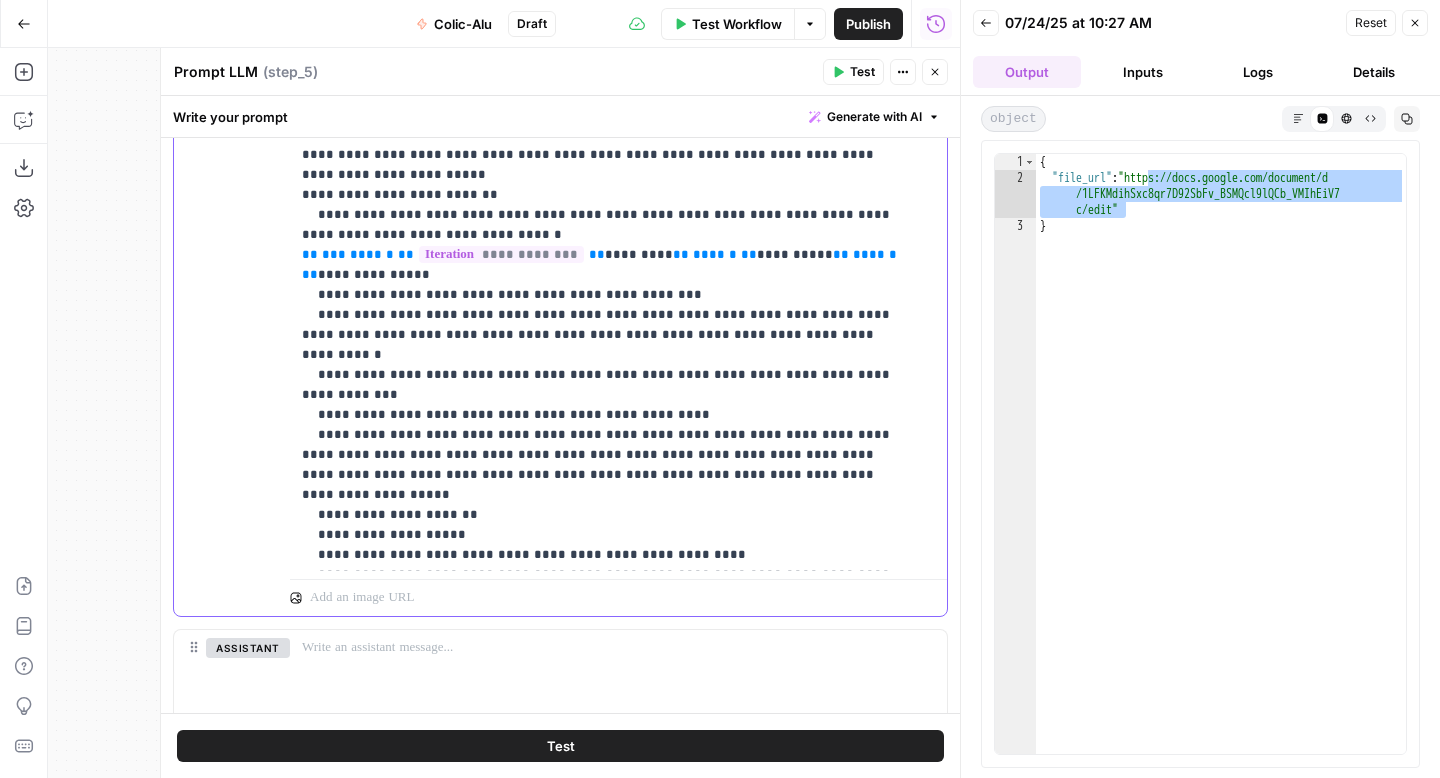 type 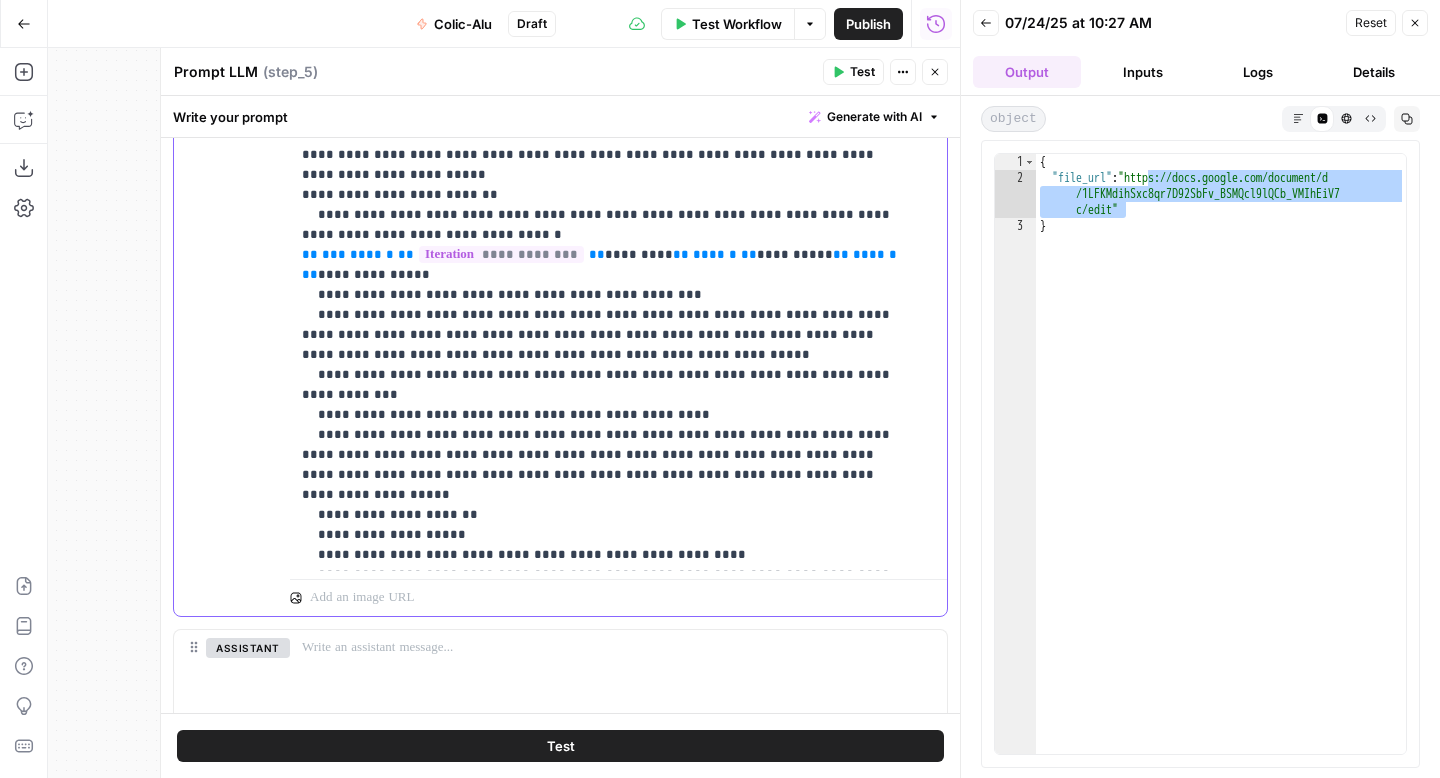 drag, startPoint x: 764, startPoint y: 295, endPoint x: 675, endPoint y: 298, distance: 89.050545 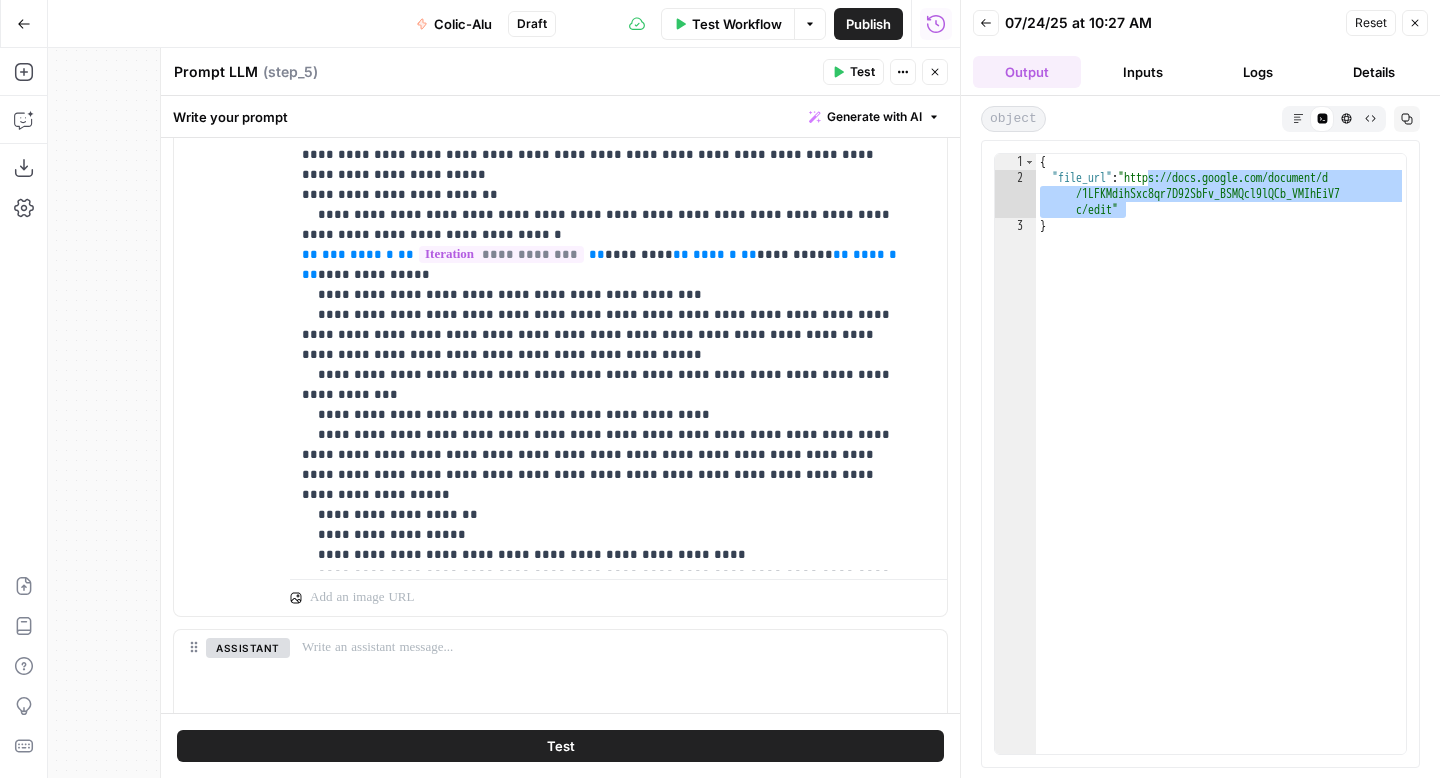 click on "Test" at bounding box center (560, 746) 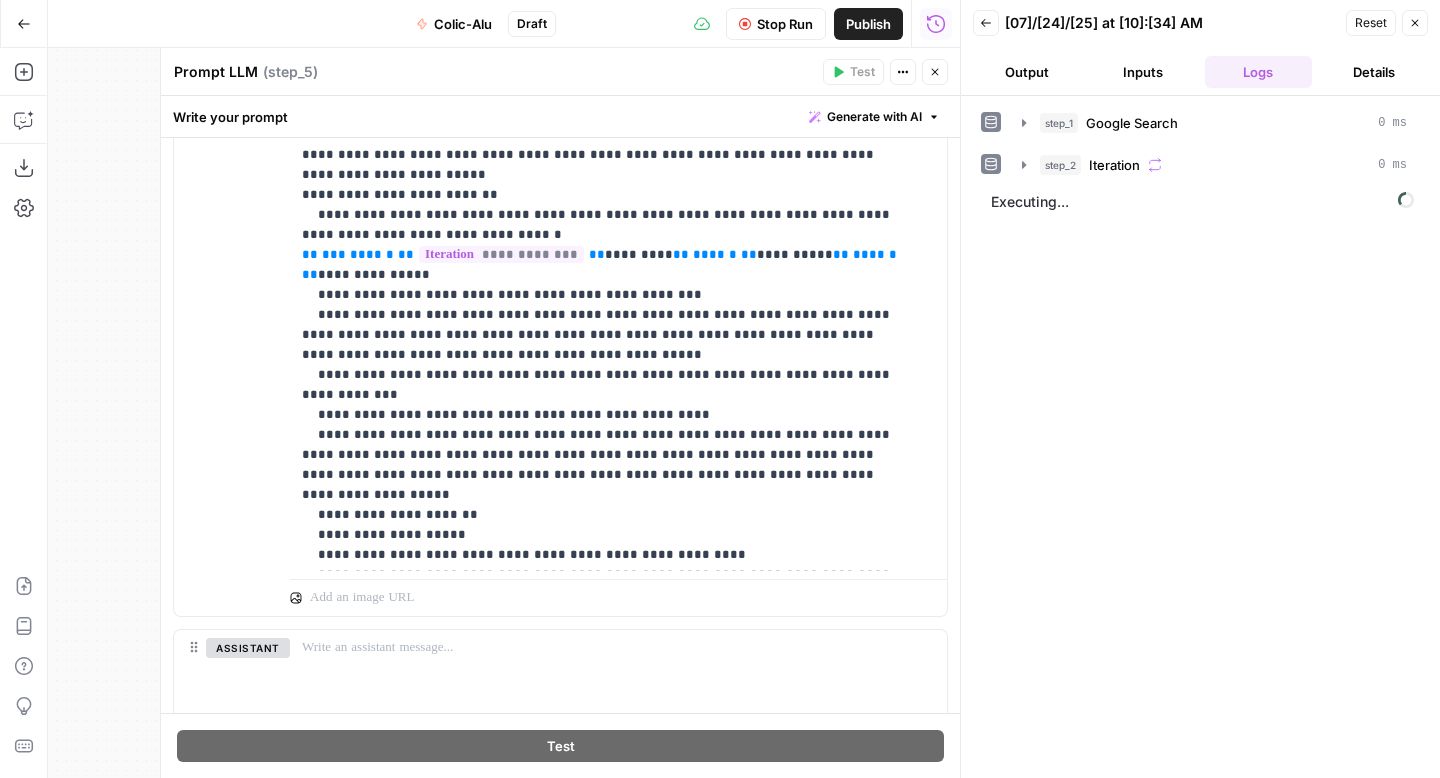 click on "Output" at bounding box center (1027, 72) 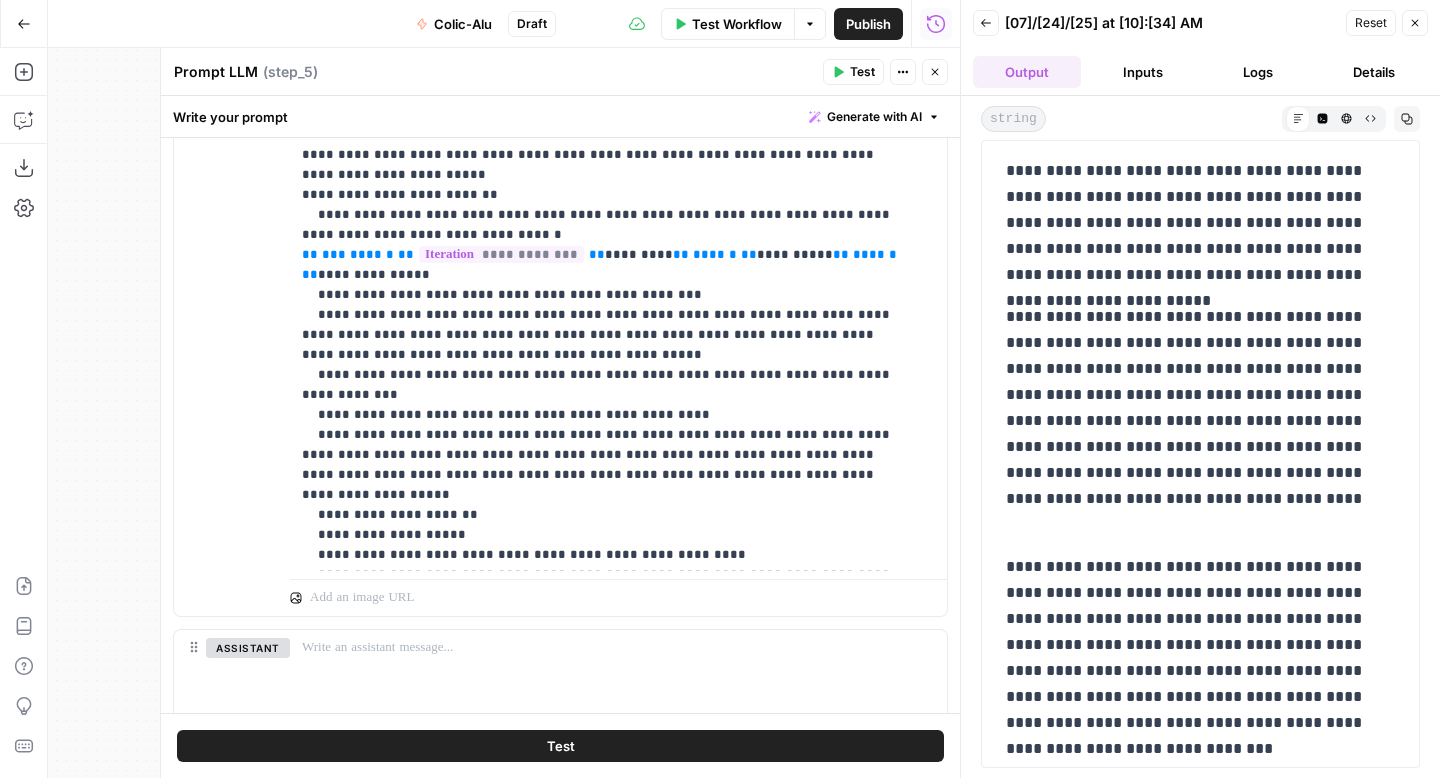 scroll, scrollTop: 4746, scrollLeft: 0, axis: vertical 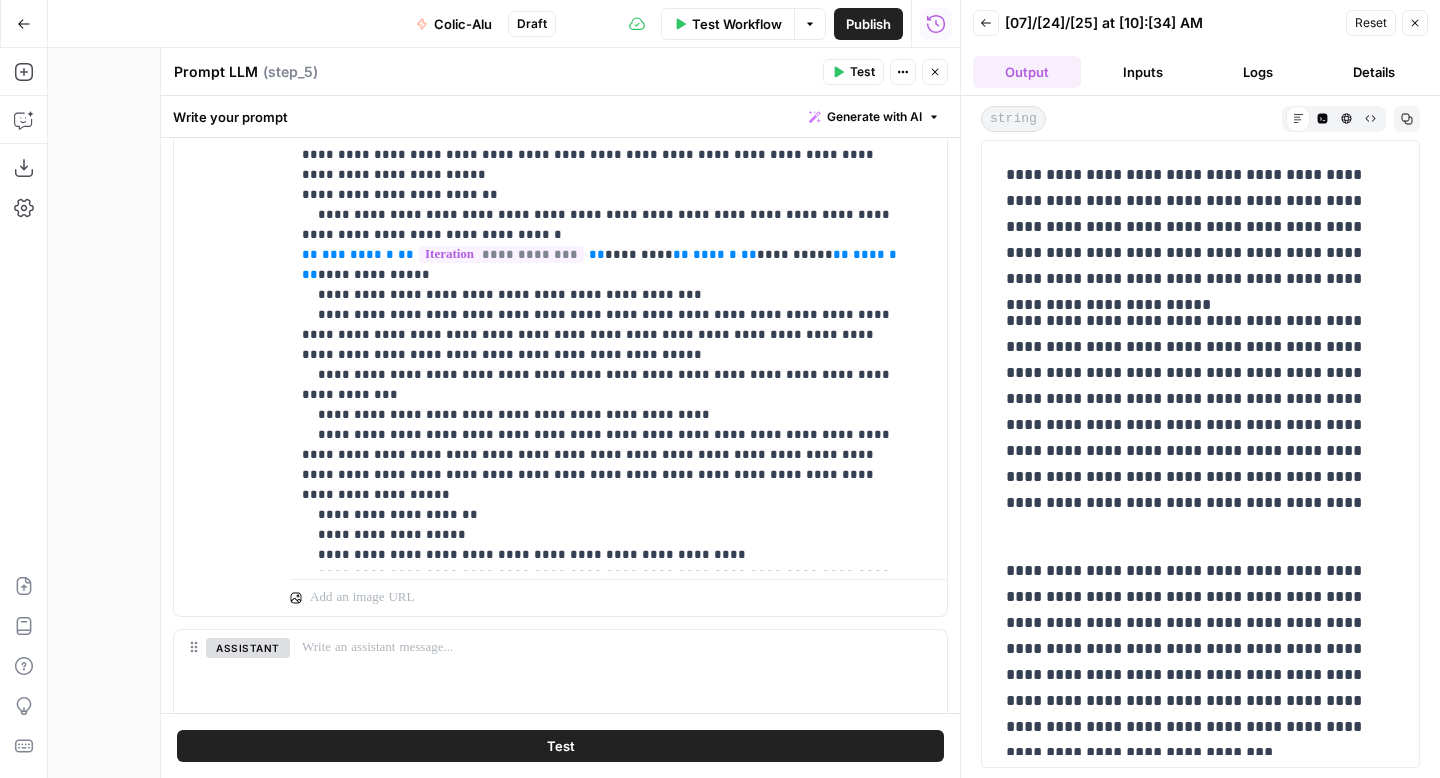 click on "Test Workflow" at bounding box center [737, 24] 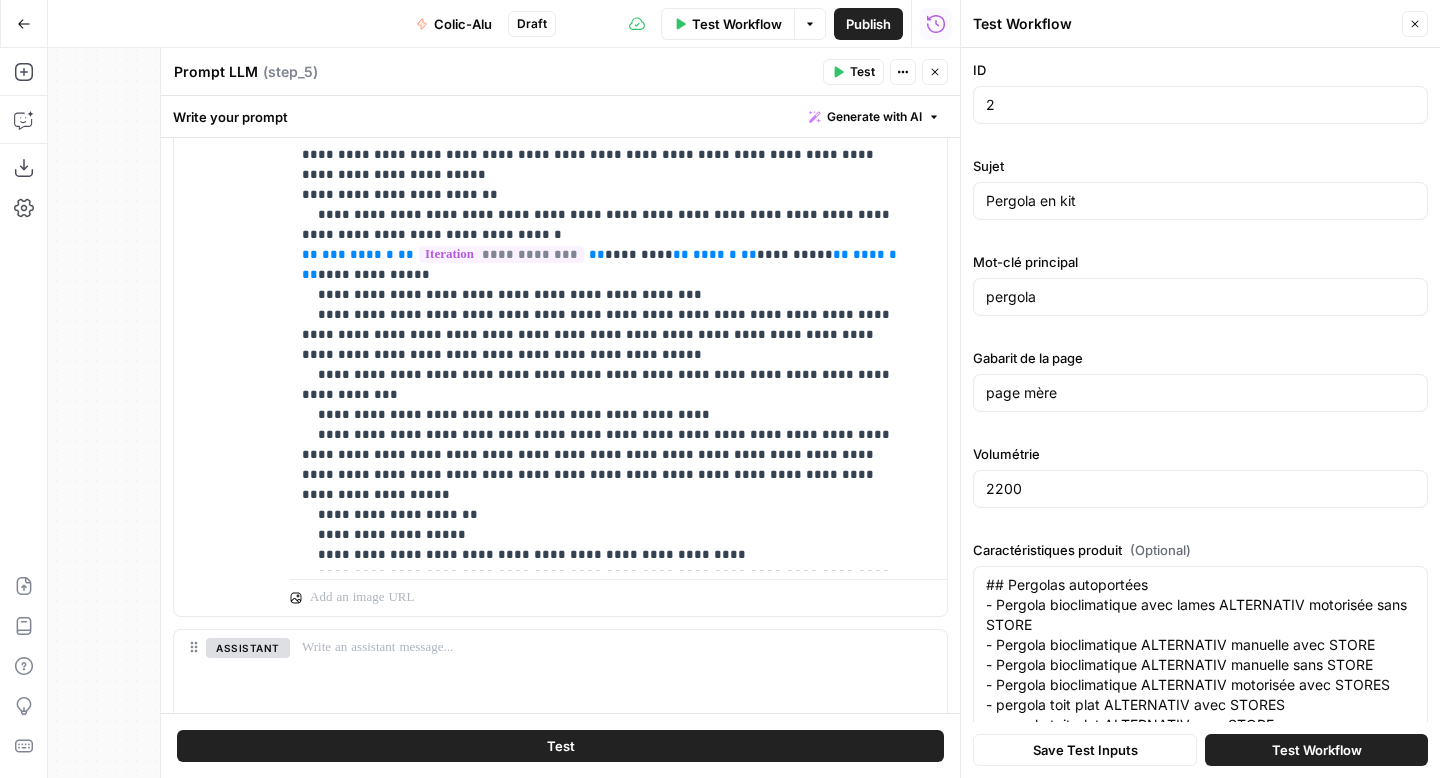 click on "Test Workflow" at bounding box center (1317, 750) 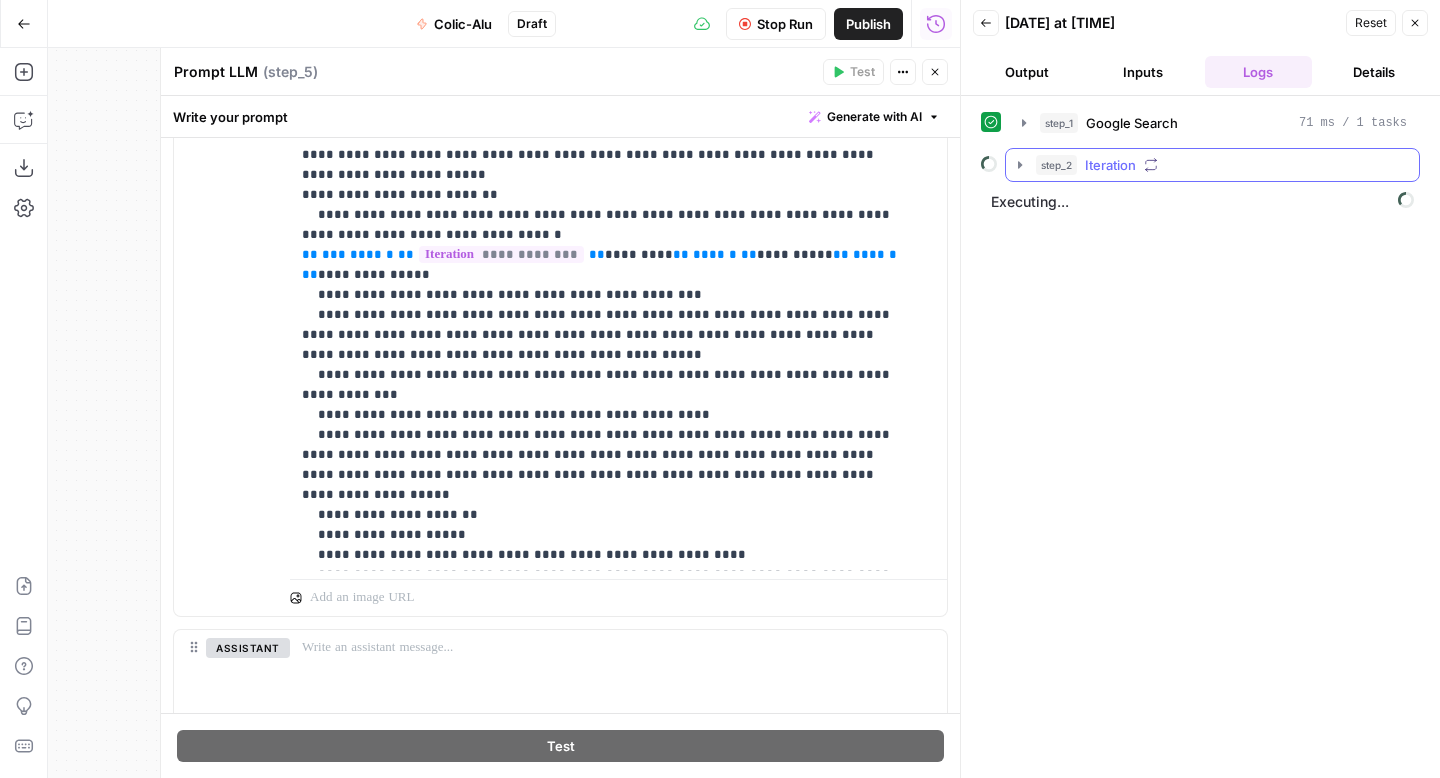 click 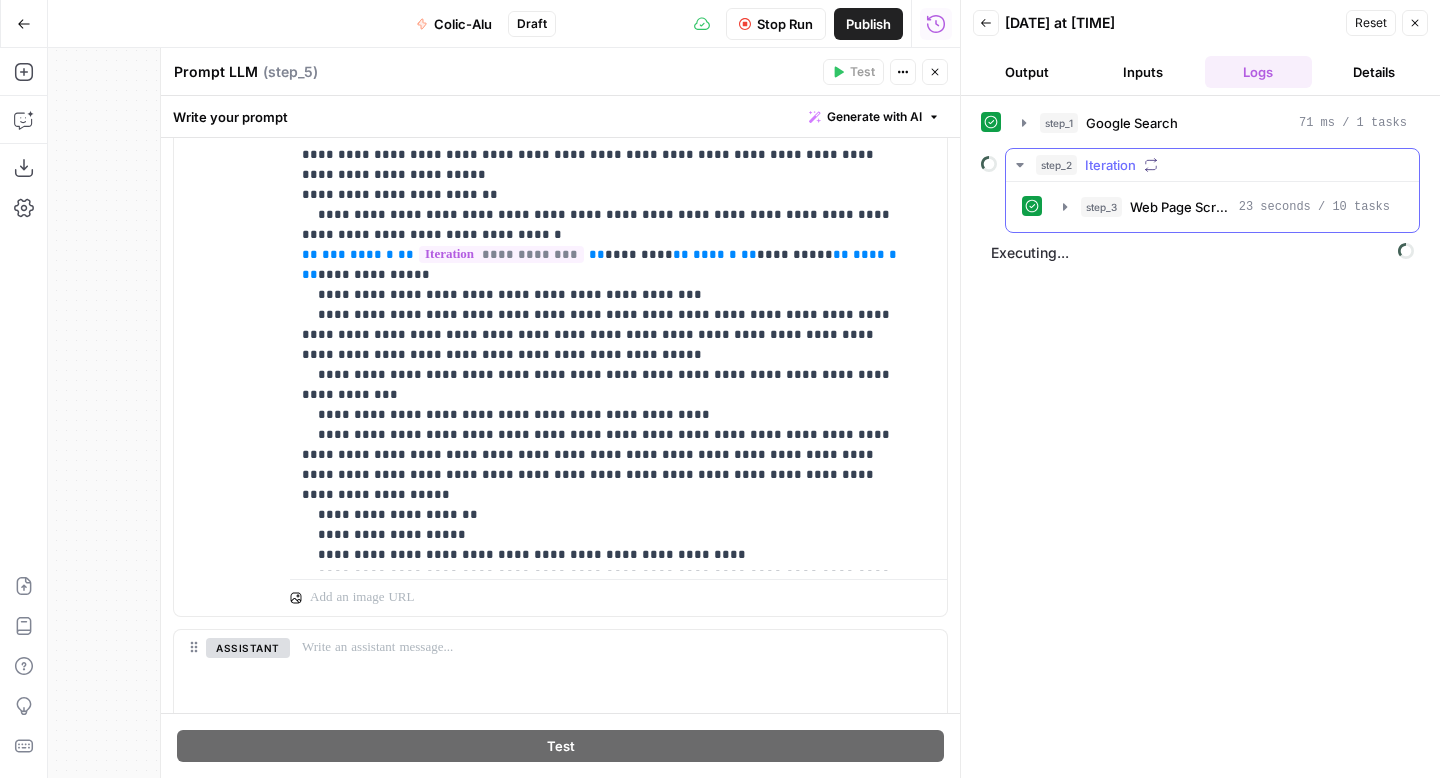 click 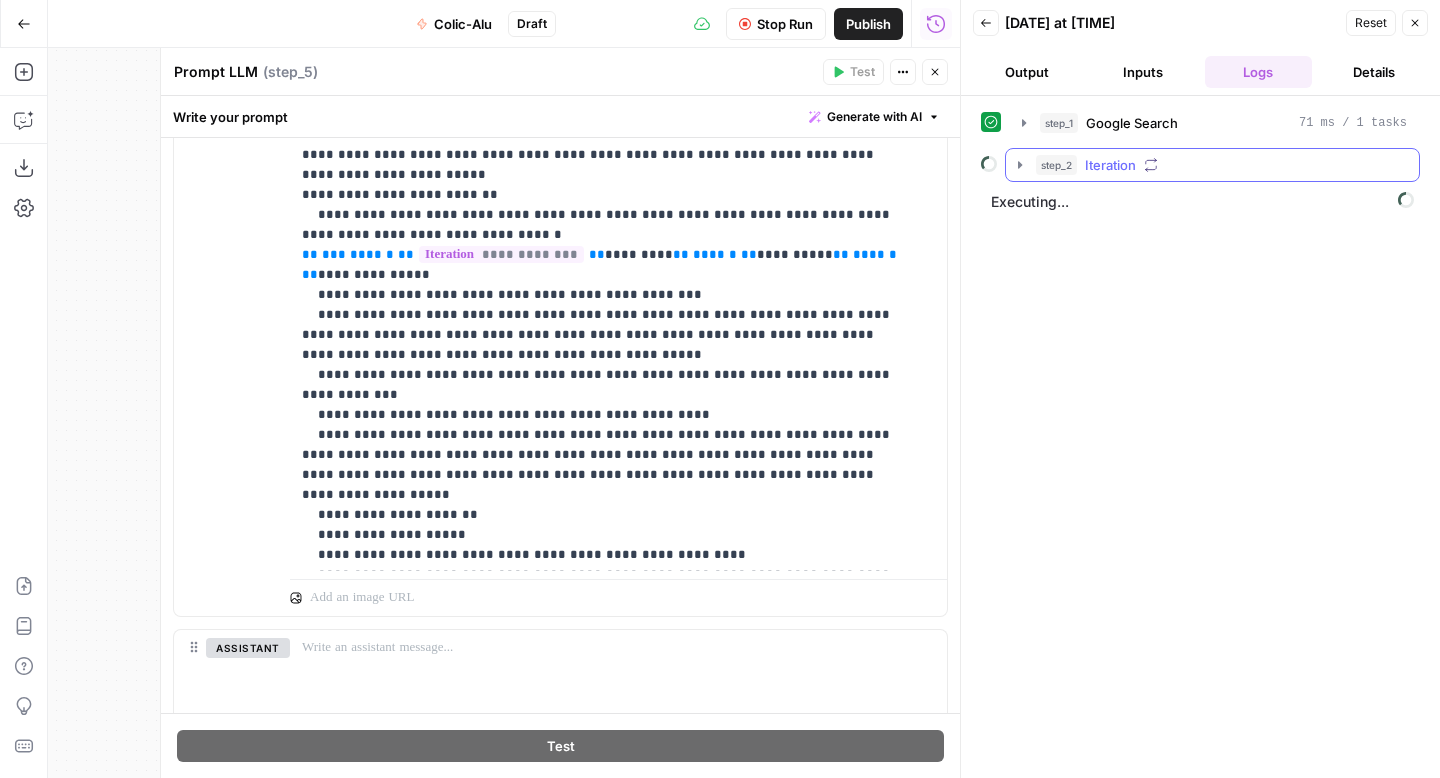 click 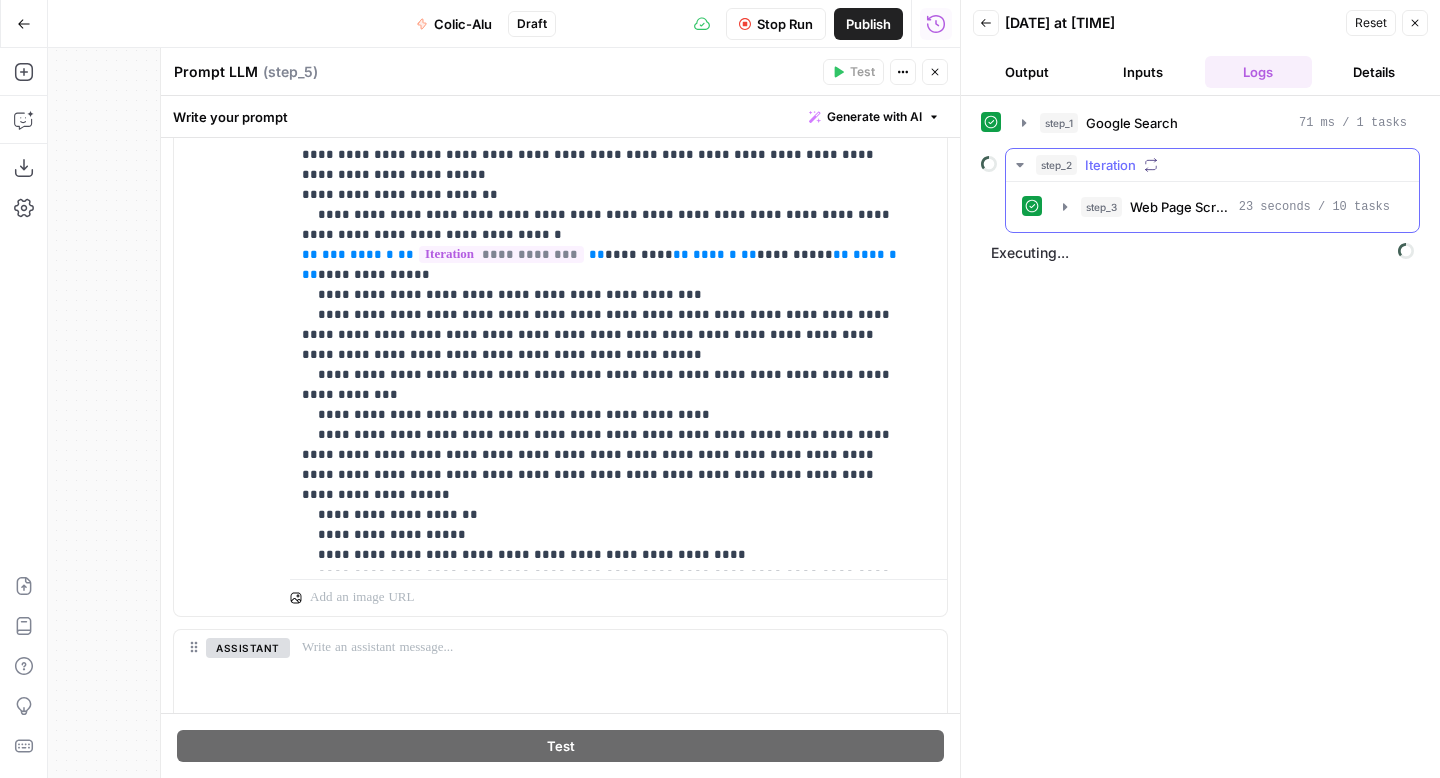 click 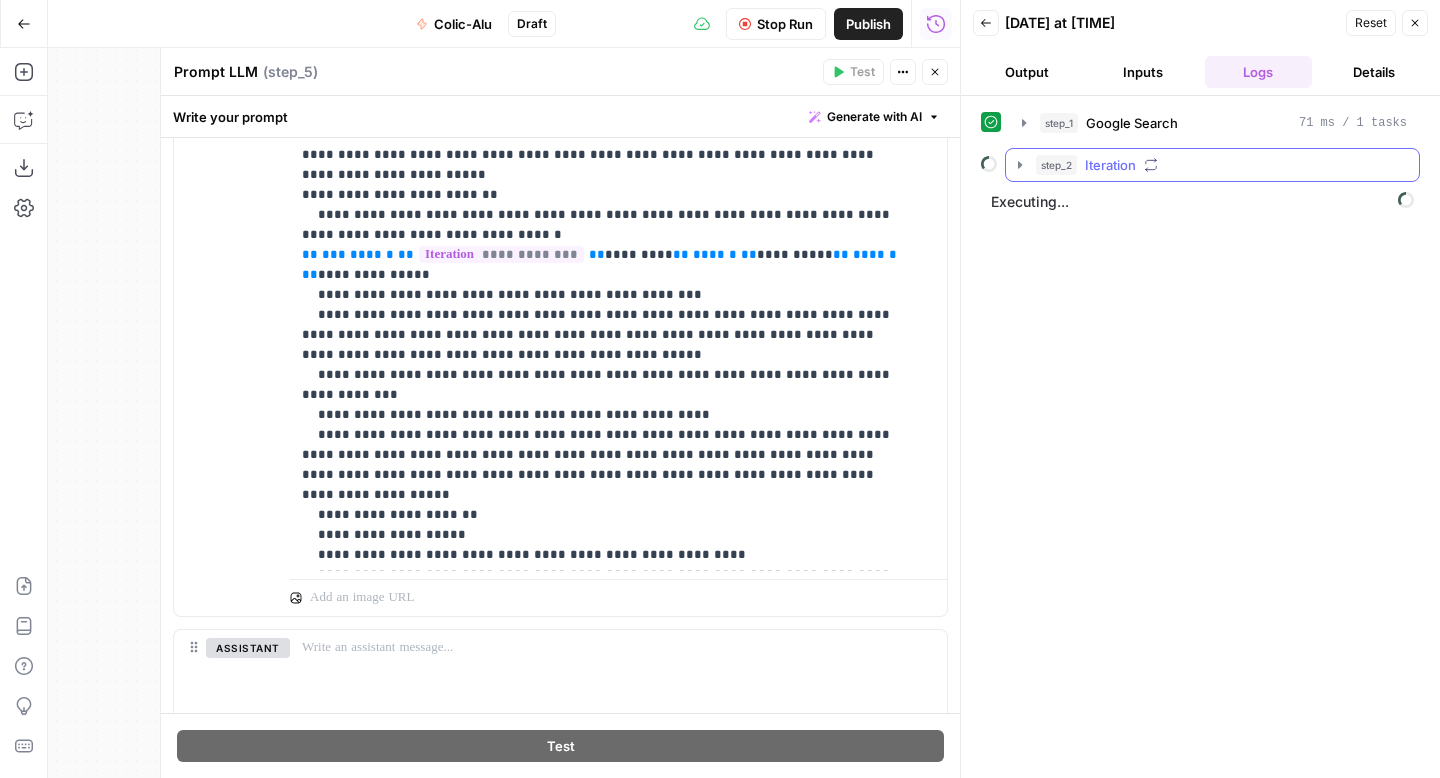 click 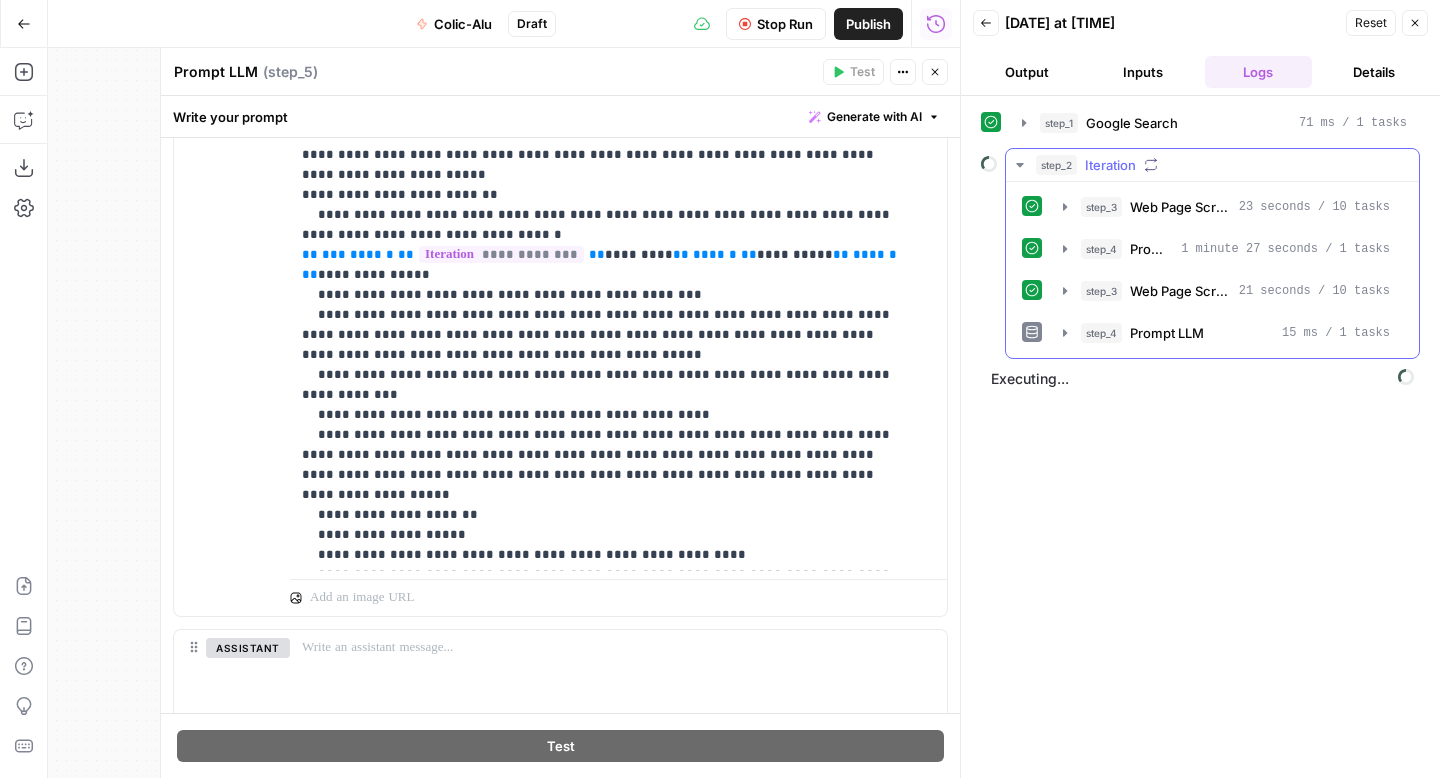 click 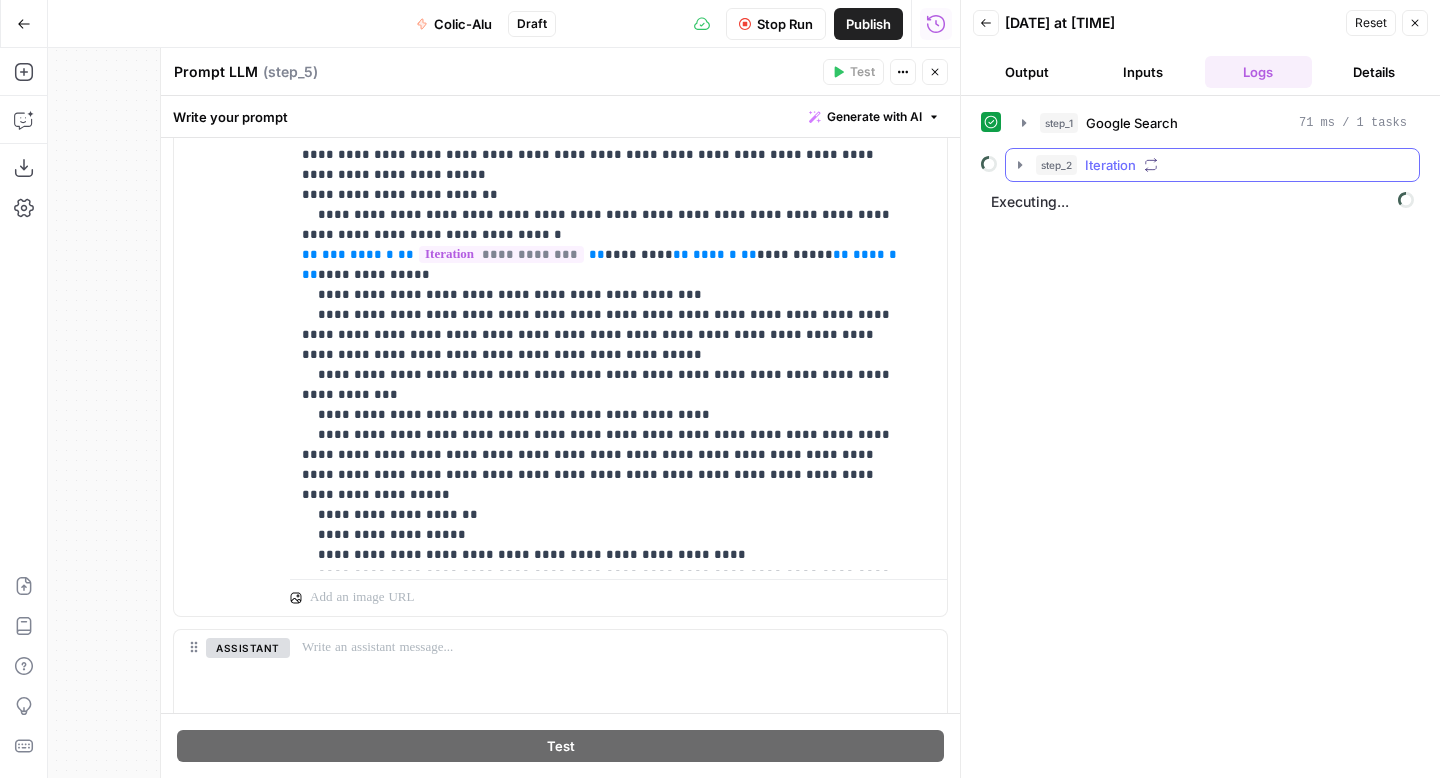 click 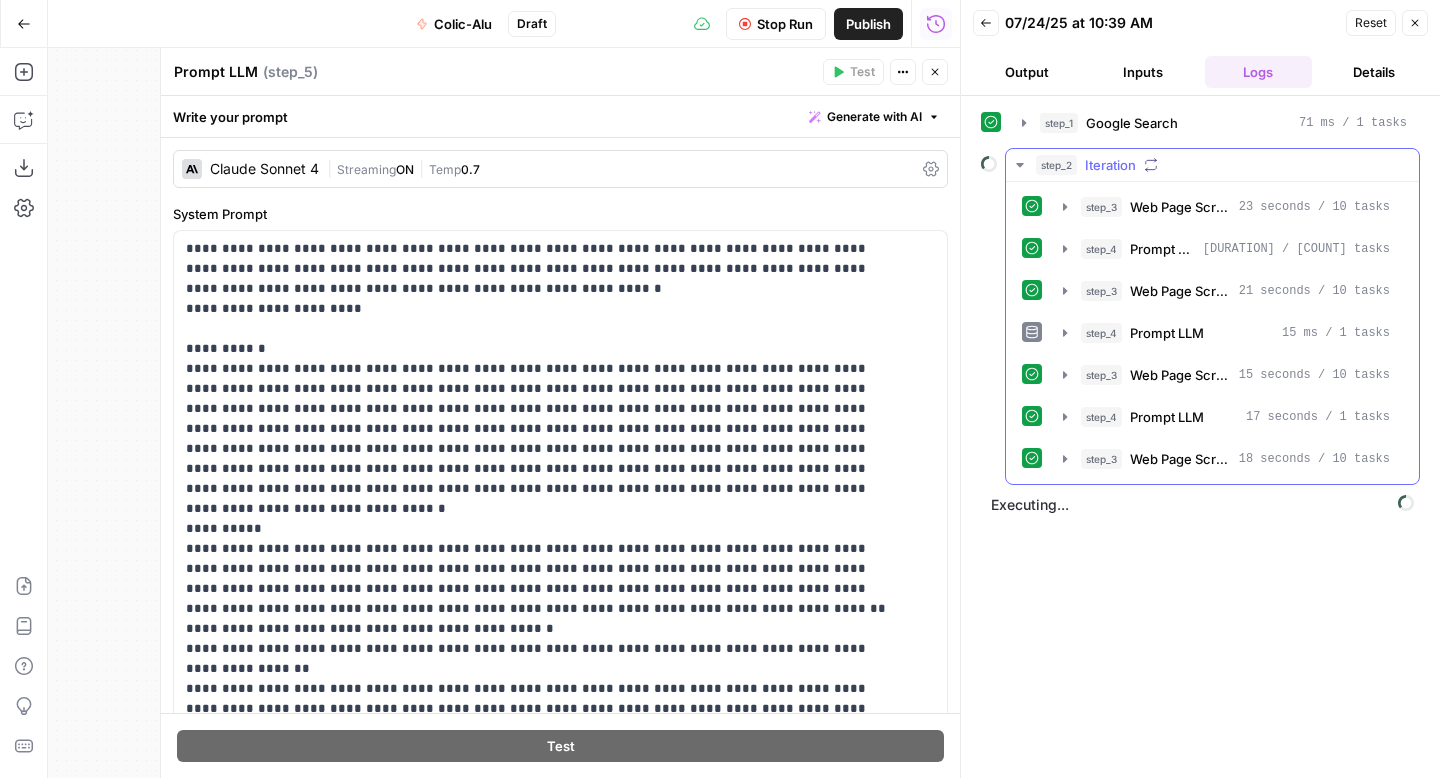 scroll, scrollTop: 0, scrollLeft: 0, axis: both 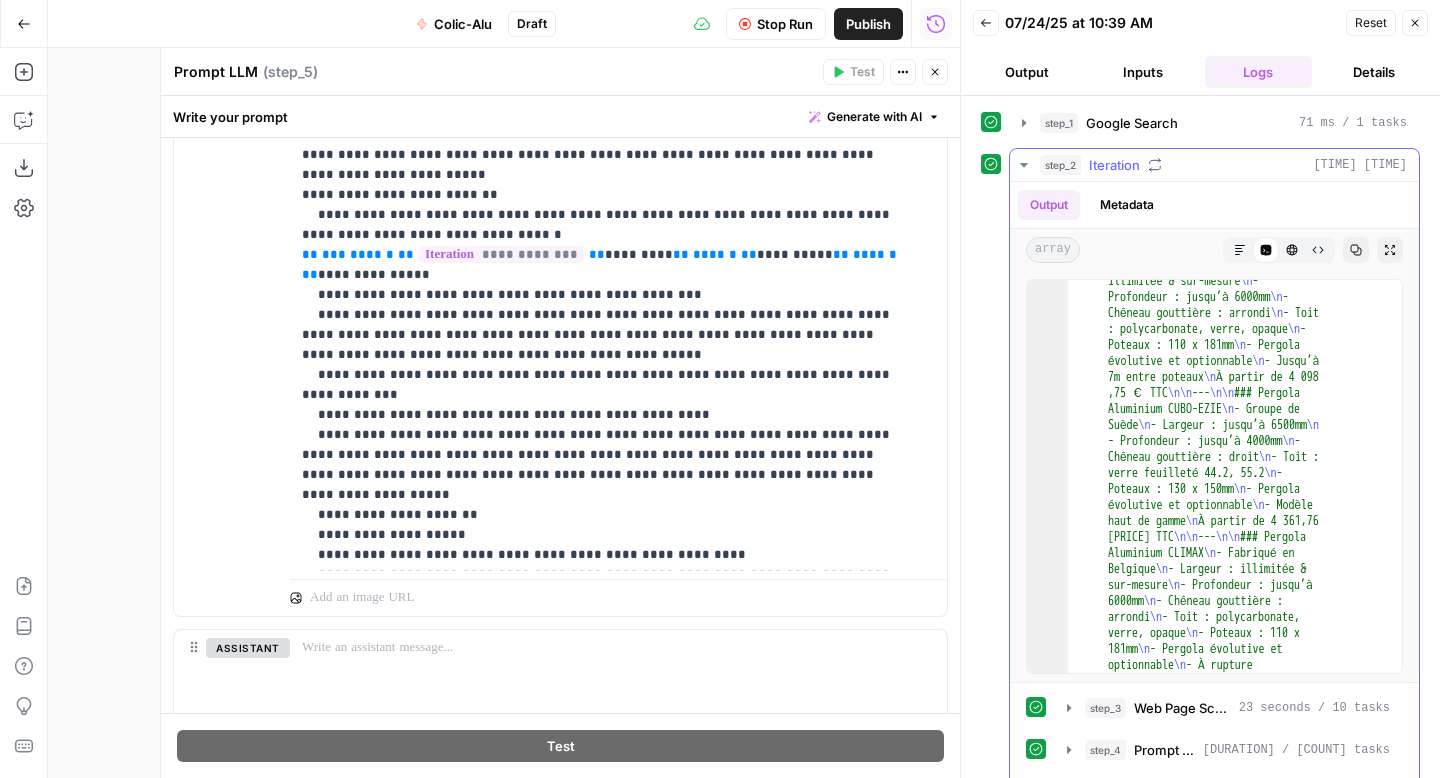 click 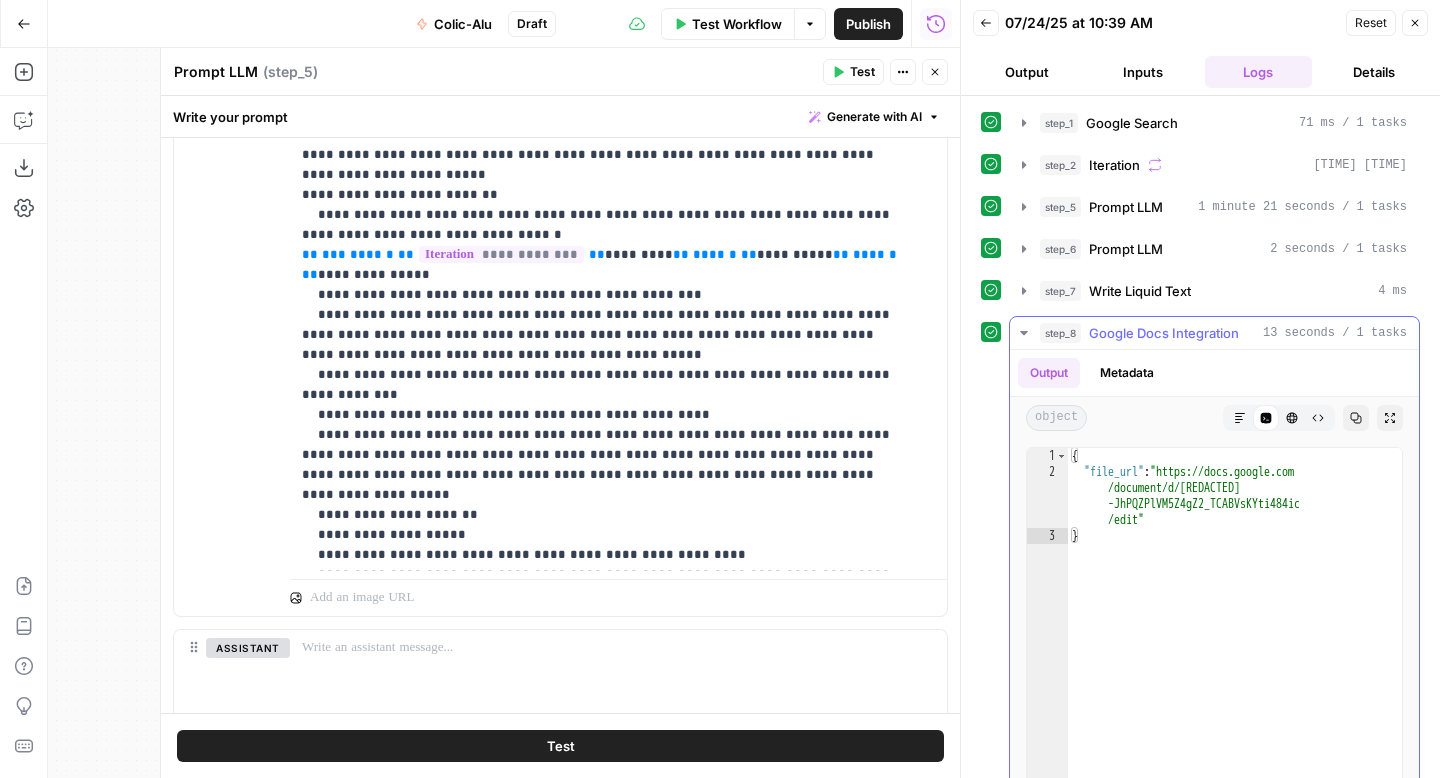 type on "**********" 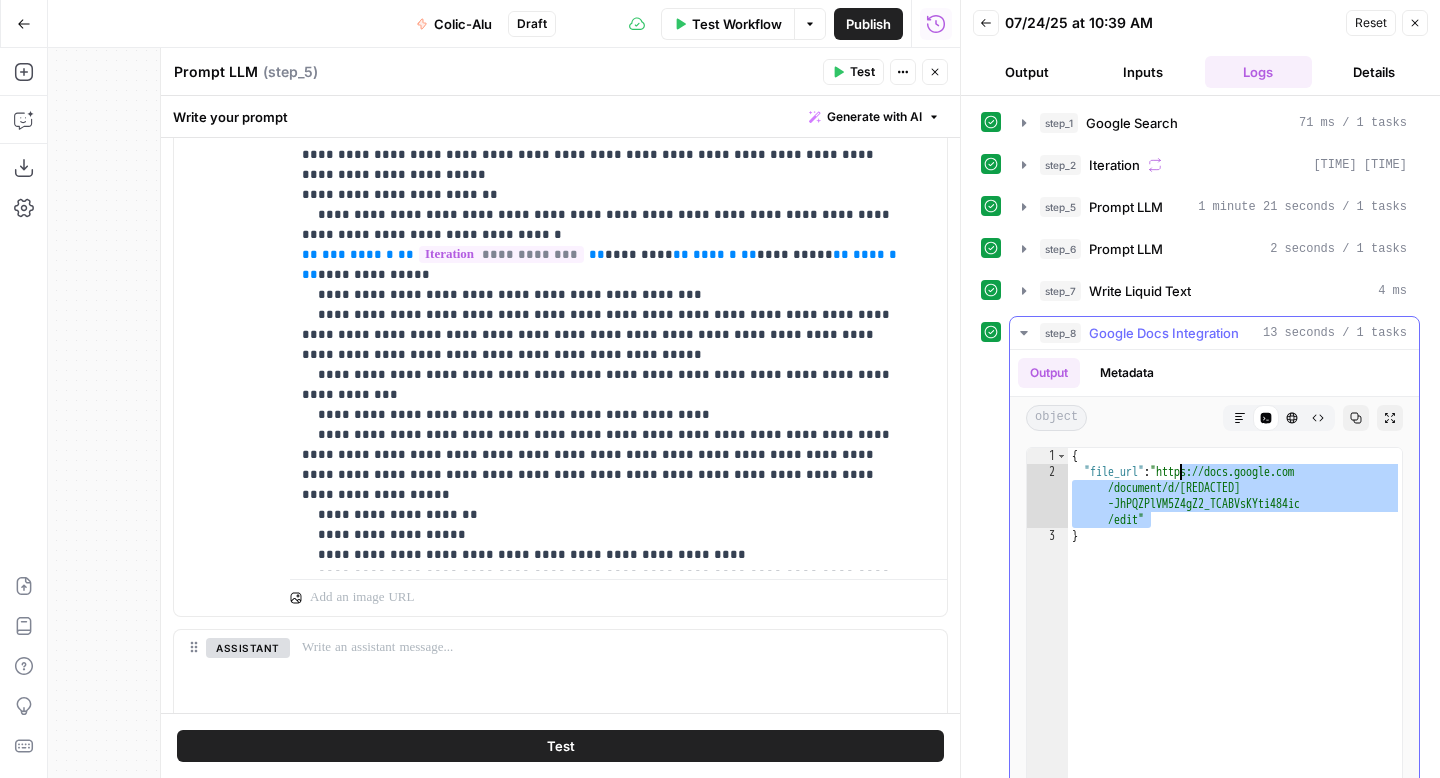 drag, startPoint x: 1150, startPoint y: 521, endPoint x: 1183, endPoint y: 477, distance: 55 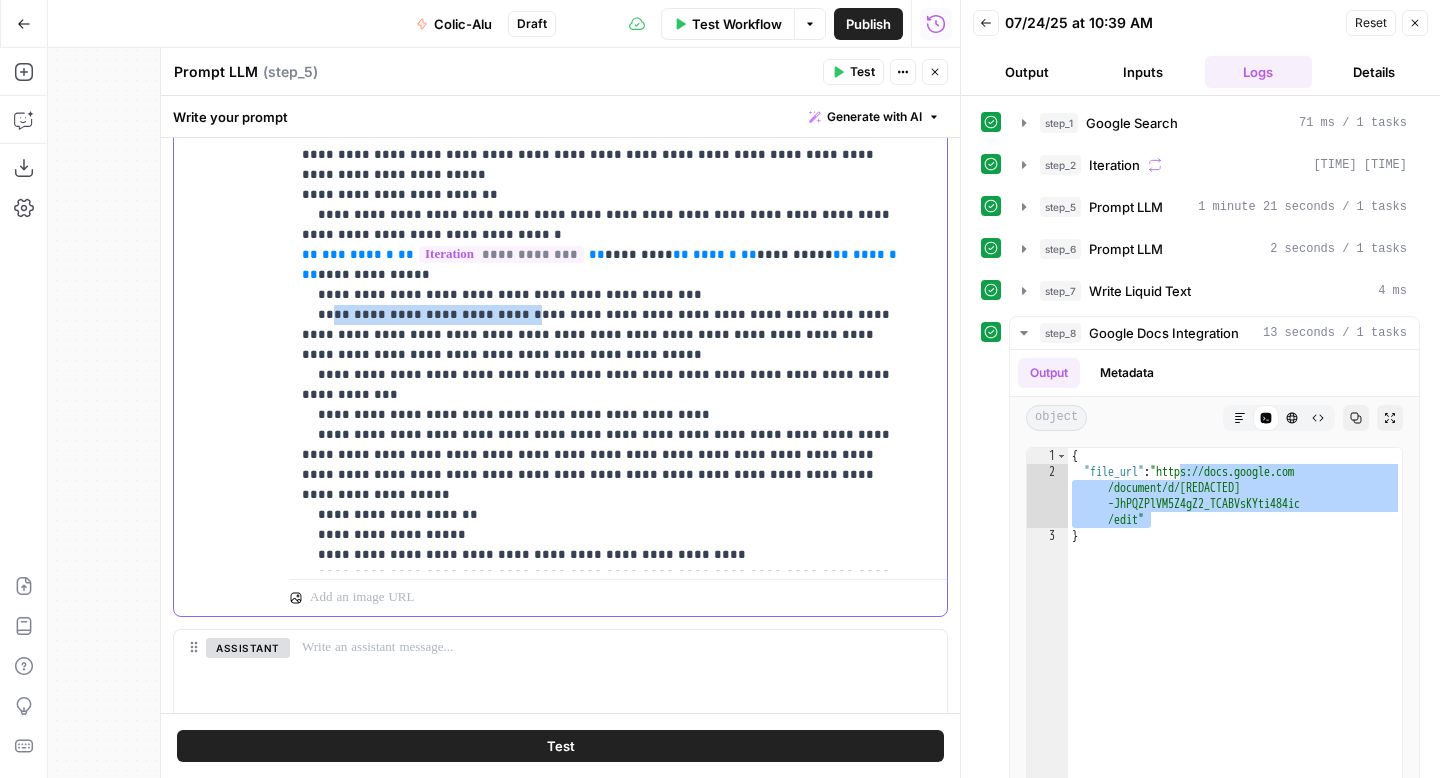 drag, startPoint x: 493, startPoint y: 297, endPoint x: 327, endPoint y: 290, distance: 166.14752 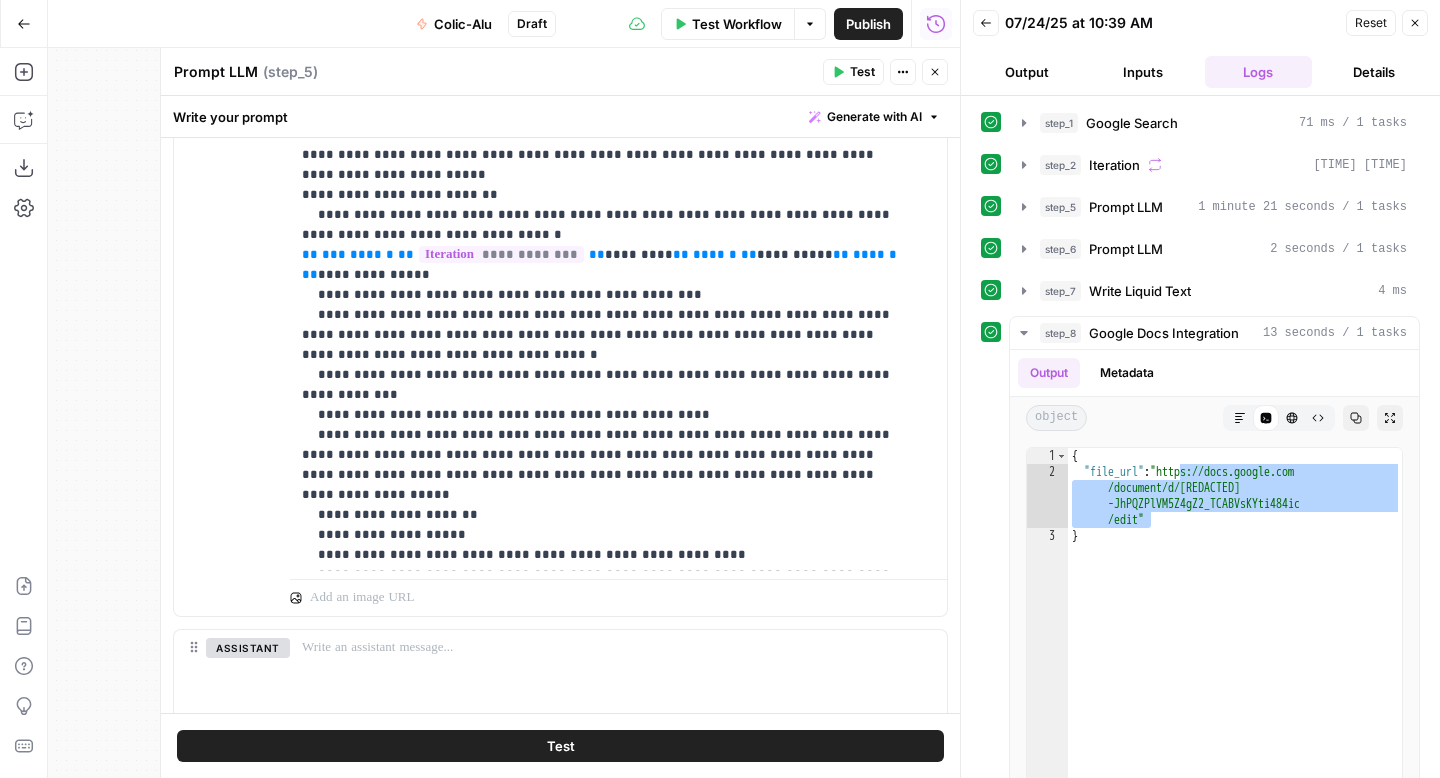 click on "Test Workflow" at bounding box center [737, 24] 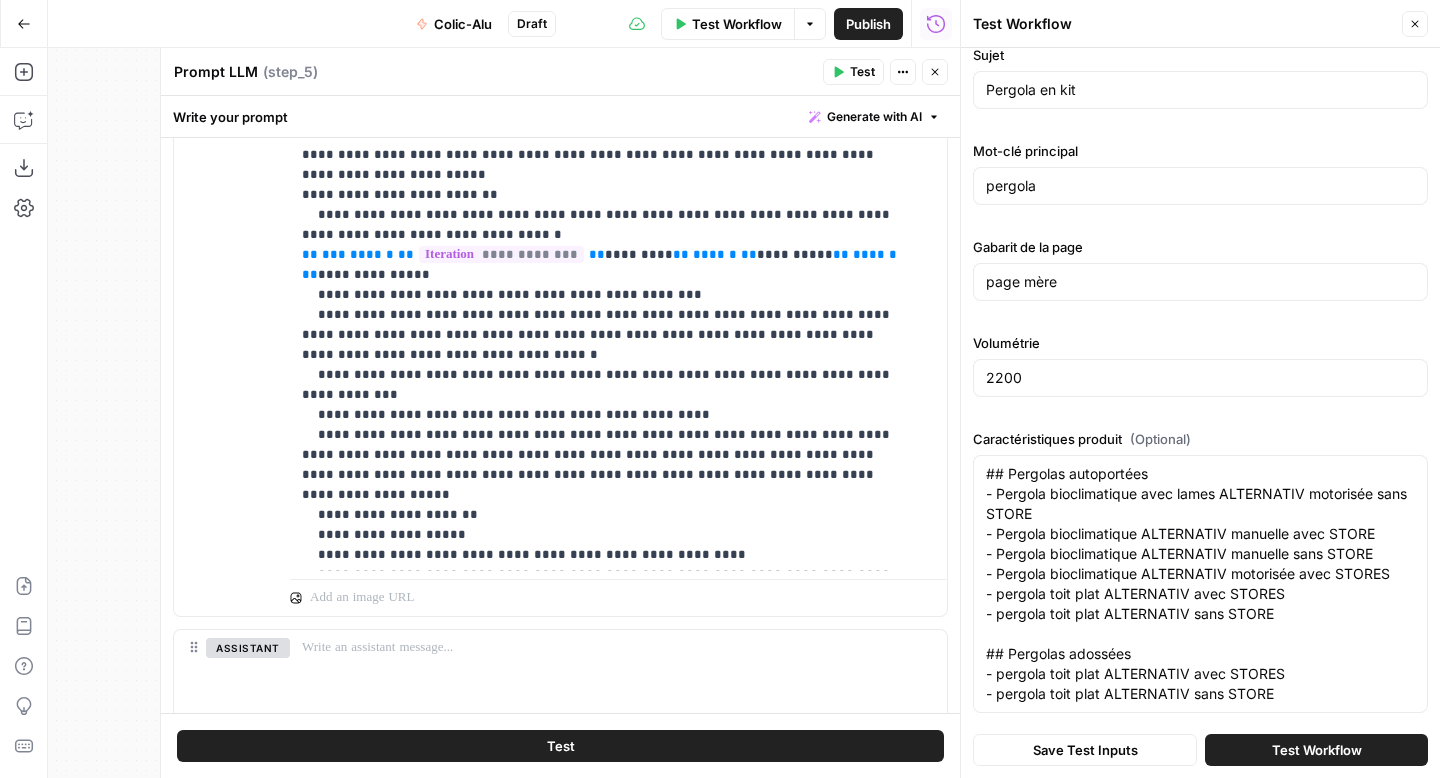 scroll, scrollTop: 122, scrollLeft: 0, axis: vertical 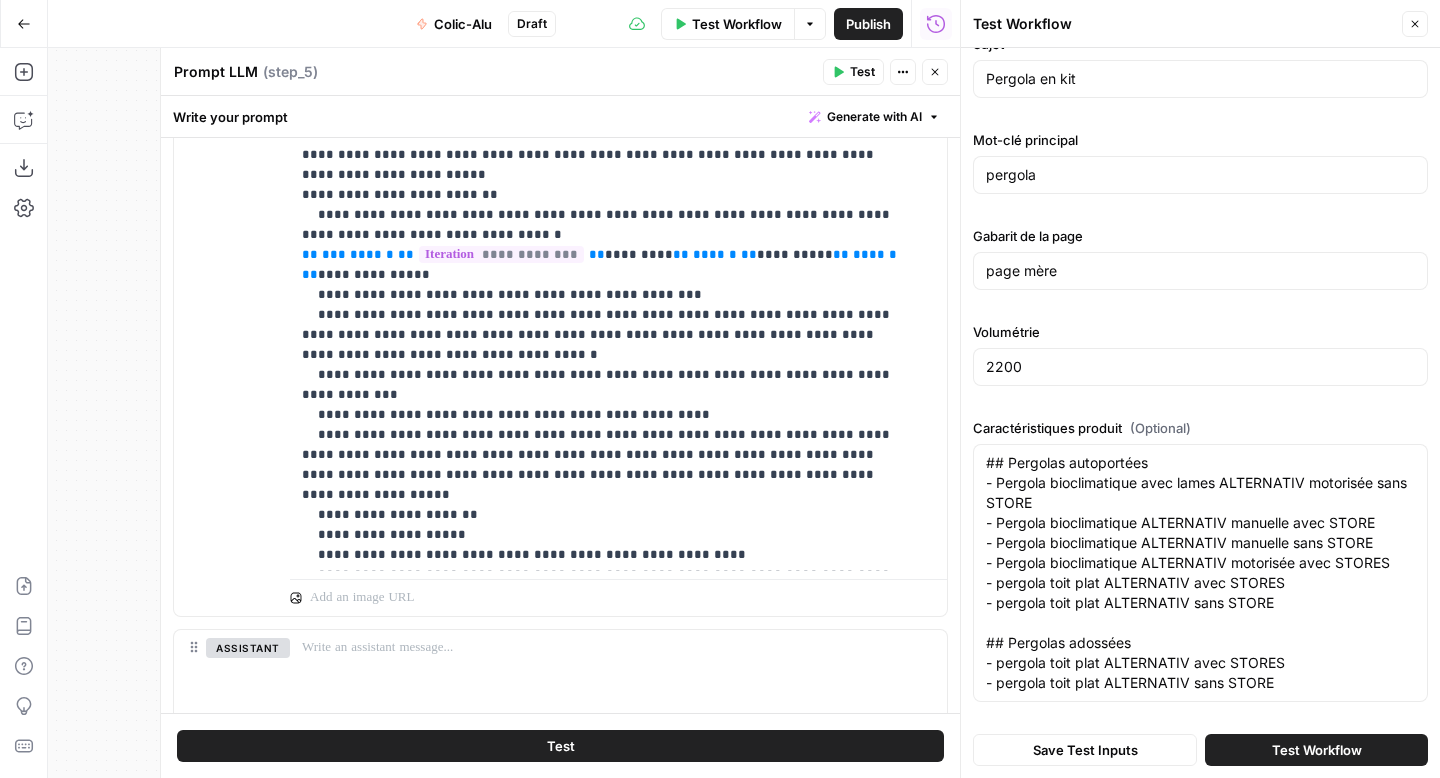 click on "Test Workflow" at bounding box center [1316, 750] 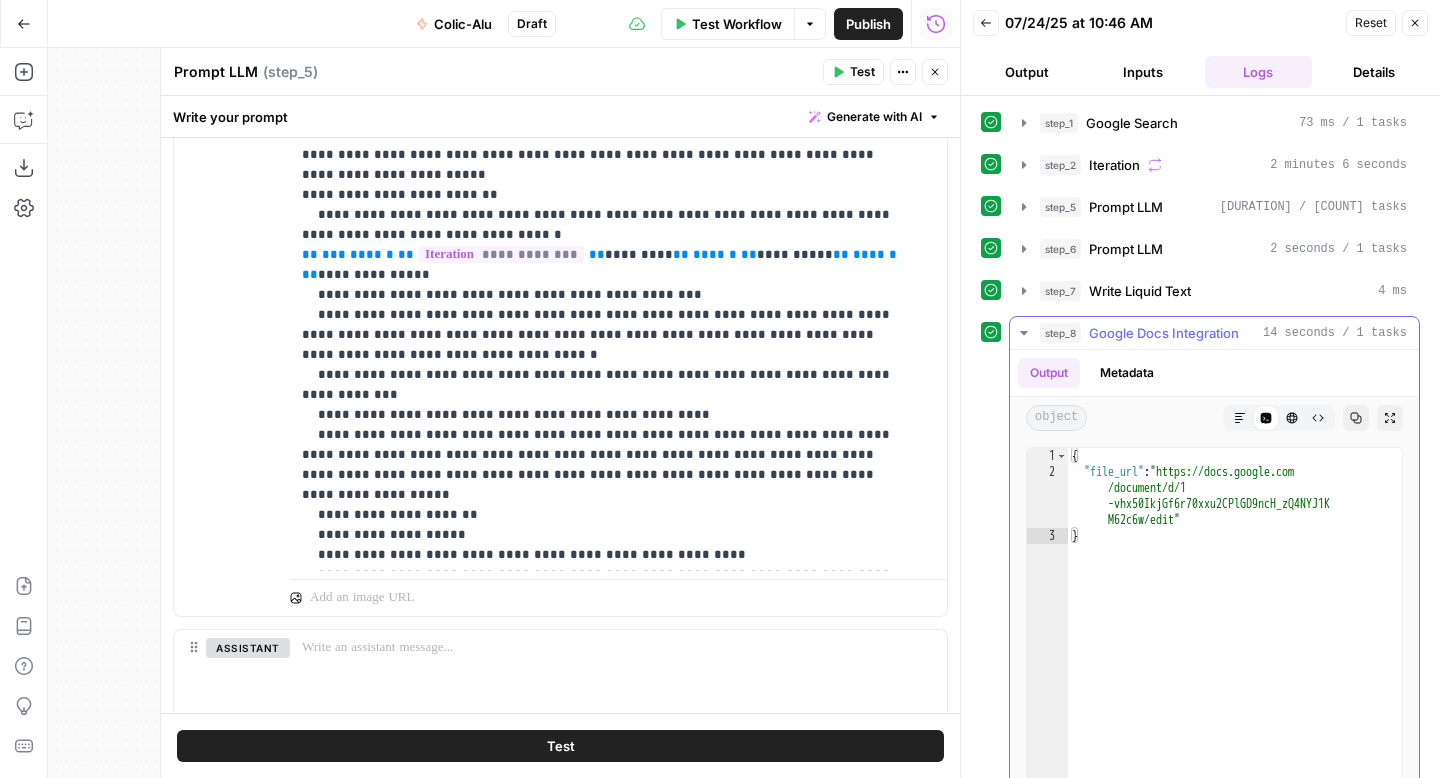 type on "**********" 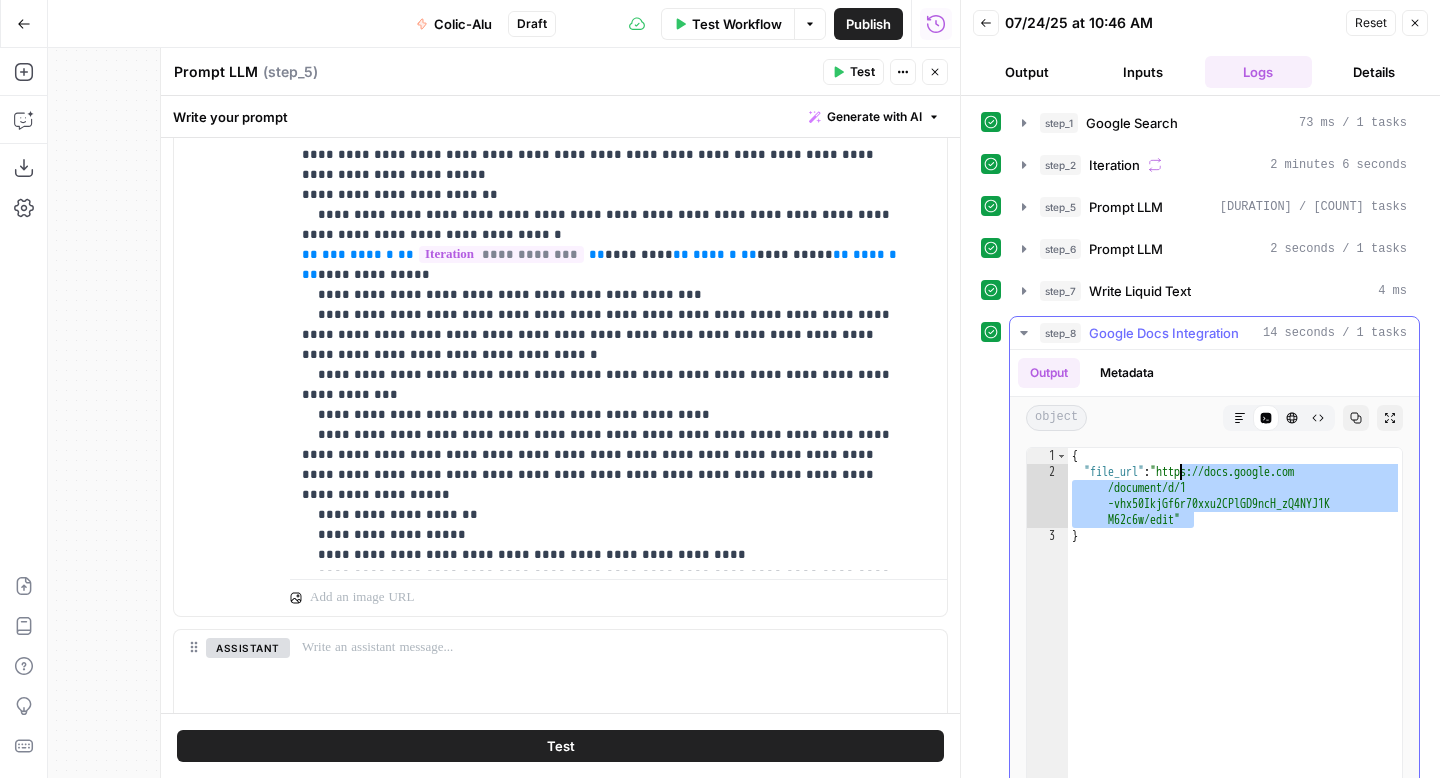 drag, startPoint x: 1196, startPoint y: 519, endPoint x: 1180, endPoint y: 477, distance: 44.94441 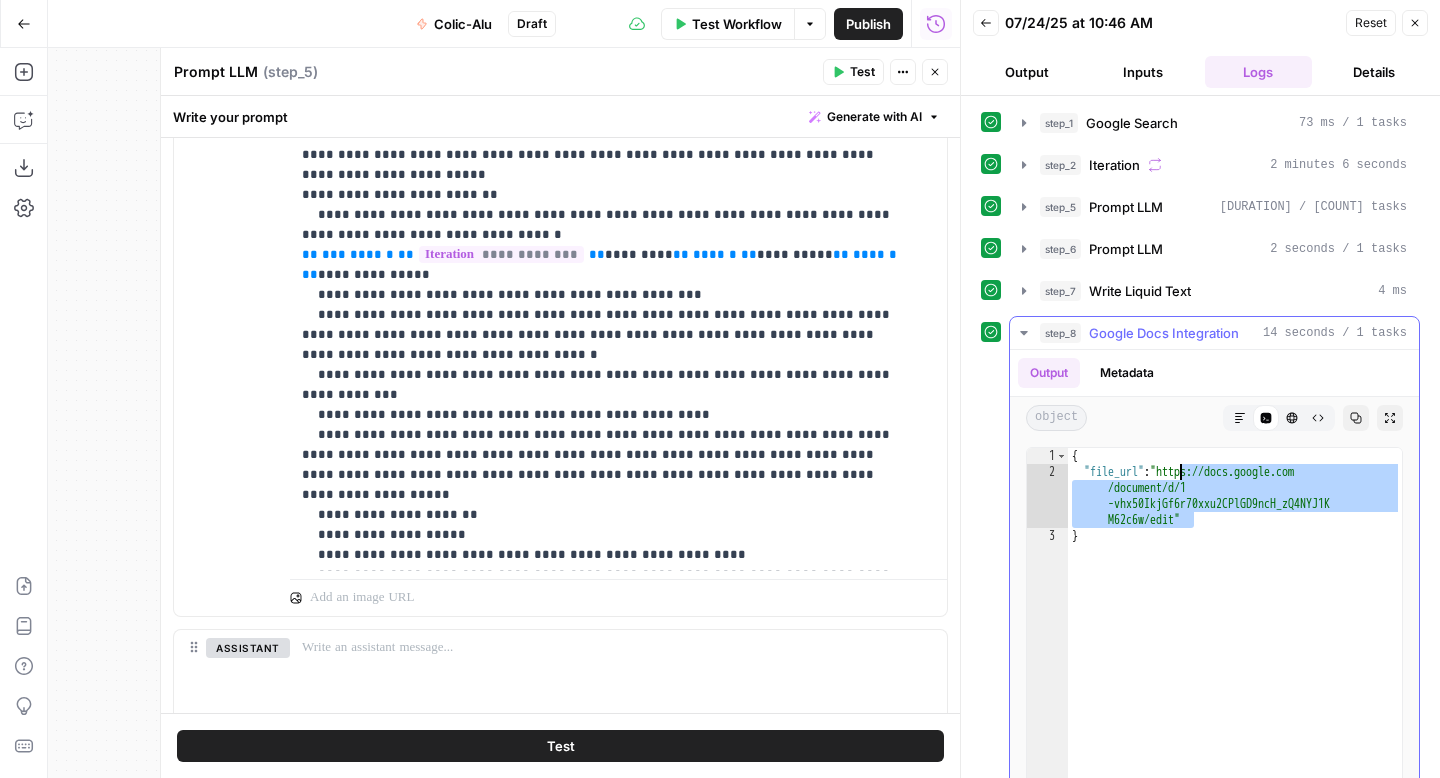 click on "{    "file_url" :  "https://docs.google.com        /document/d/1        -vhx50IkjGf6r70xxu2CPlGD9ncH_zQ4NYJ1K        M62c6w/edit" }" at bounding box center [1235, 660] 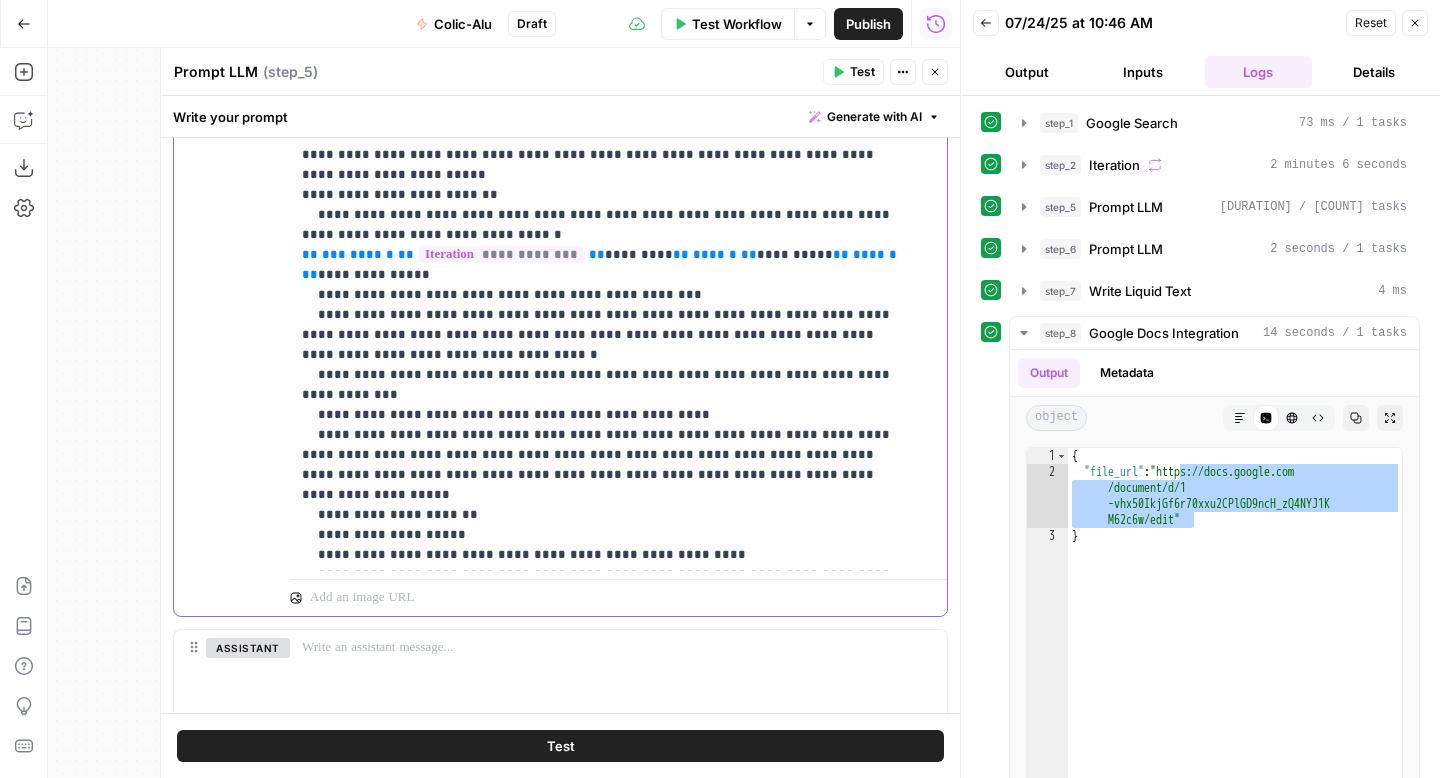 click on "**********" at bounding box center [603, 215] 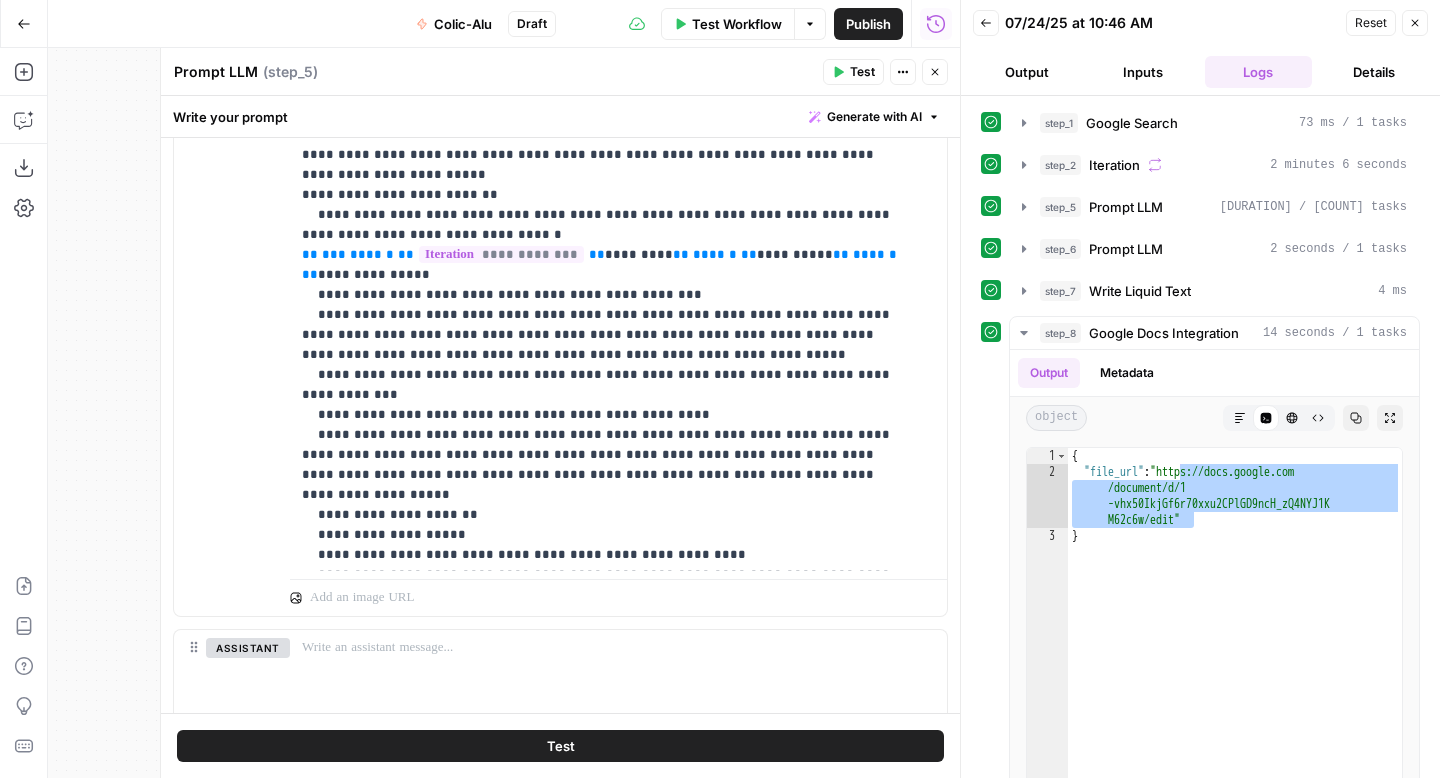click on "Test Workflow" at bounding box center [737, 24] 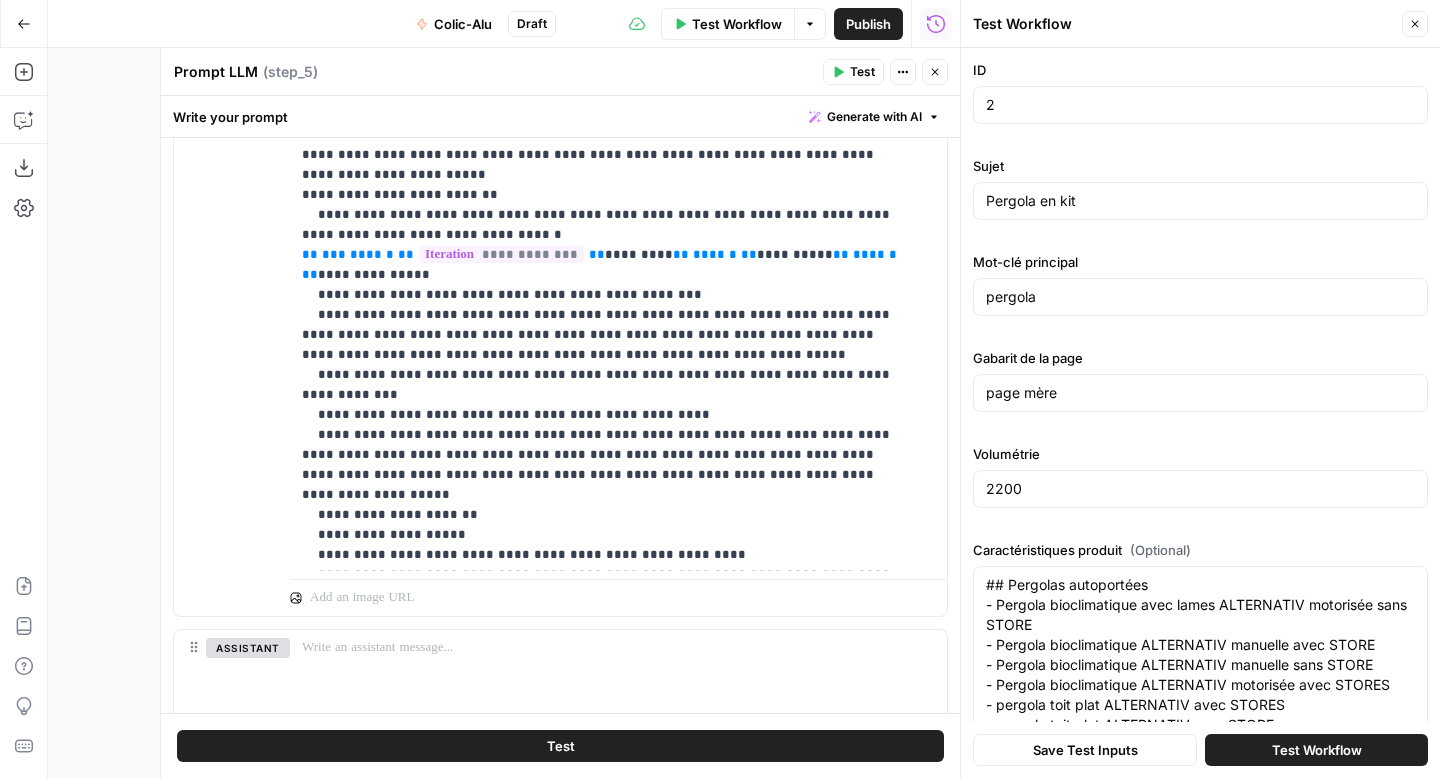click on "Test Workflow" at bounding box center (1317, 750) 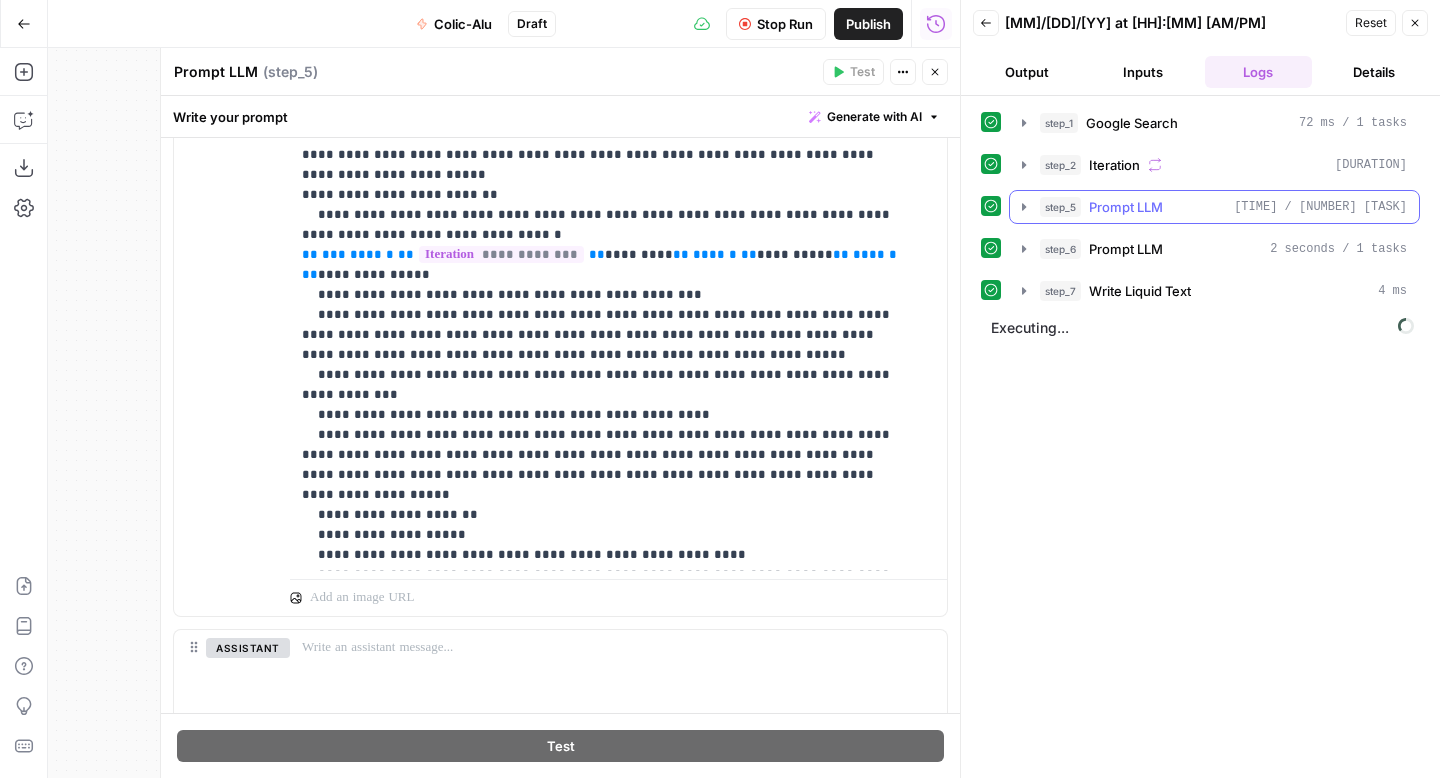 click 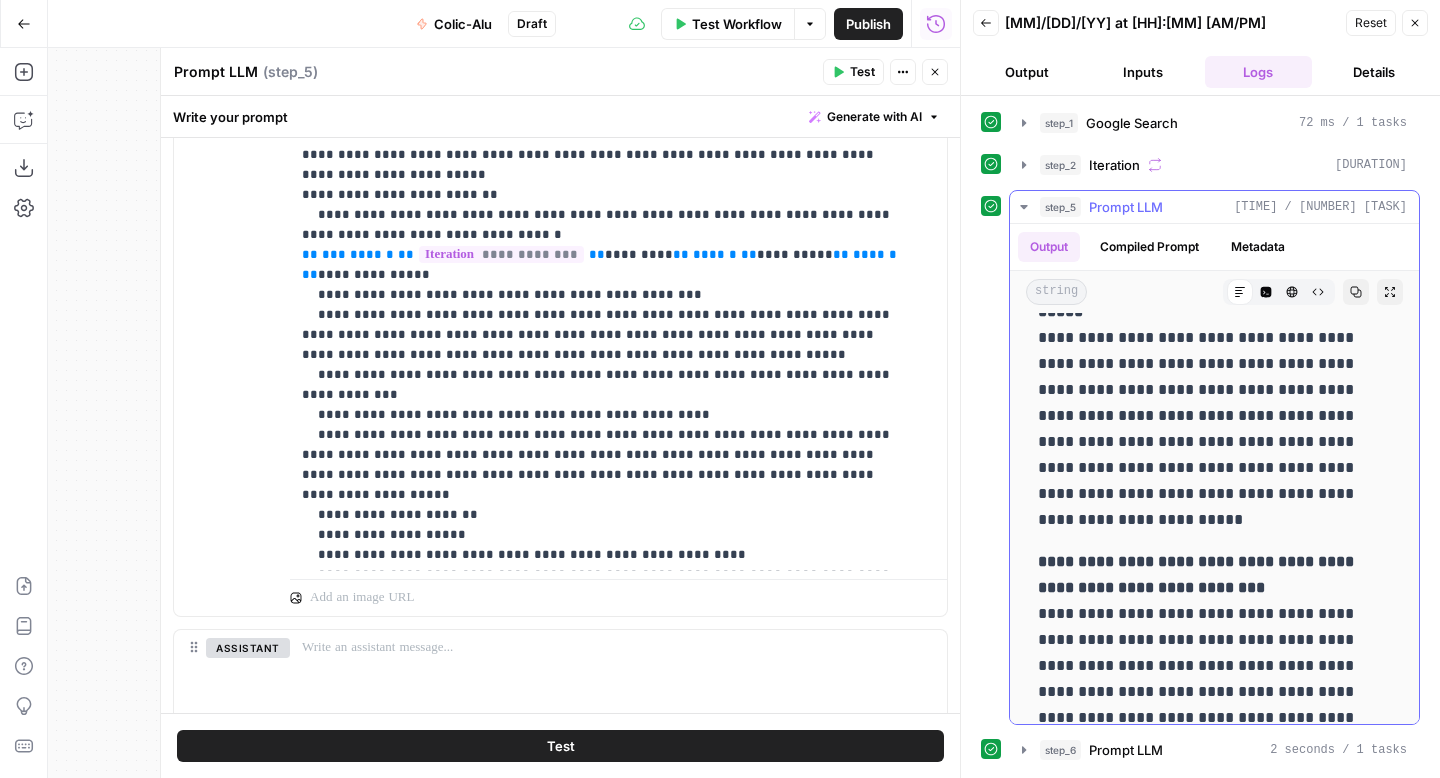 scroll, scrollTop: 13602, scrollLeft: 0, axis: vertical 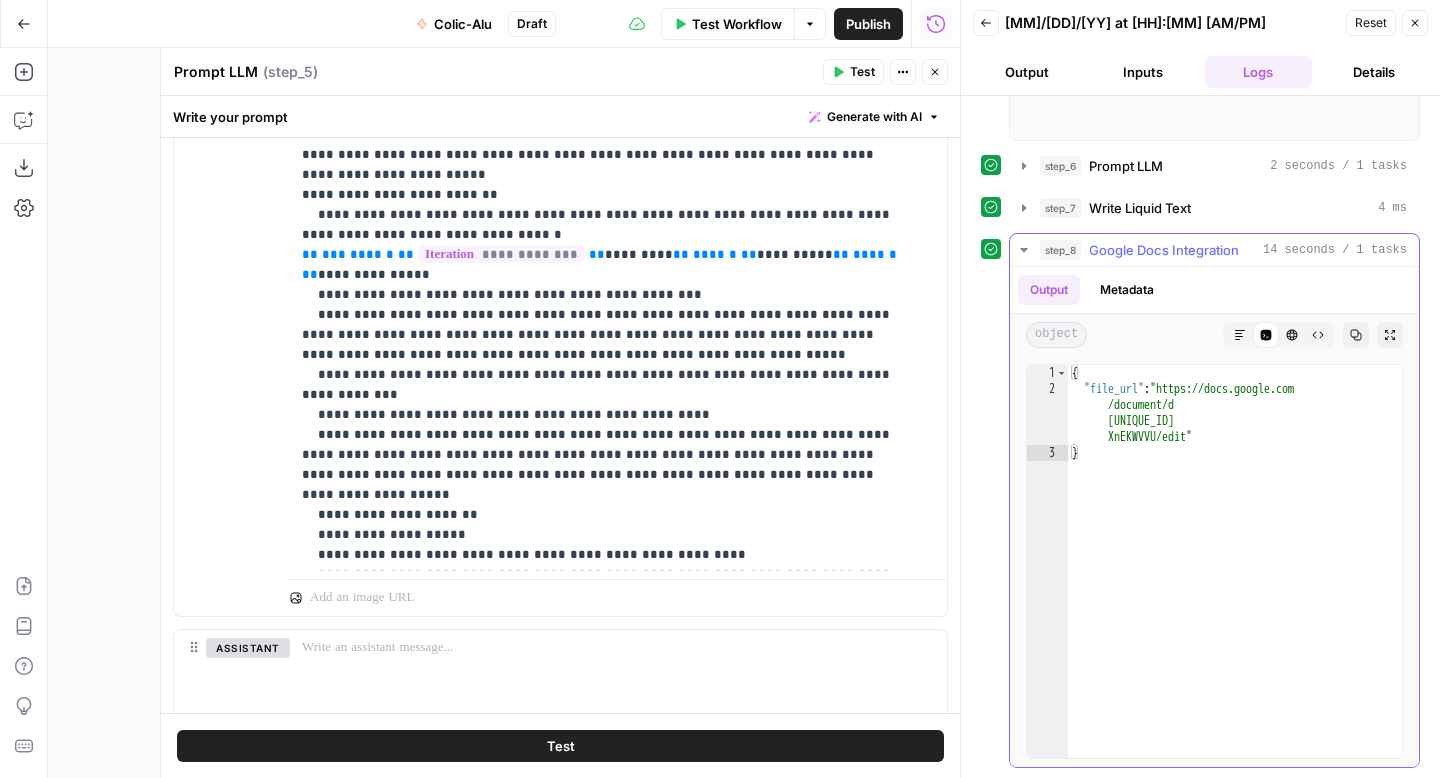 type on "**********" 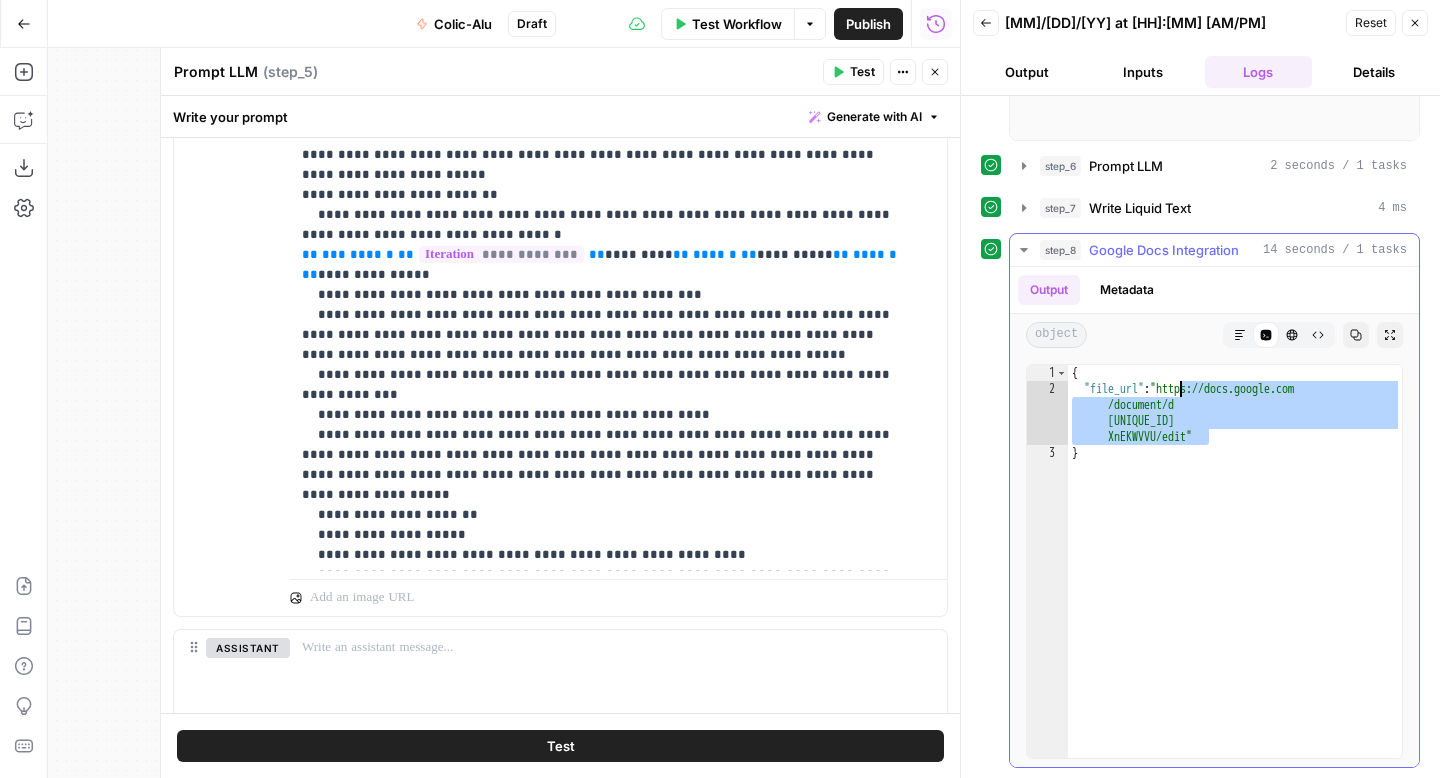 drag, startPoint x: 1212, startPoint y: 436, endPoint x: 1183, endPoint y: 389, distance: 55.226807 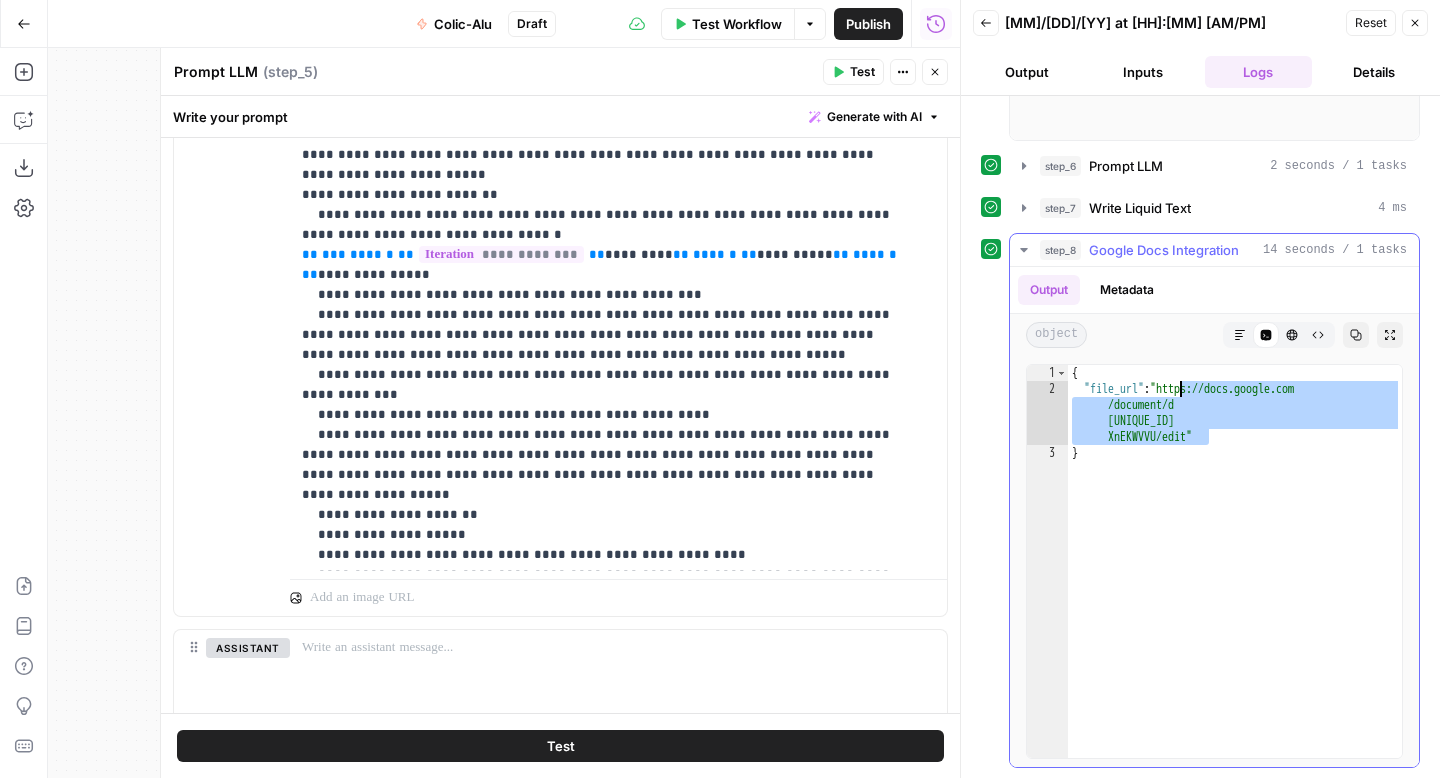 click on "{    "file_url" :  "https://docs.google.com        /document/d        /1UmqRww3zntwISPW4ja6iZ0T6D9NWriQSOrW        XnEKWVVU/edit" }" at bounding box center (1235, 577) 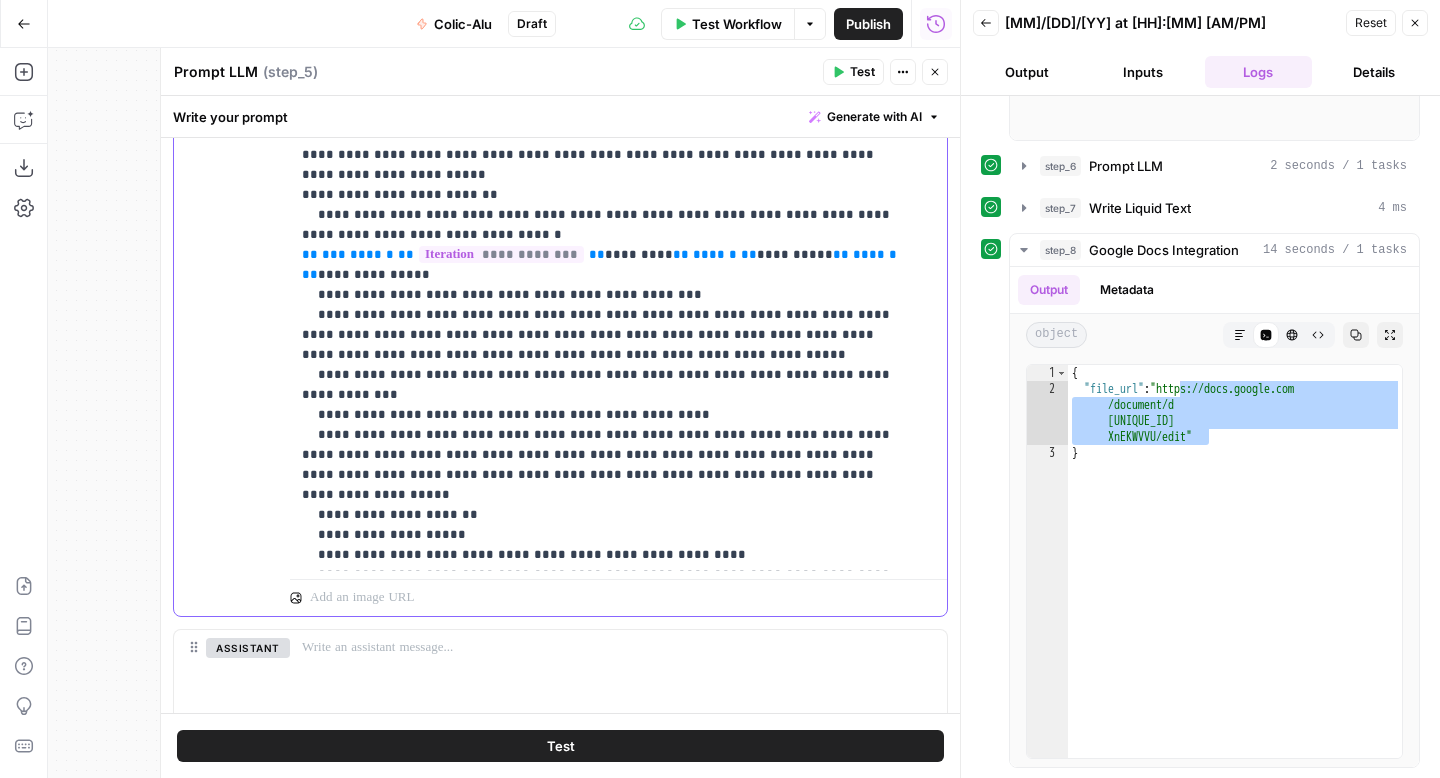 click on "**********" at bounding box center (603, 215) 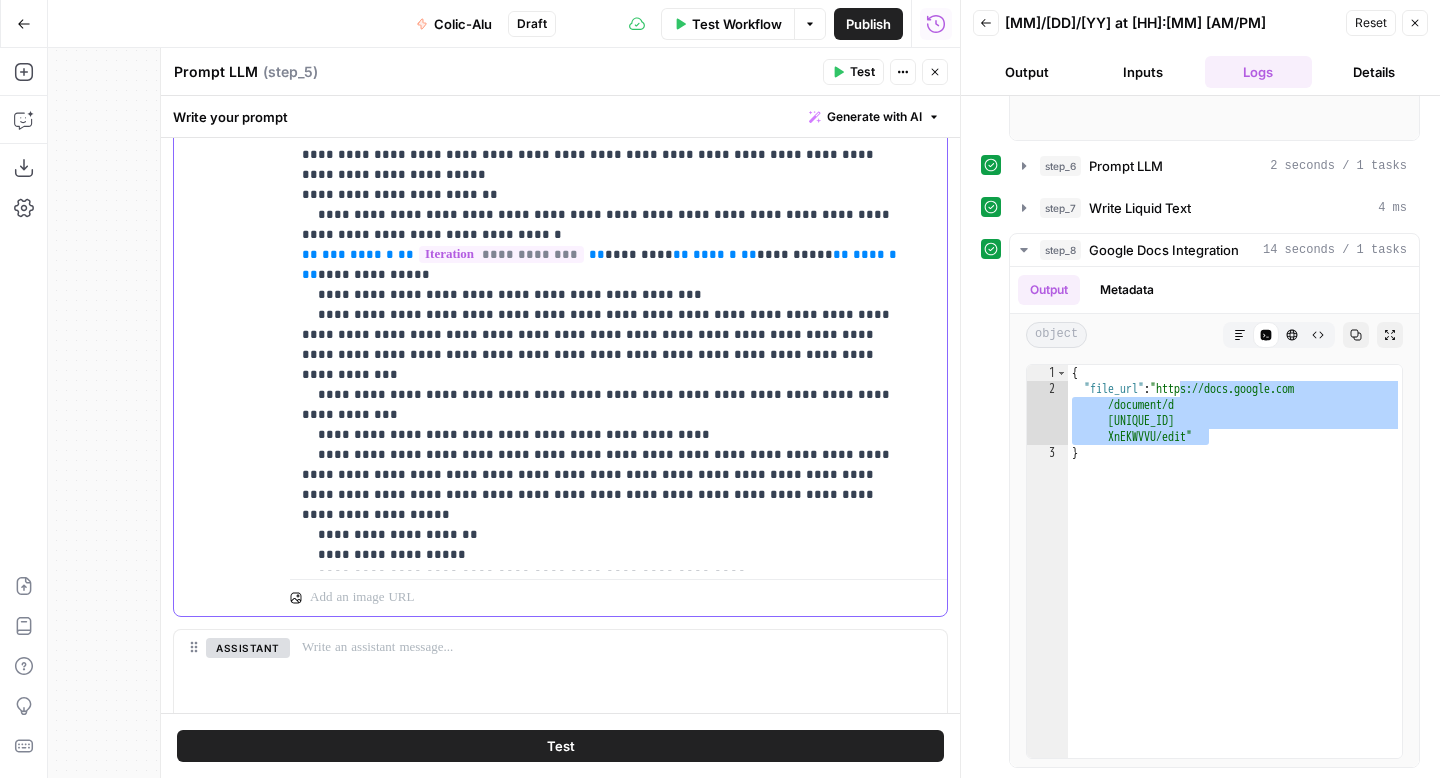 click on "**********" at bounding box center [603, 215] 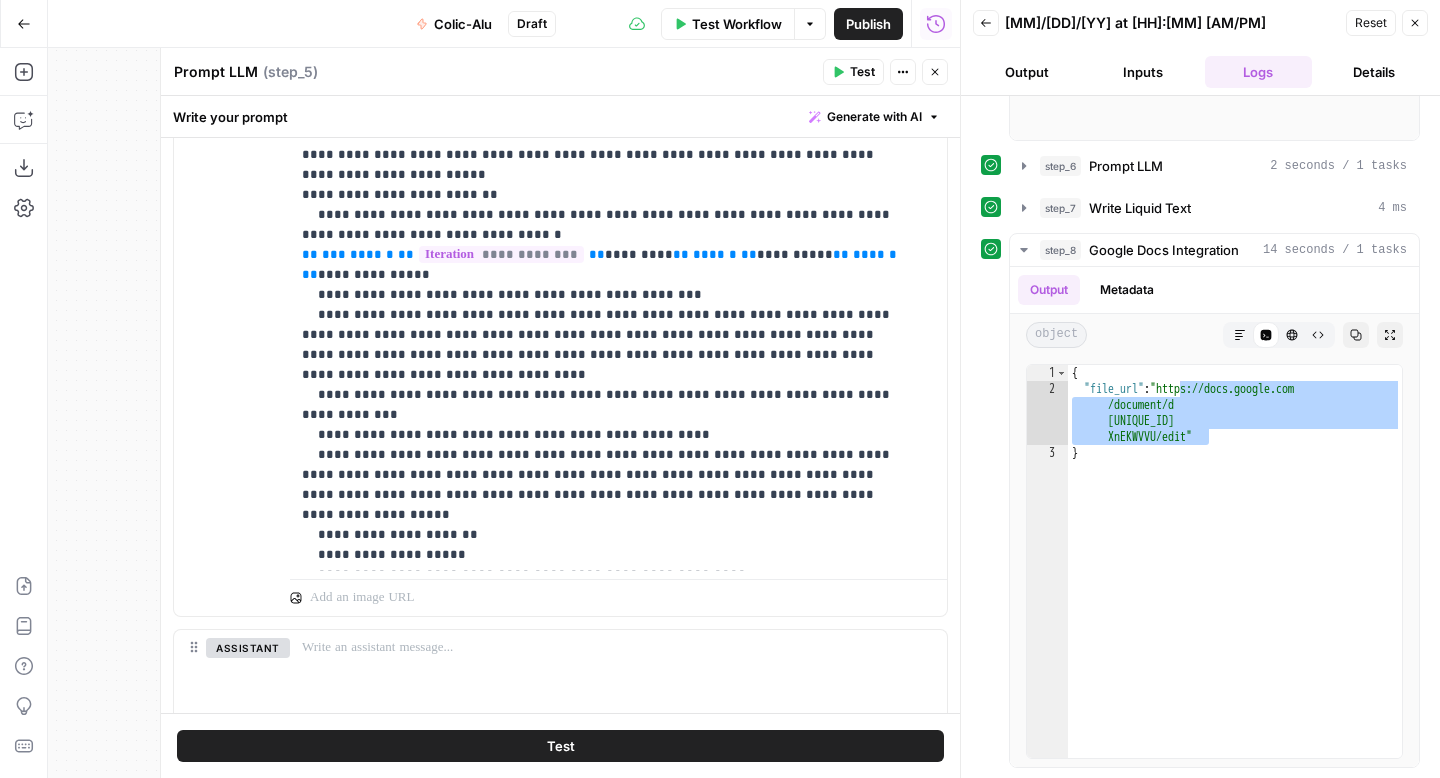 click on "Test Workflow" at bounding box center (737, 24) 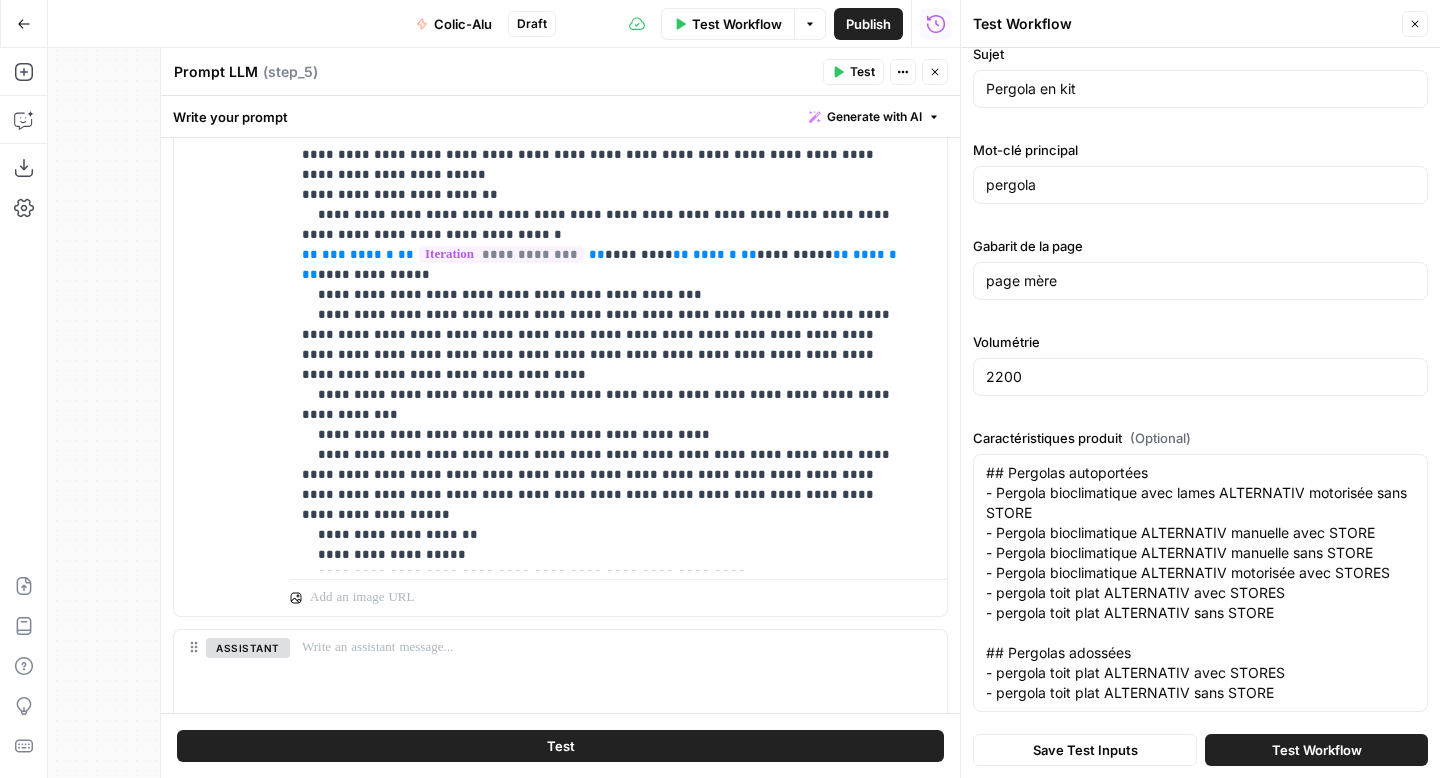 scroll, scrollTop: 122, scrollLeft: 0, axis: vertical 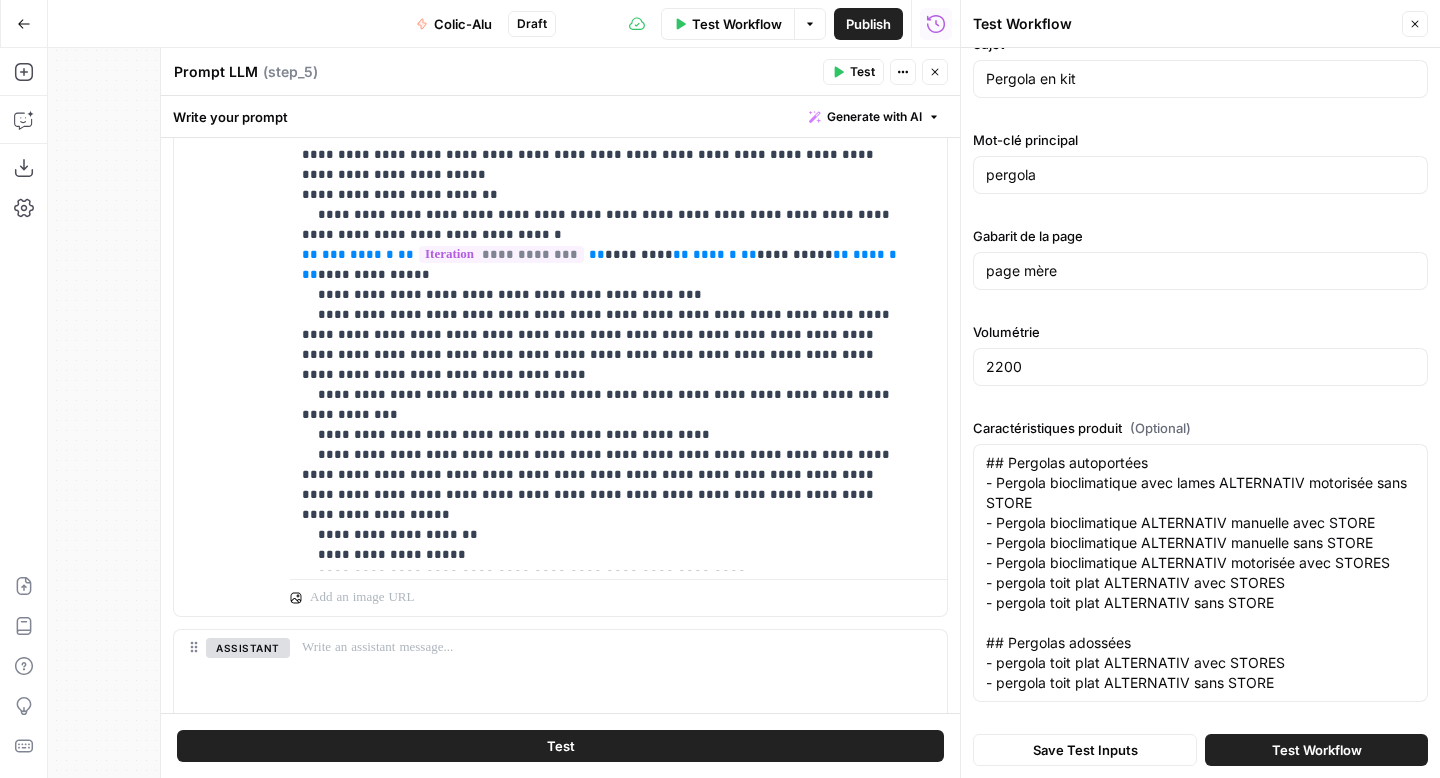 click on "Test Workflow" at bounding box center [1316, 750] 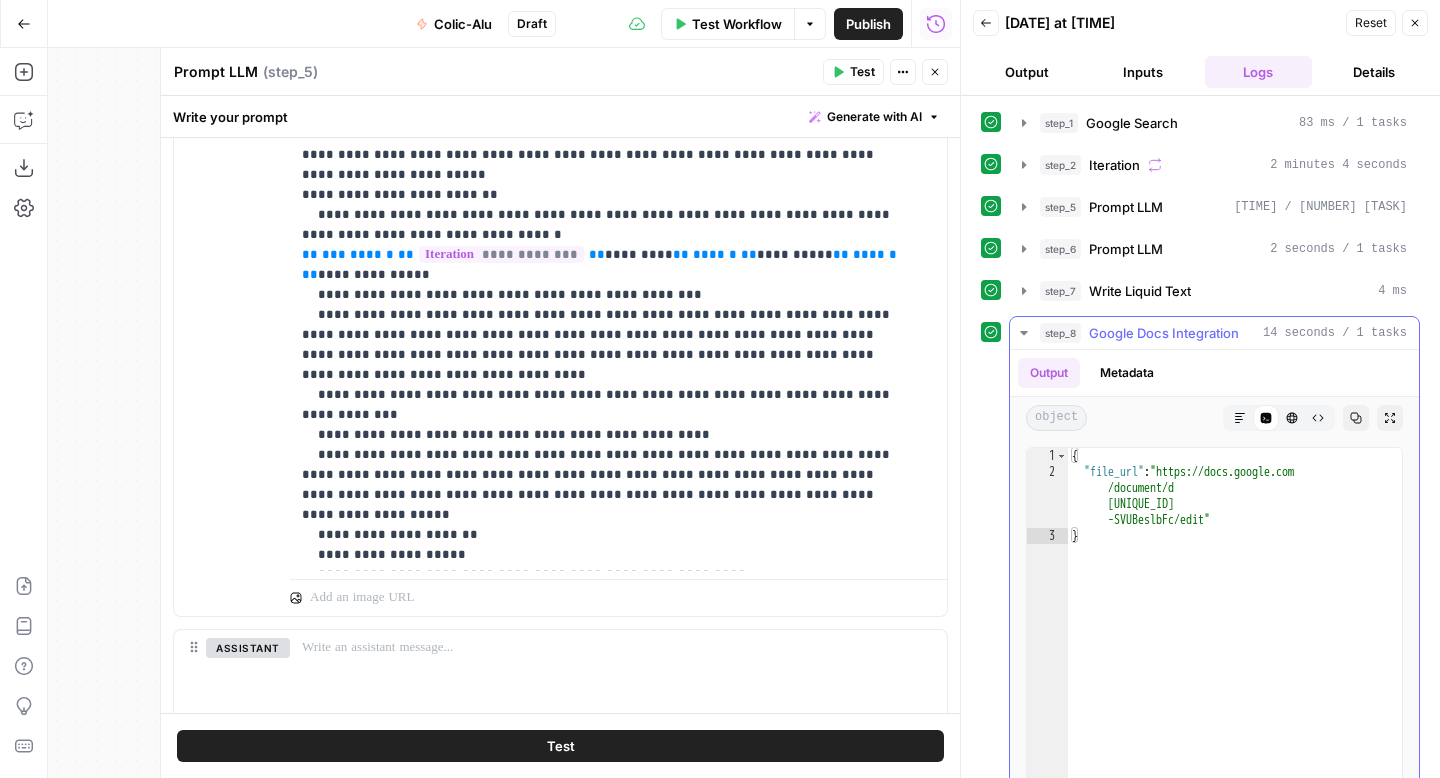 type on "**********" 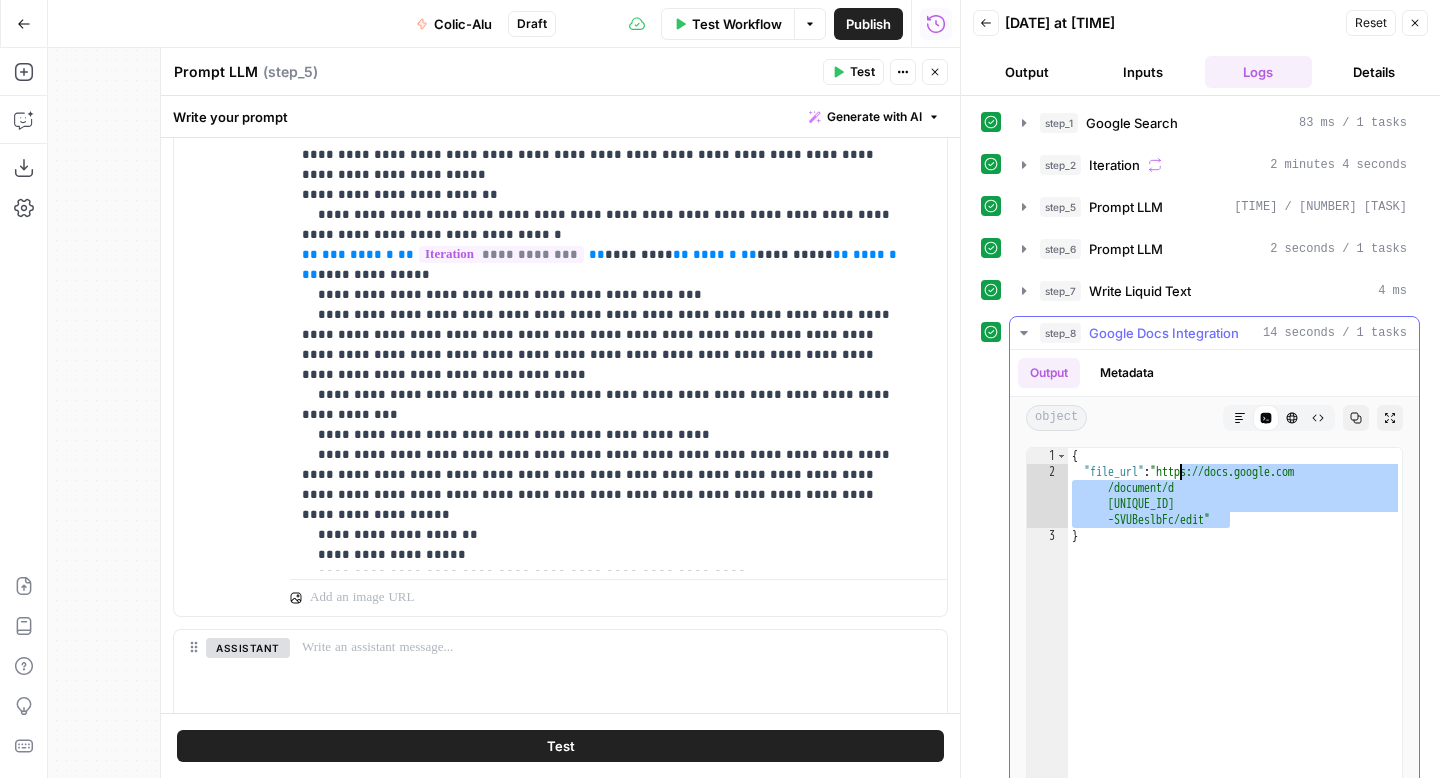 drag, startPoint x: 1230, startPoint y: 520, endPoint x: 1179, endPoint y: 469, distance: 72.12489 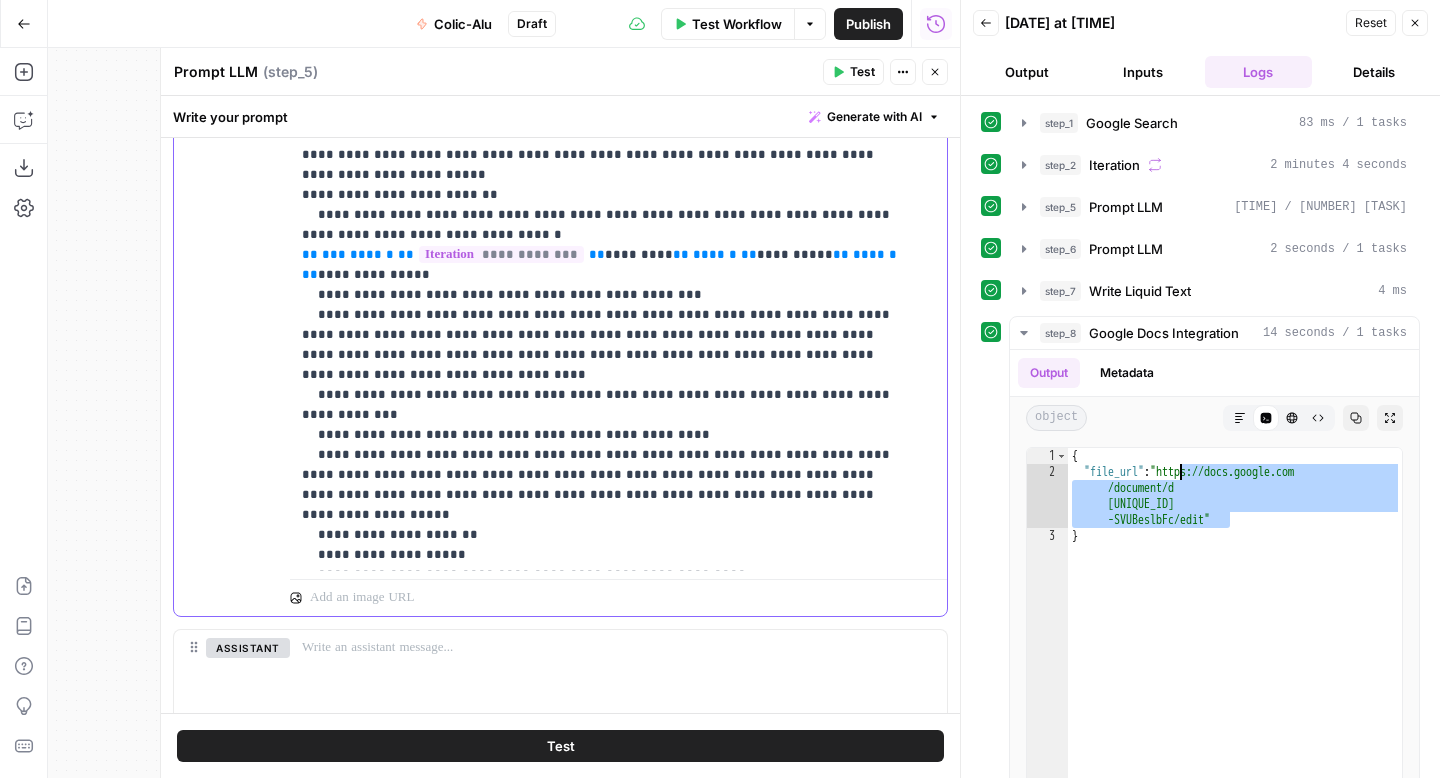 click on "**********" at bounding box center [603, 215] 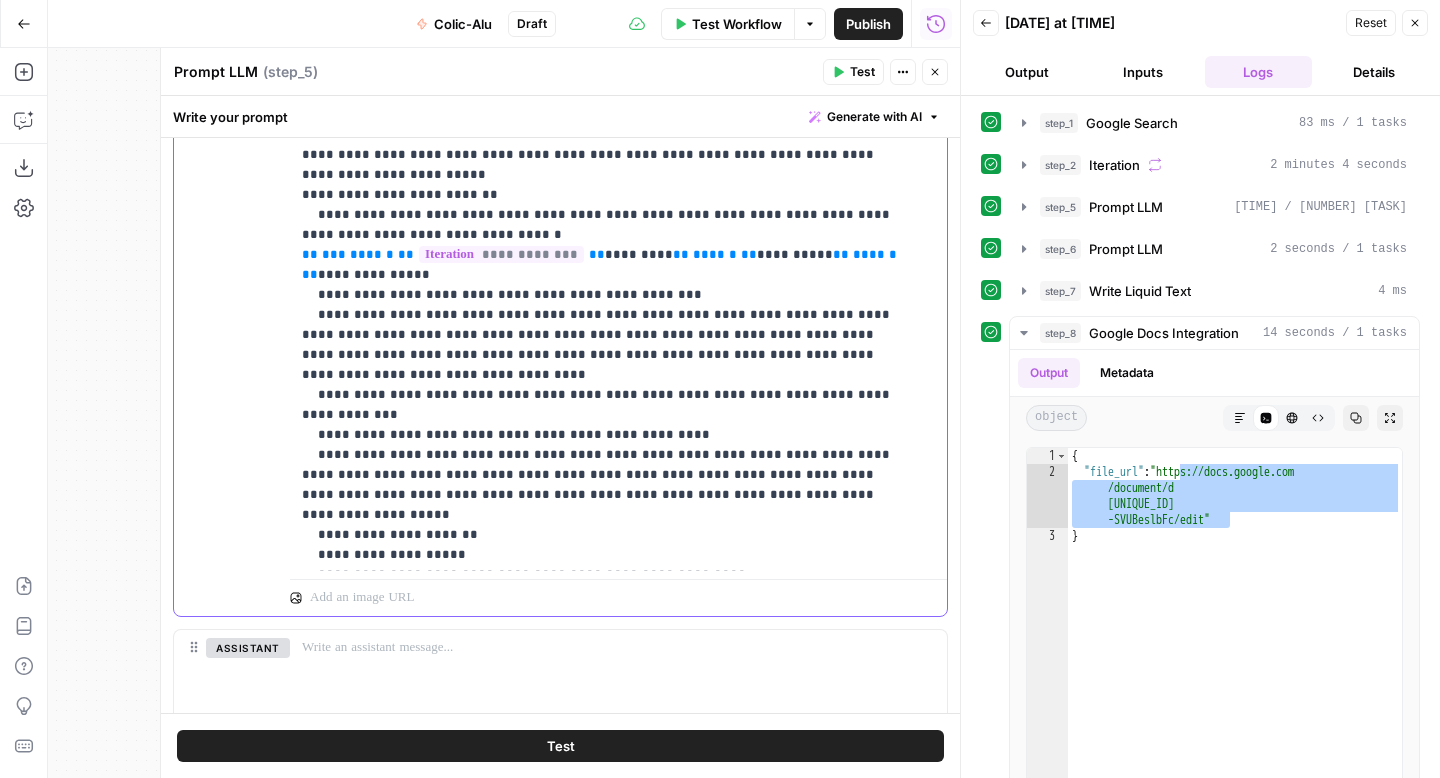 click on "**********" at bounding box center [603, 215] 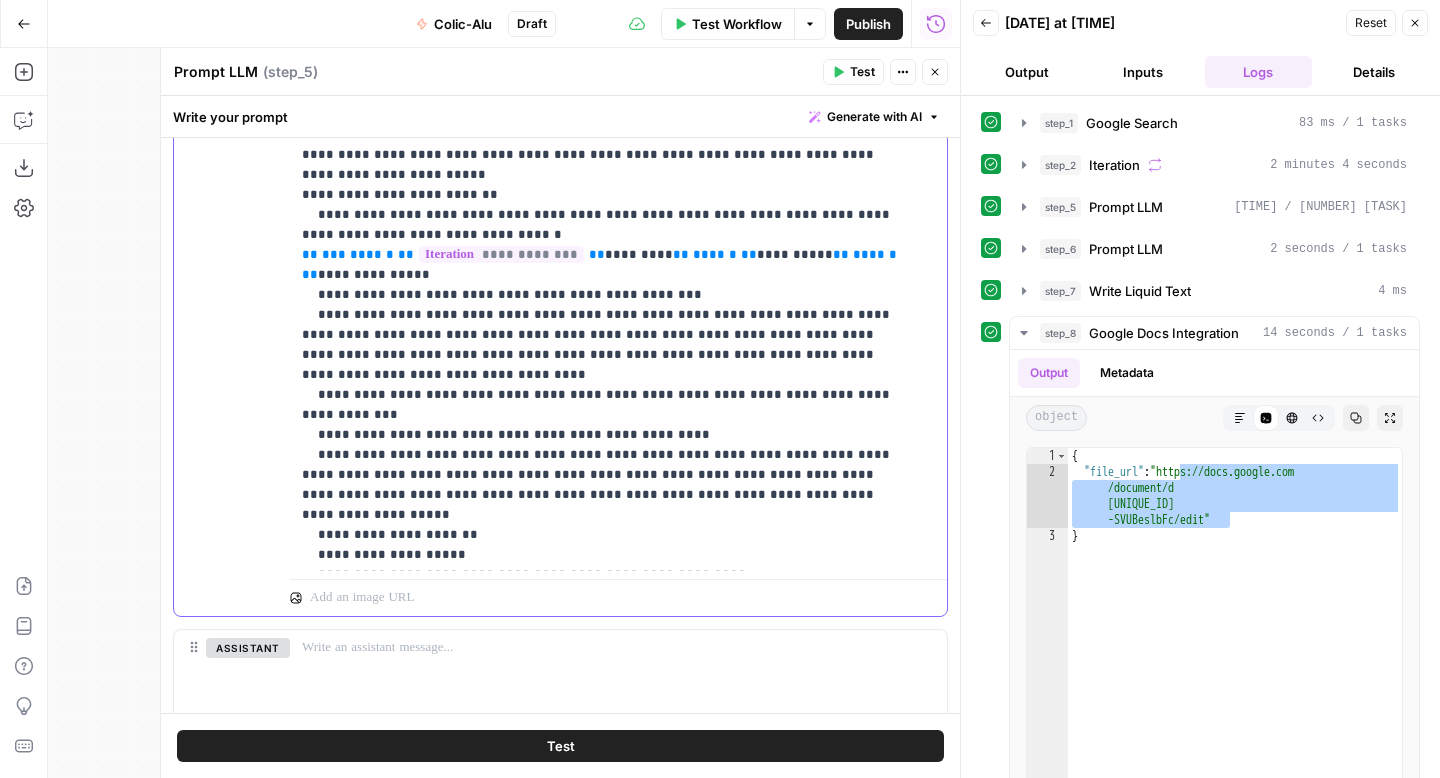 drag, startPoint x: 599, startPoint y: 536, endPoint x: 327, endPoint y: 521, distance: 272.4133 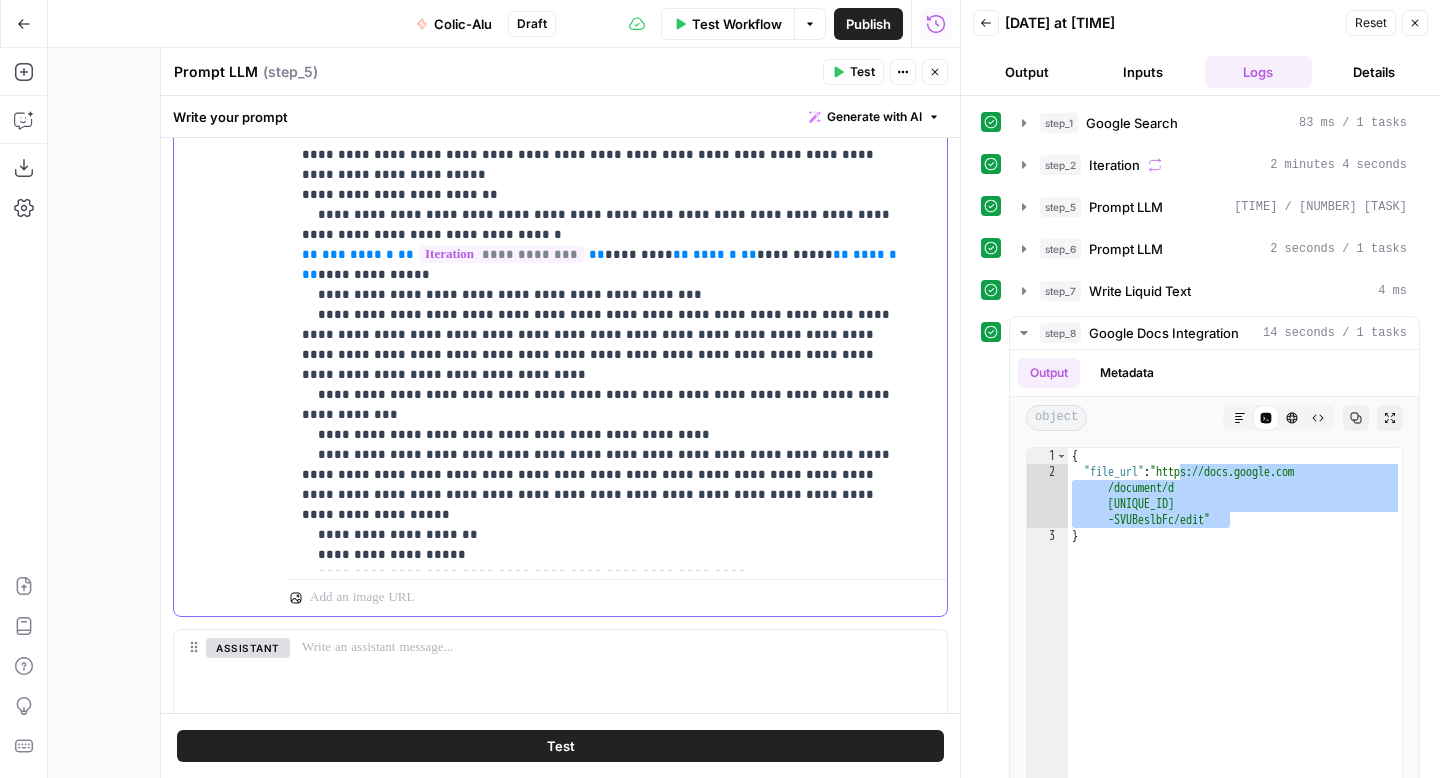 copy on "**********" 